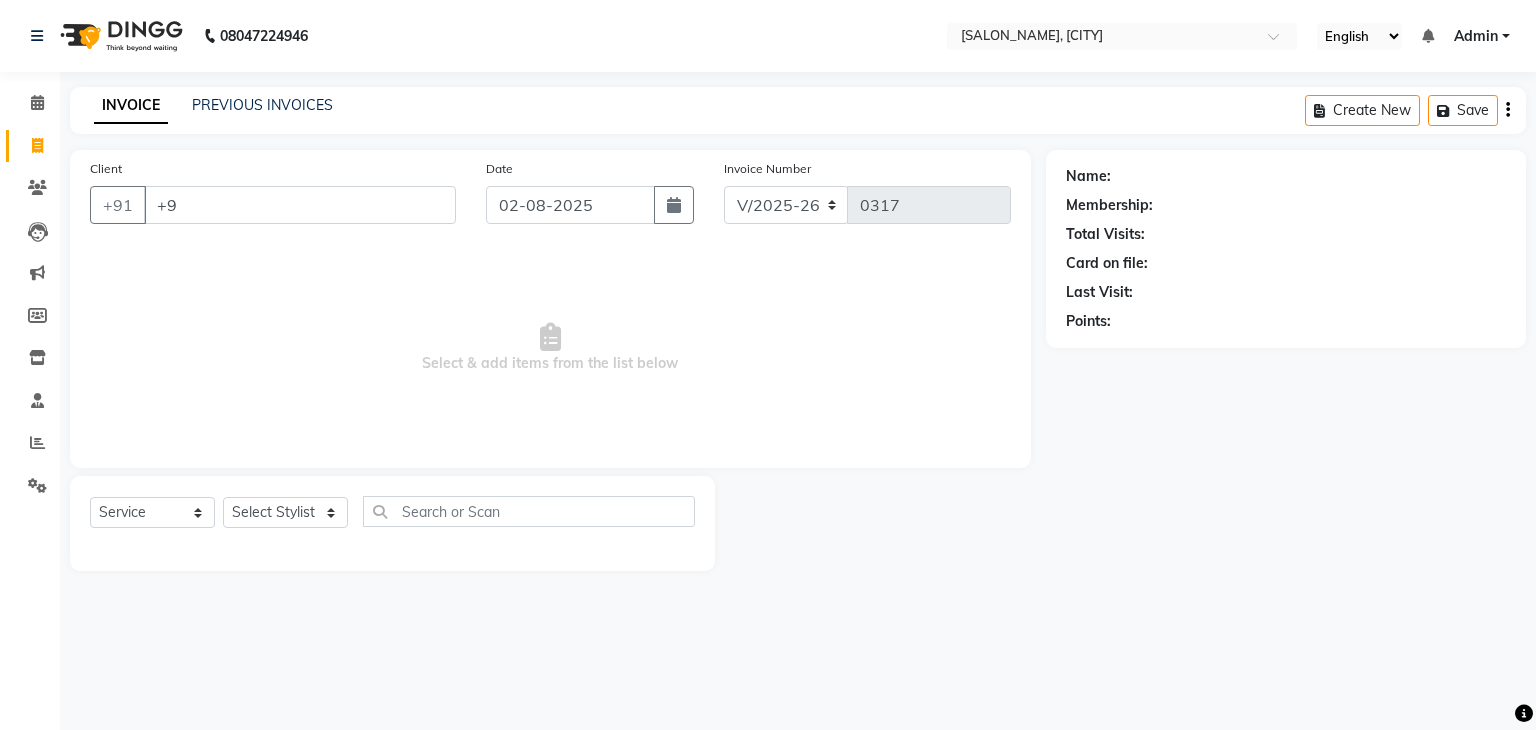 select on "3894" 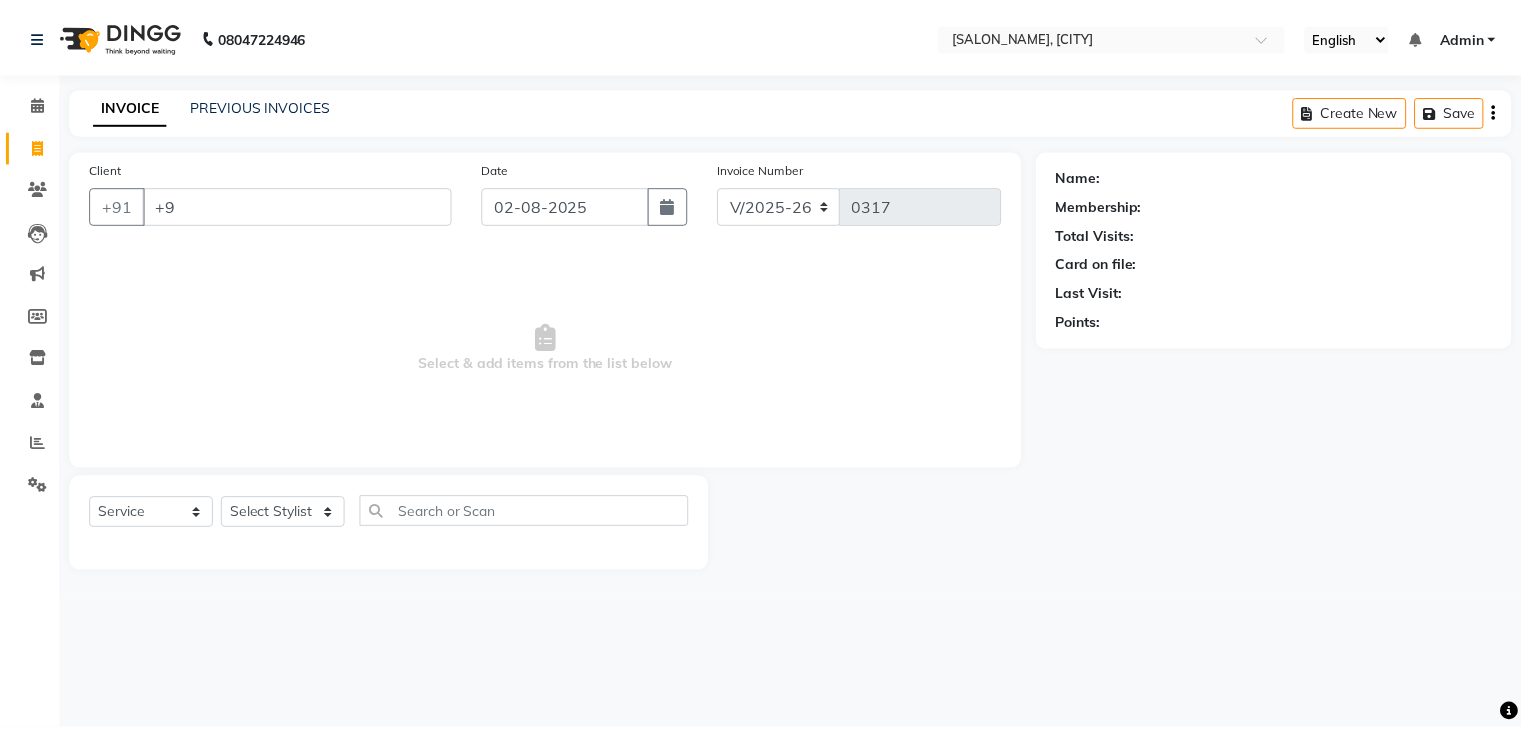 scroll, scrollTop: 0, scrollLeft: 0, axis: both 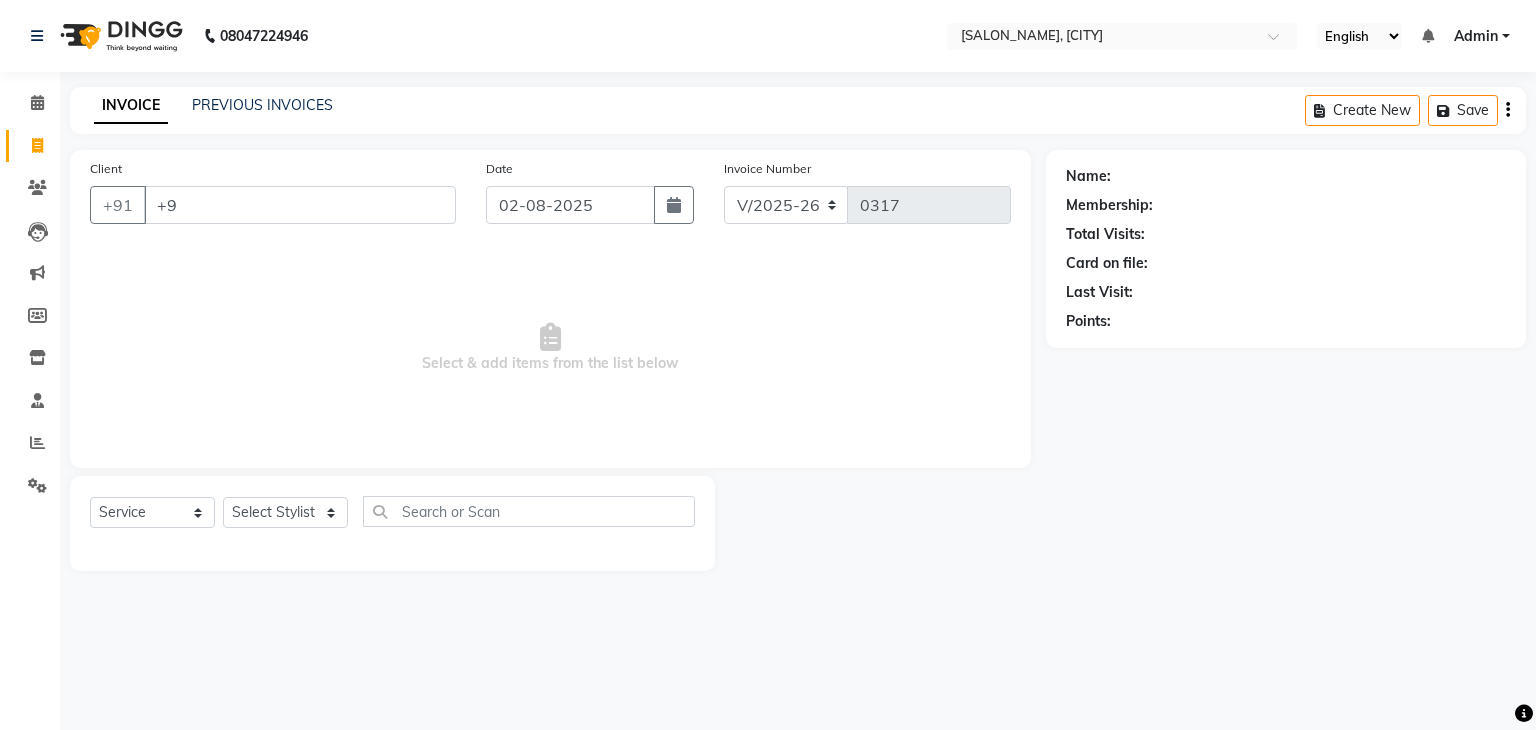 type on "+" 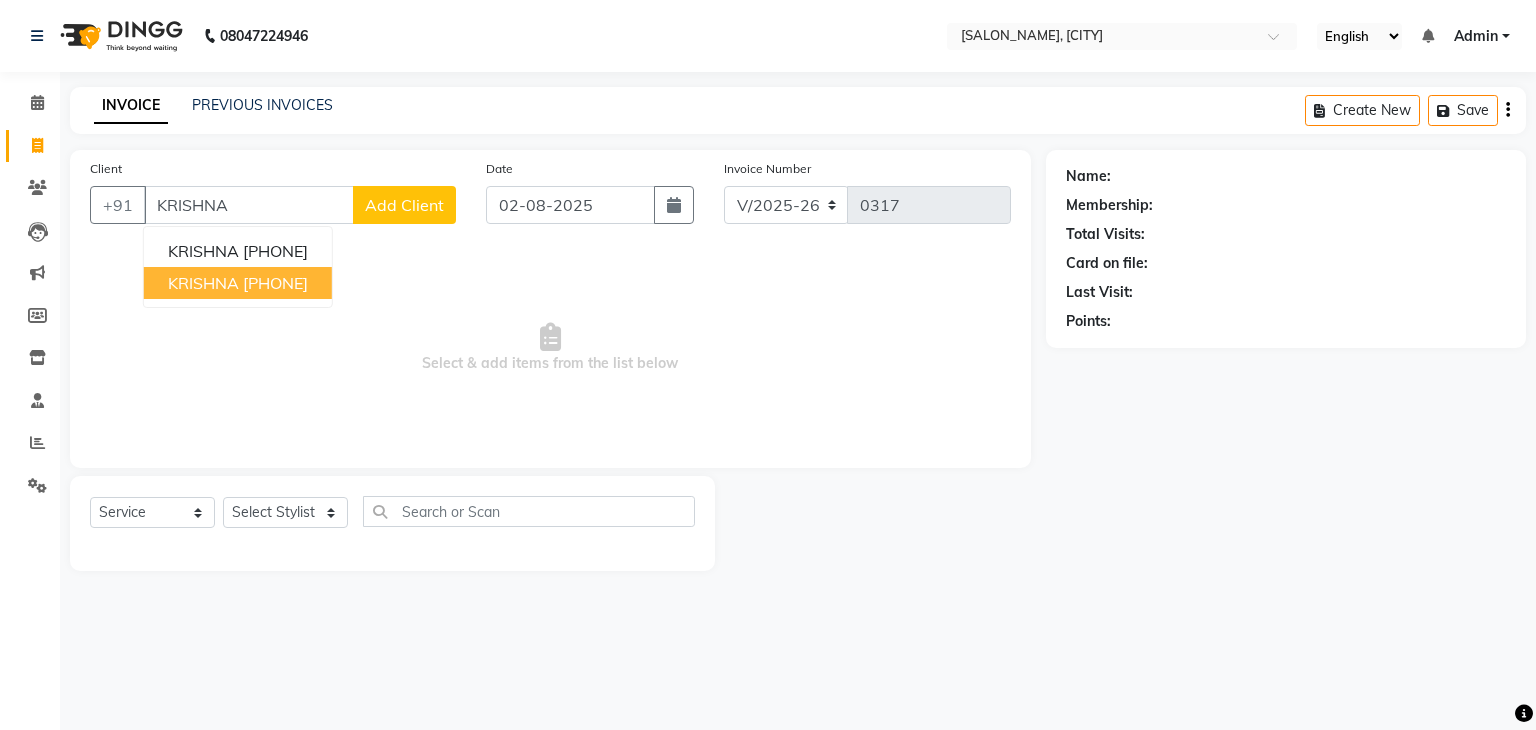 click on "[PHONE]" at bounding box center (275, 283) 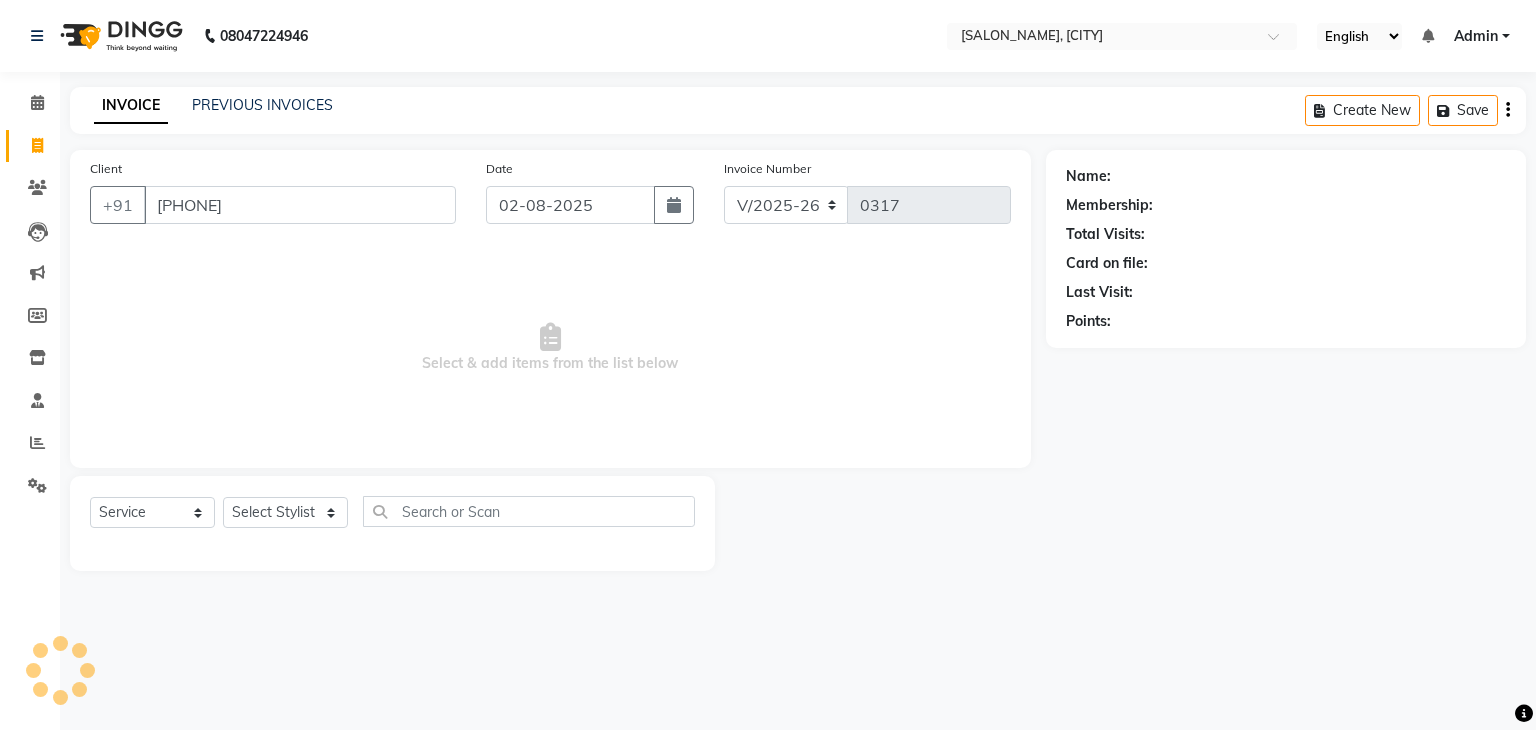 type on "[PHONE]" 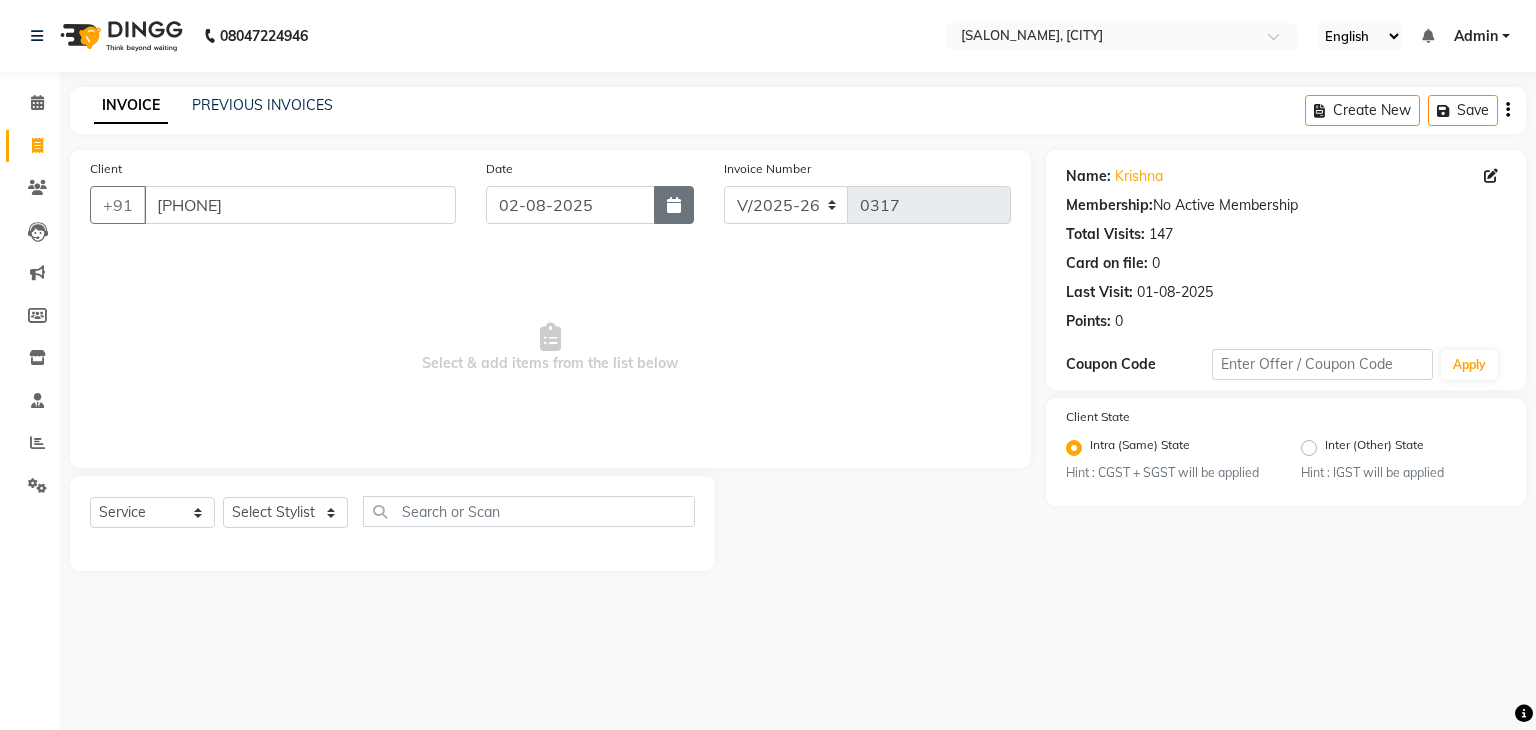 click 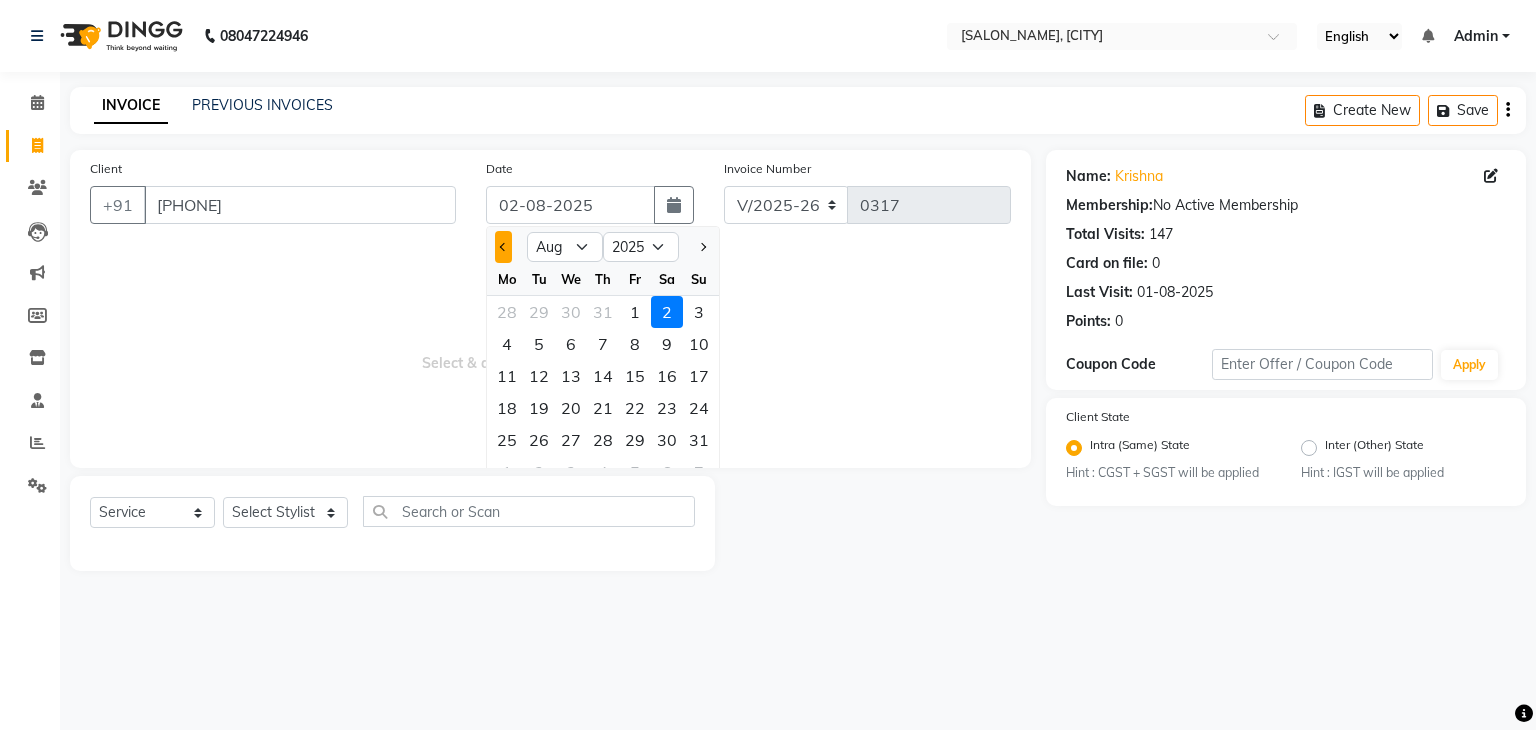 click 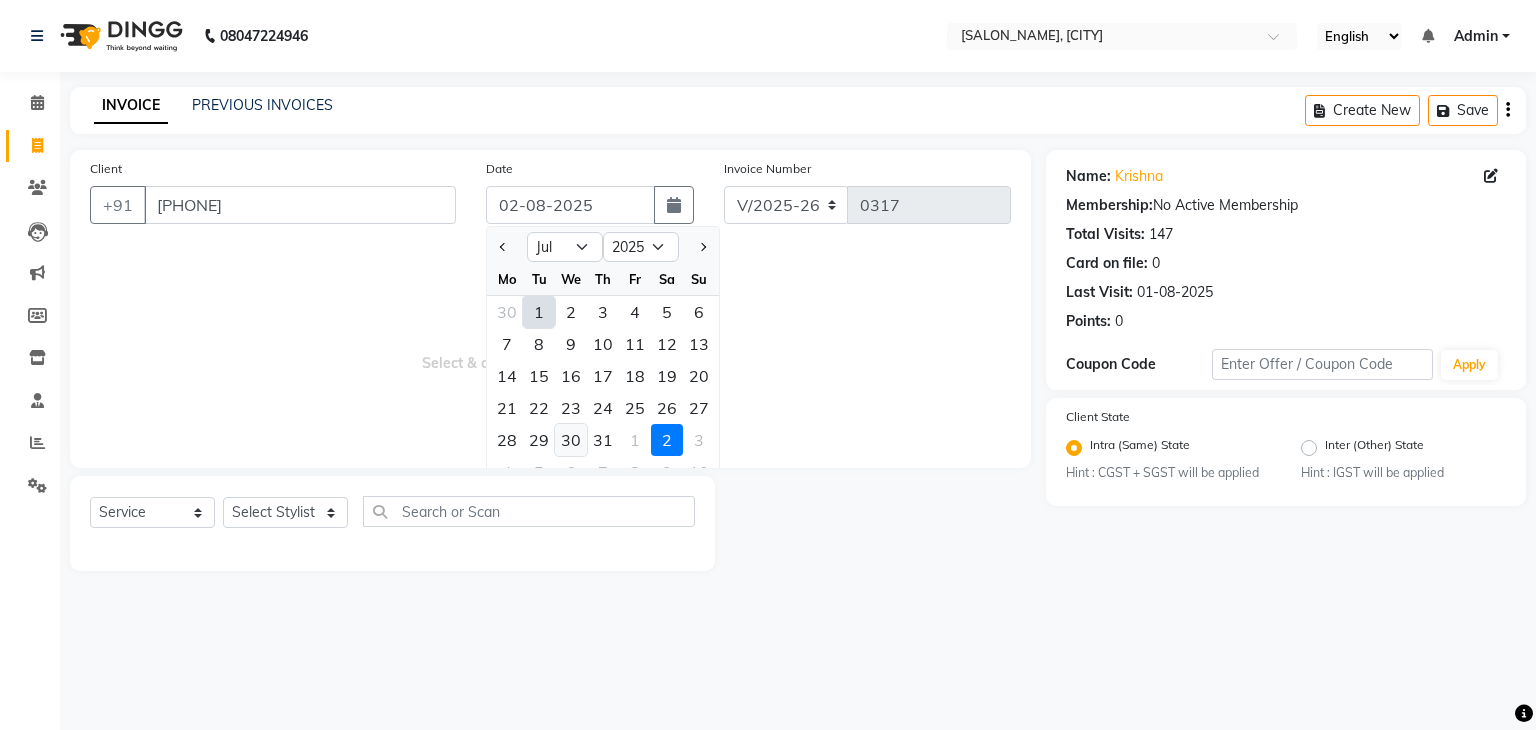 click on "30" 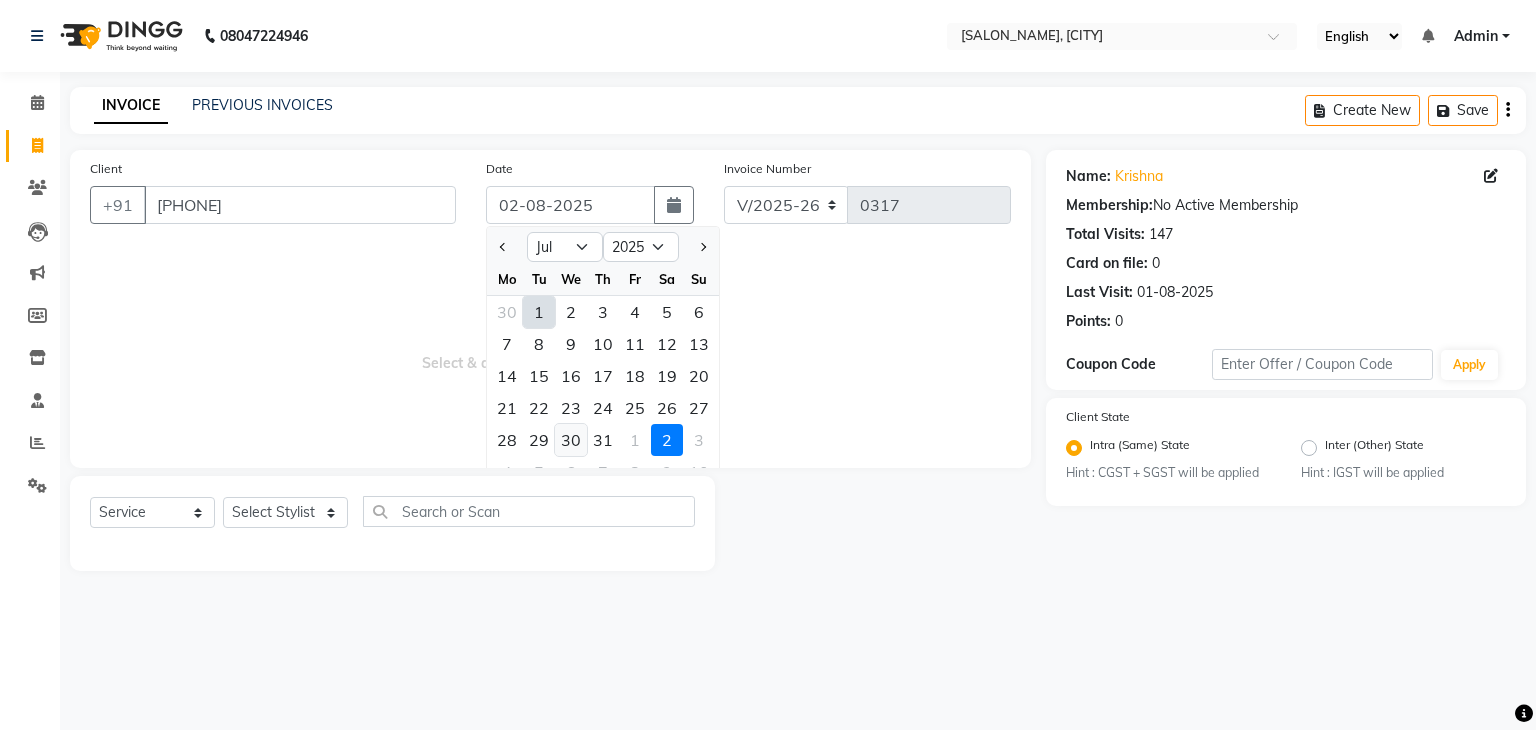 type on "30-07-2025" 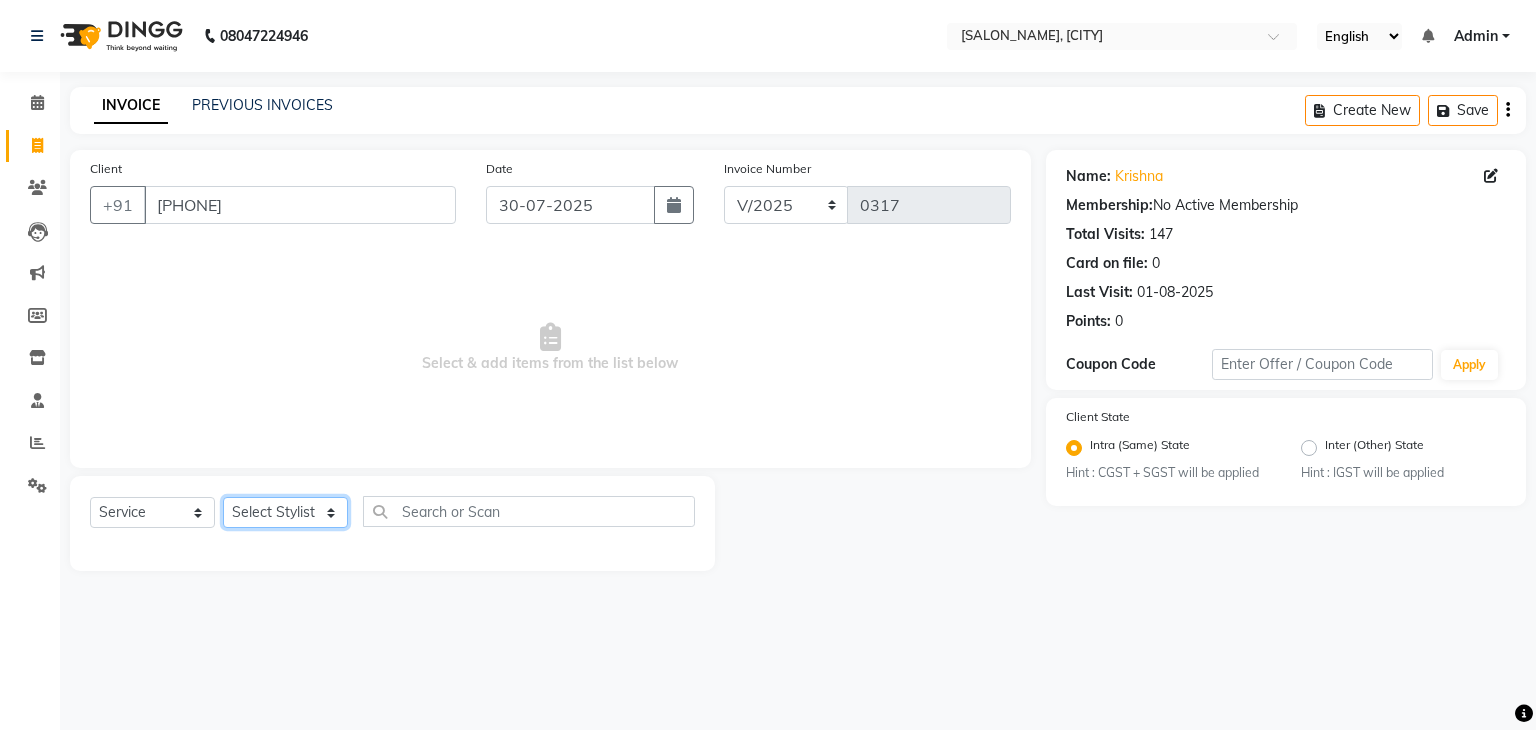 click on "Select Stylist AADIL ADIL Ajay Alam ALAM ALI ALI ANIL ANMOL ARVIND Ashif ASHISH Atif AYESHA BABLI DHEERAJ FAIZ Gaurav Geeta GULJAR HARMAN IBRAHIM Janvi JITENDER KAVI KHUSHBOO KHUSHBOO komal kusum mam  LUCKY manager manju manoj Marry Meena MEENTA MEENTA Meenu MERRY MINTA Moin ali MONIKA Naem Naresh NAZIM NEELAM Neeraj Nisha Pankaj Priya PRIYANKA RAGNI Ram RAM RIYA SAHIL SAMEER sangeeta  SAPAN Seema SEEMA SHAAN SHAHRUKH SHIKHA SHILPA SONIA sonu SONU SUNIL Sunita SUNITA UPASANA UPASANA Vanshika Varun VINITA Zafar" 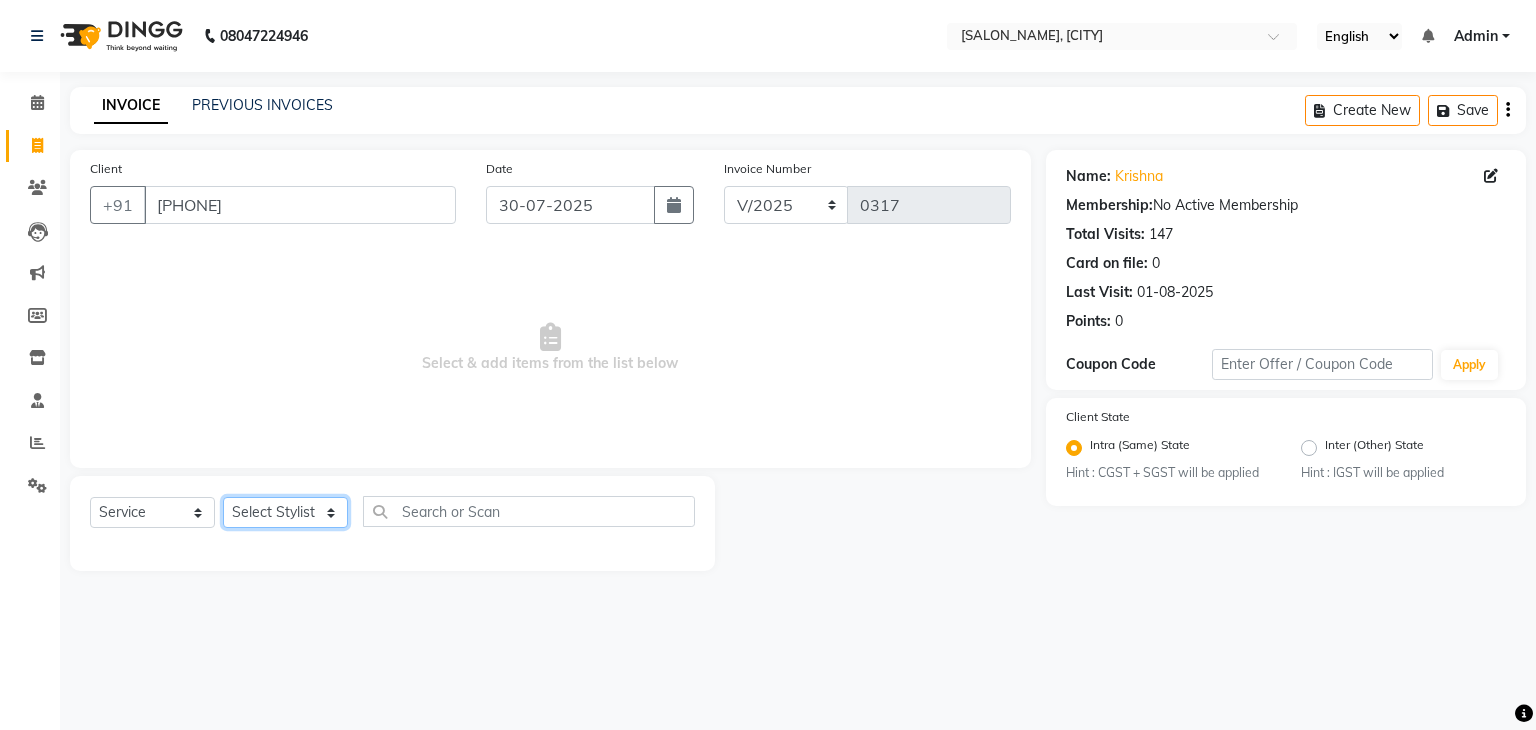 select on "47444" 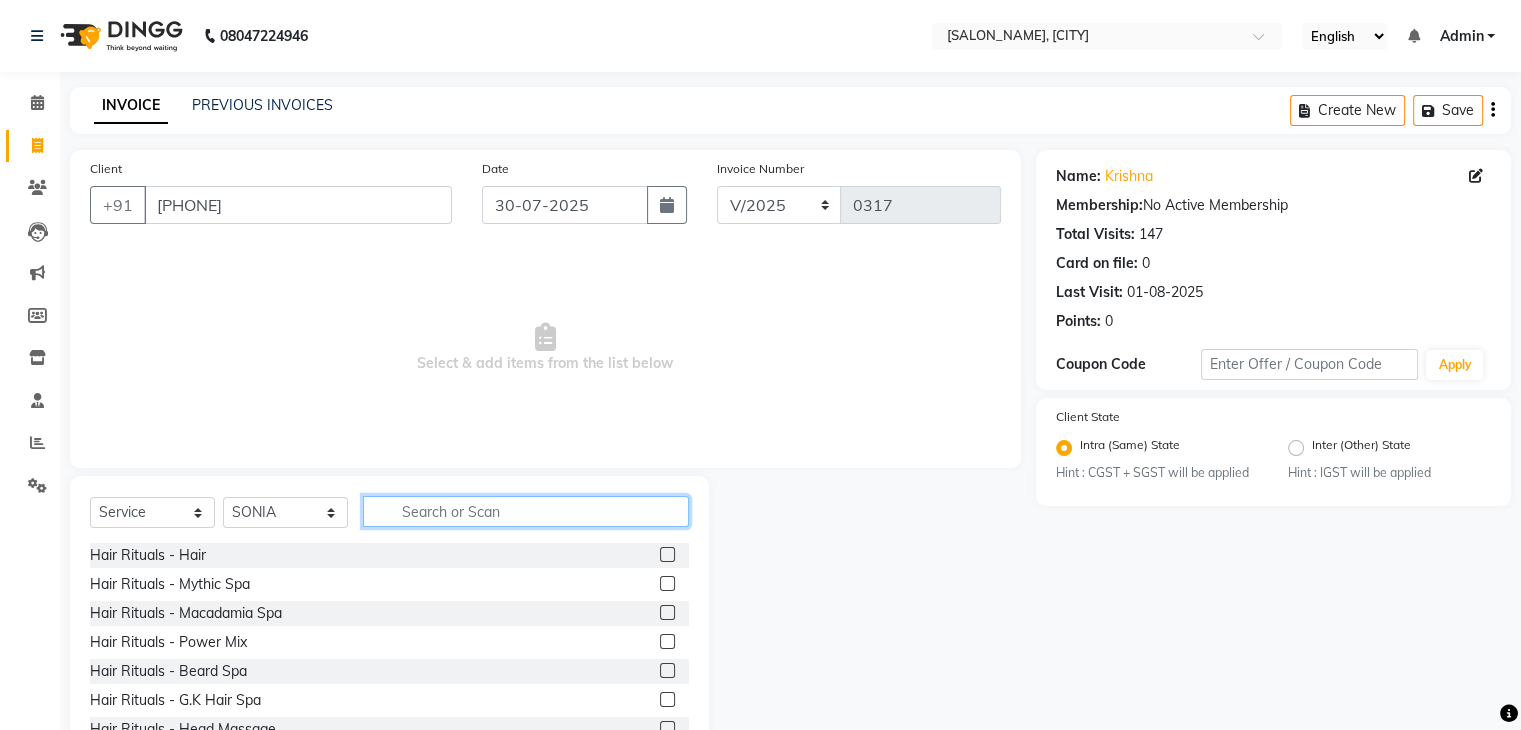 click 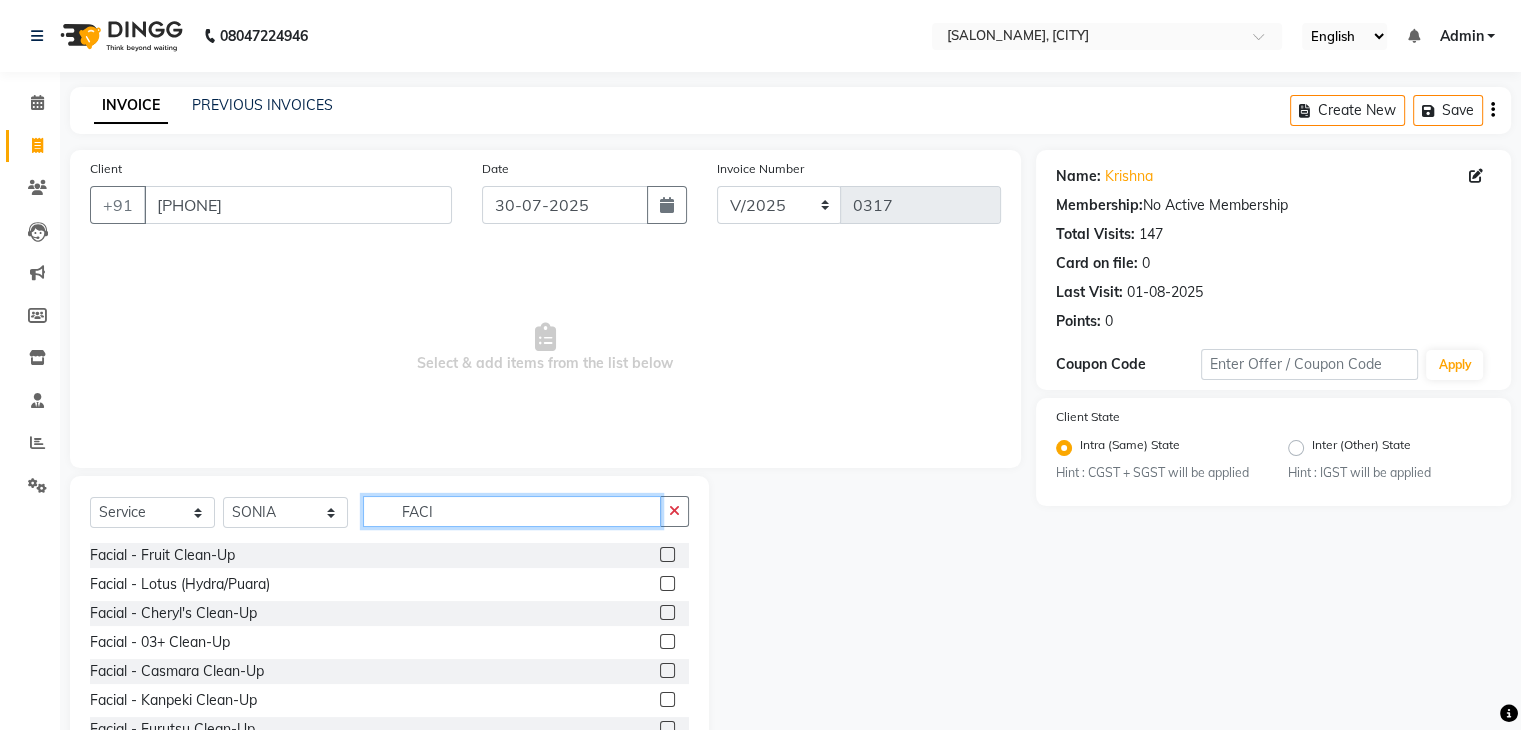 type on "FACI" 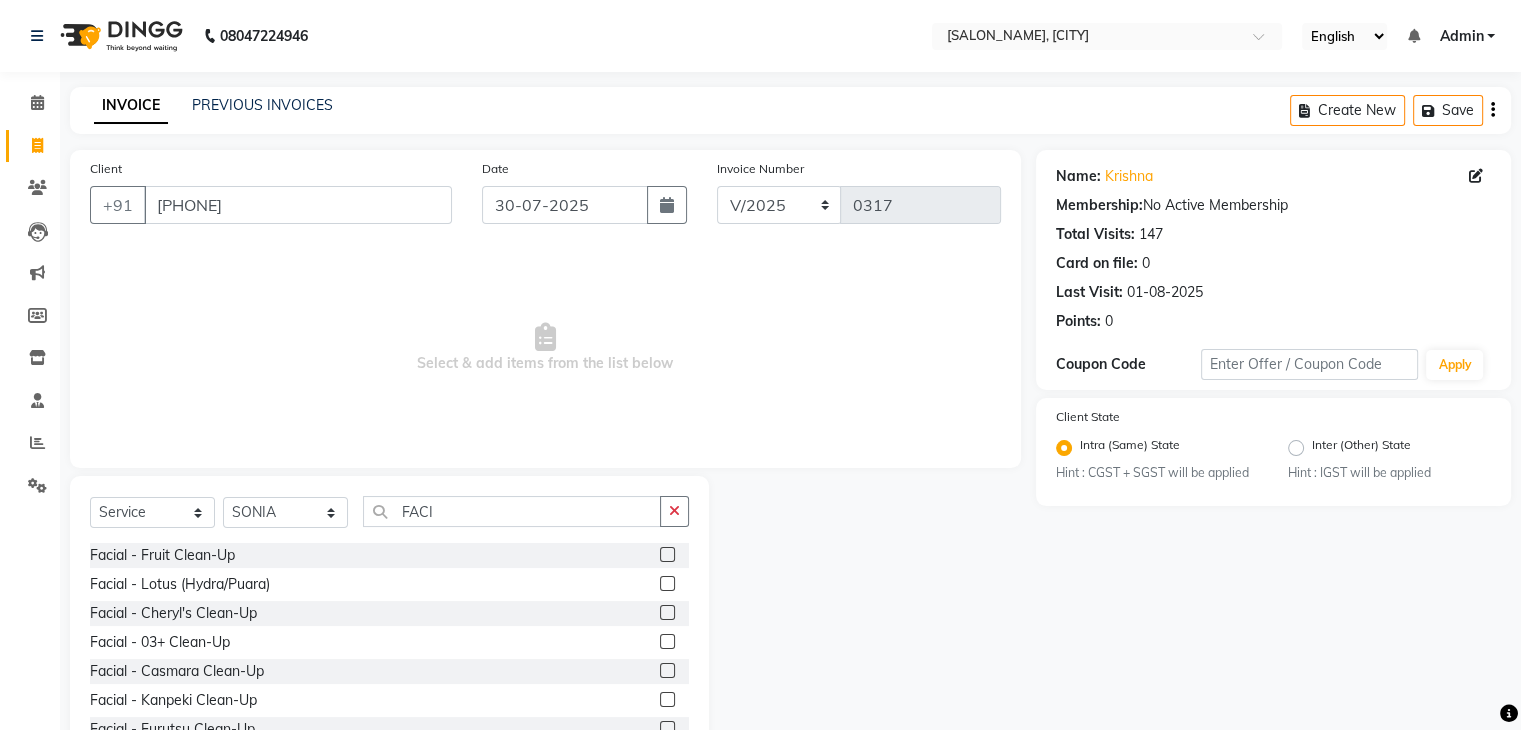 click 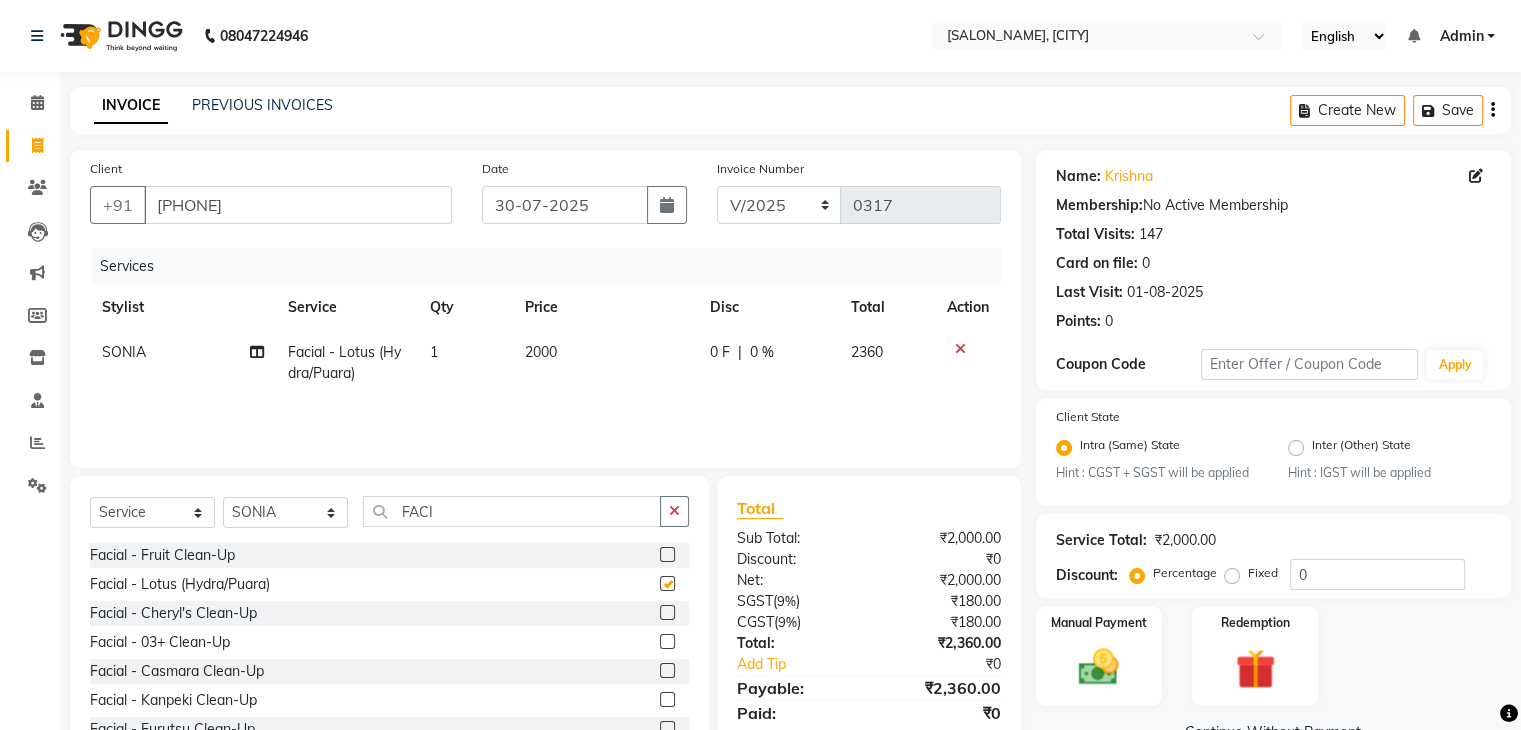 checkbox on "false" 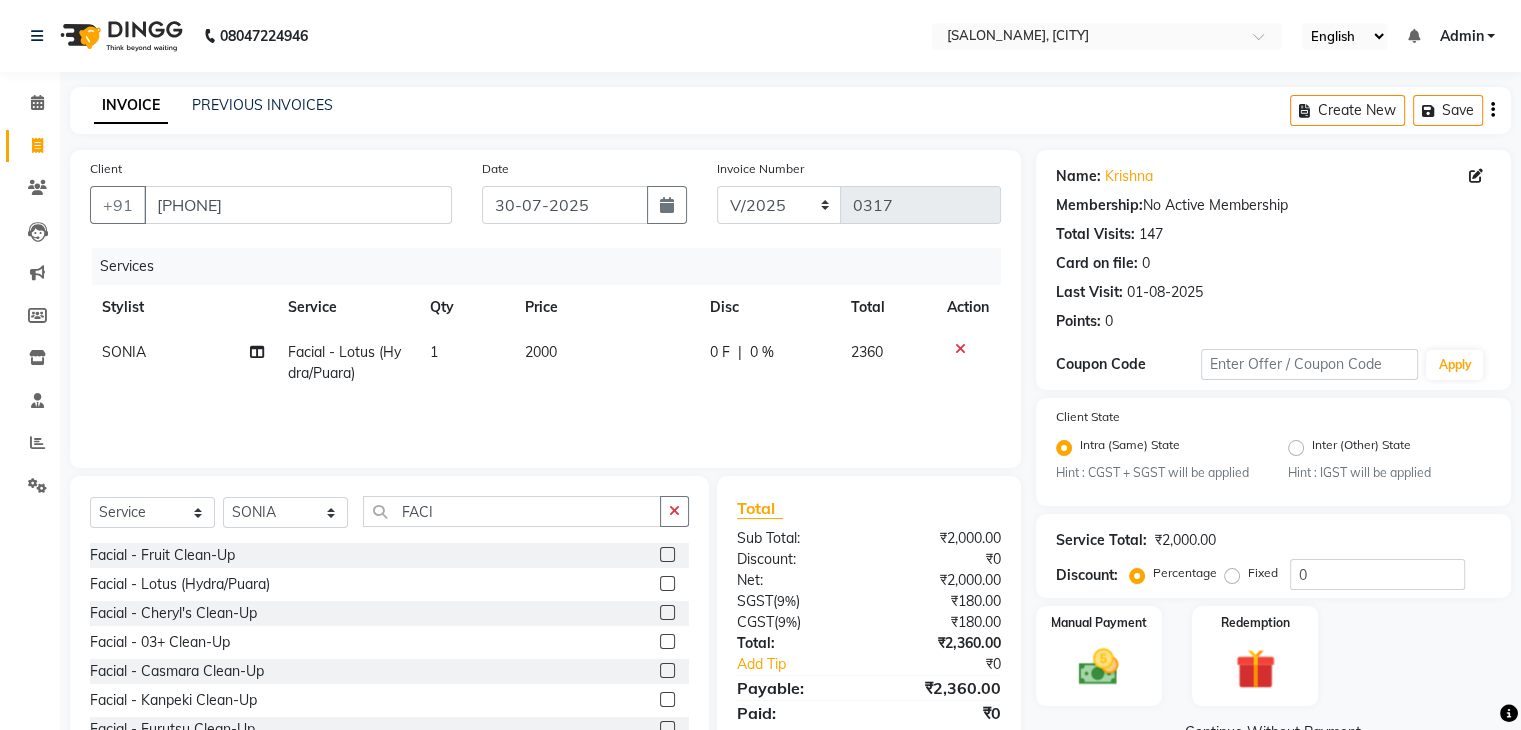 click on "2000" 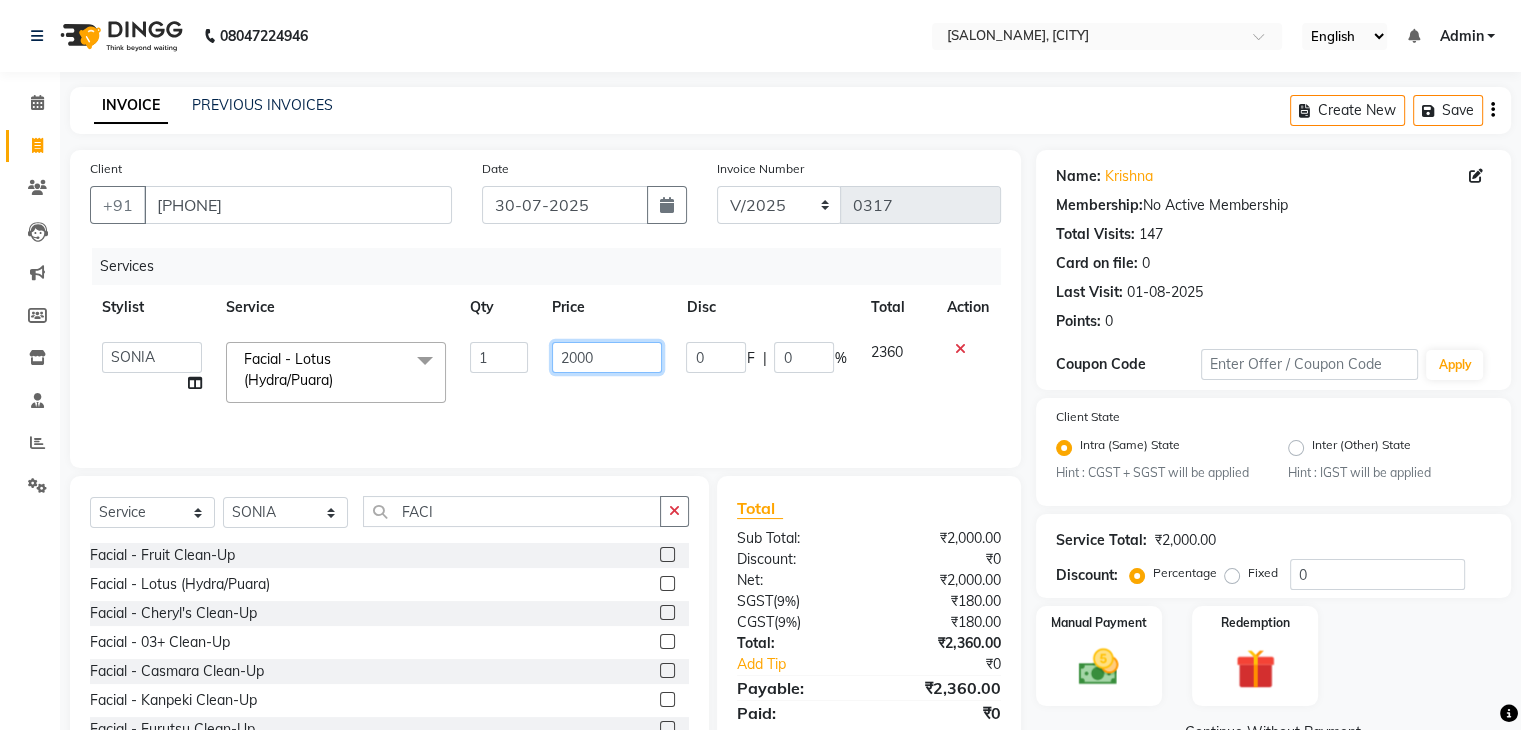 click on "2000" 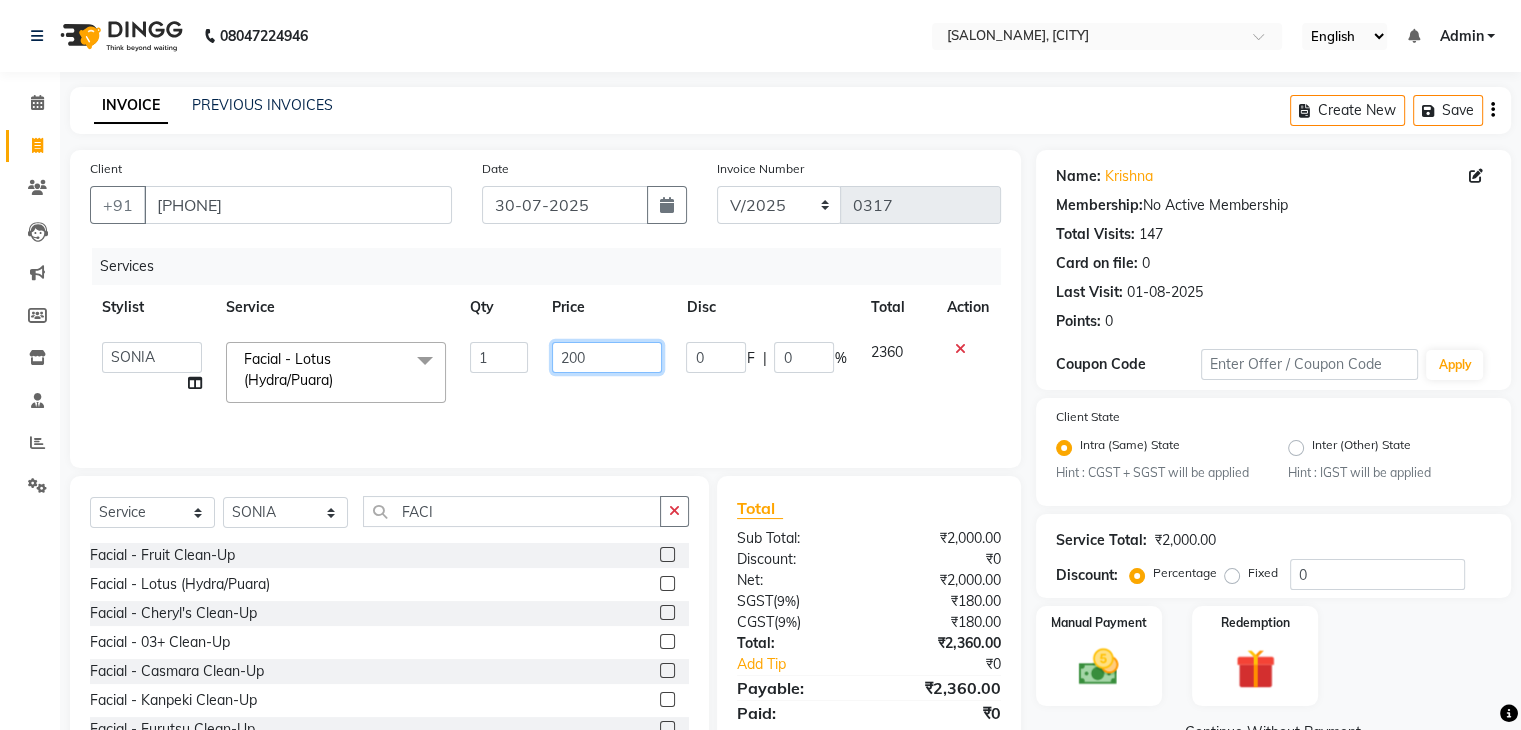 type on "2200" 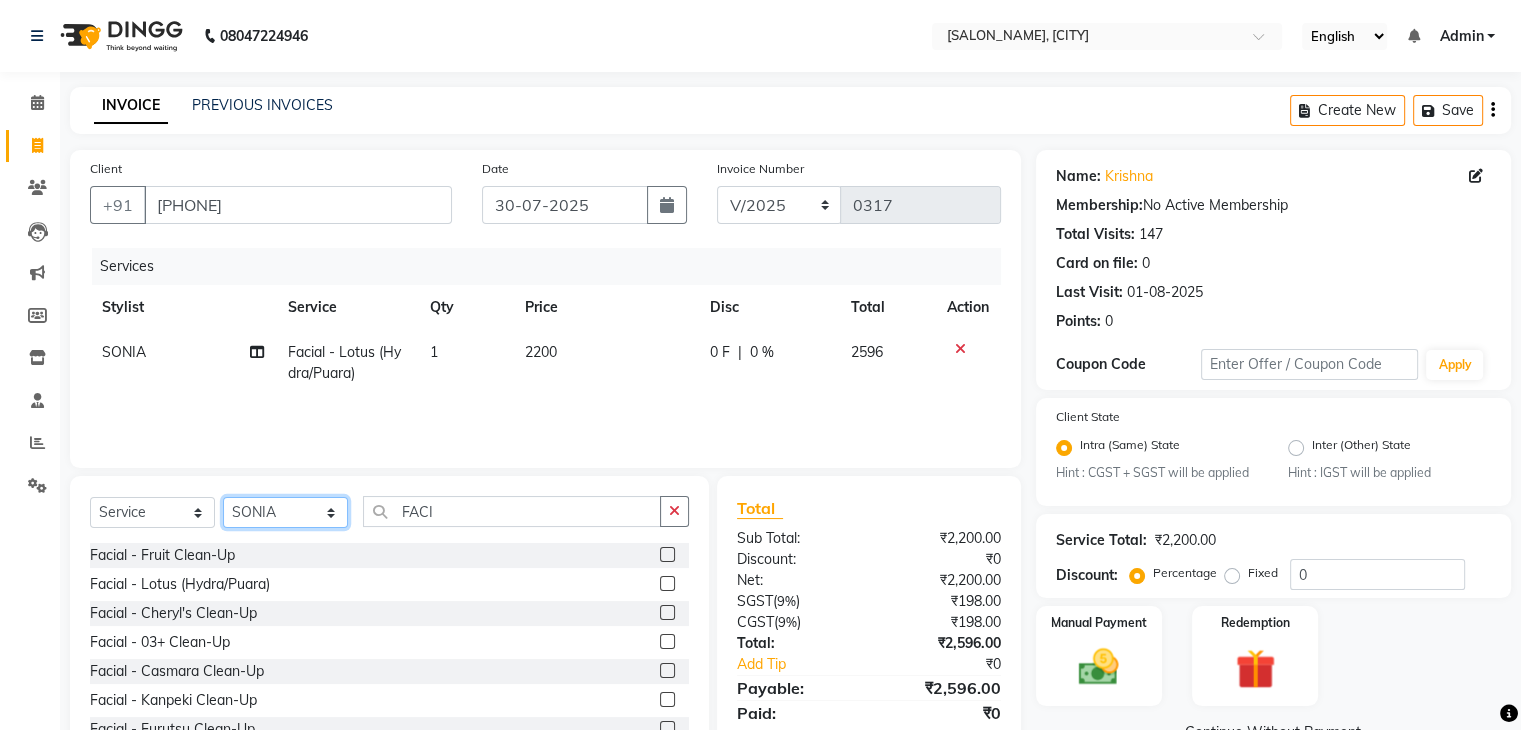 click on "Select Stylist AADIL ADIL Ajay Alam ALAM ALI ALI ANIL ANMOL ARVIND Ashif ASHISH Atif AYESHA BABLI DHEERAJ FAIZ Gaurav Geeta GULJAR HARMAN IBRAHIM Janvi JITENDER KAVI KHUSHBOO KHUSHBOO komal kusum mam  LUCKY manager manju manoj Marry Meena MEENTA MEENTA Meenu MERRY MINTA Moin ali MONIKA Naem Naresh NAZIM NEELAM Neeraj Nisha Pankaj Priya PRIYANKA RAGNI Ram RAM RIYA SAHIL SAMEER sangeeta  SAPAN Seema SEEMA SHAAN SHAHRUKH SHIKHA SHILPA SONIA sonu SONU SUNIL Sunita SUNITA UPASANA UPASANA Vanshika Varun VINITA Zafar" 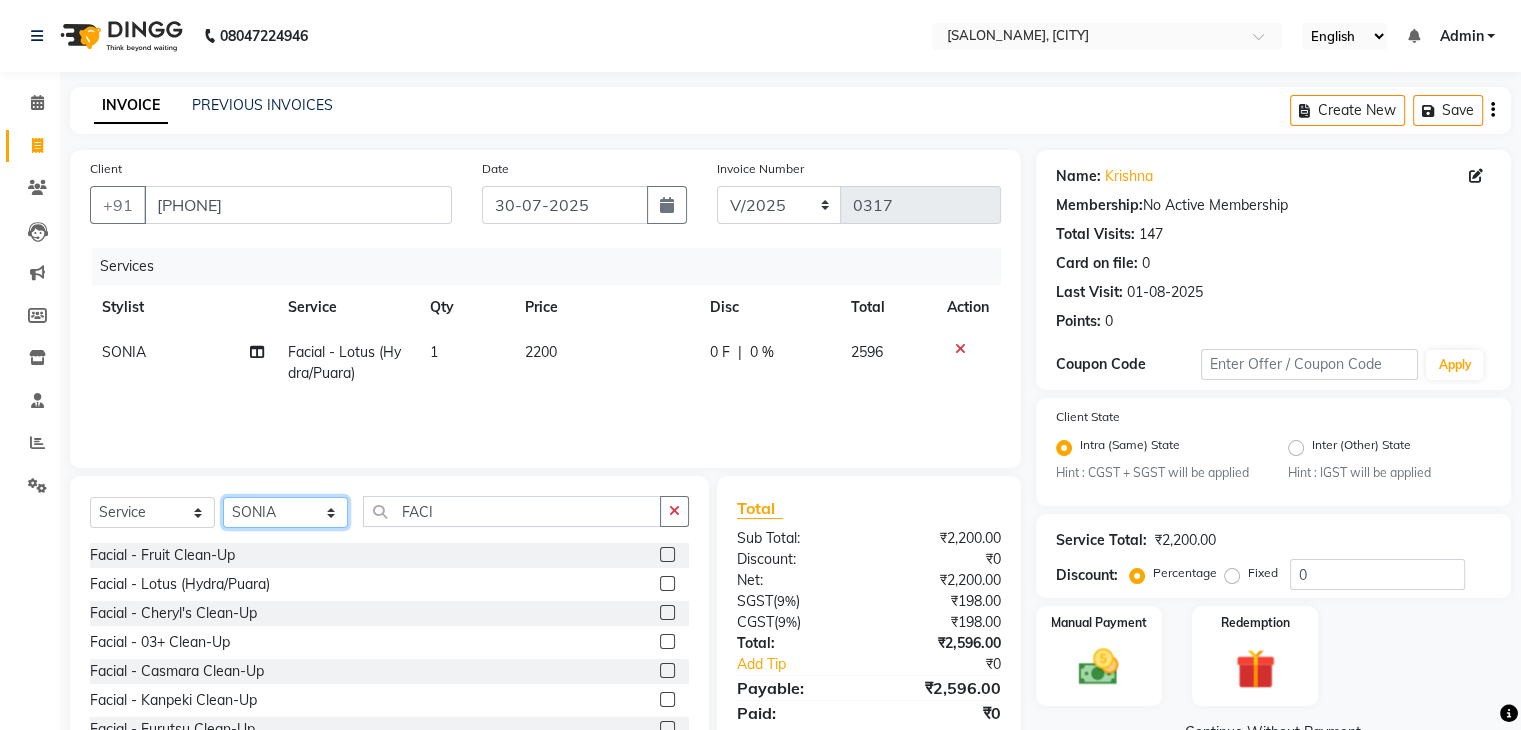 select on "61135" 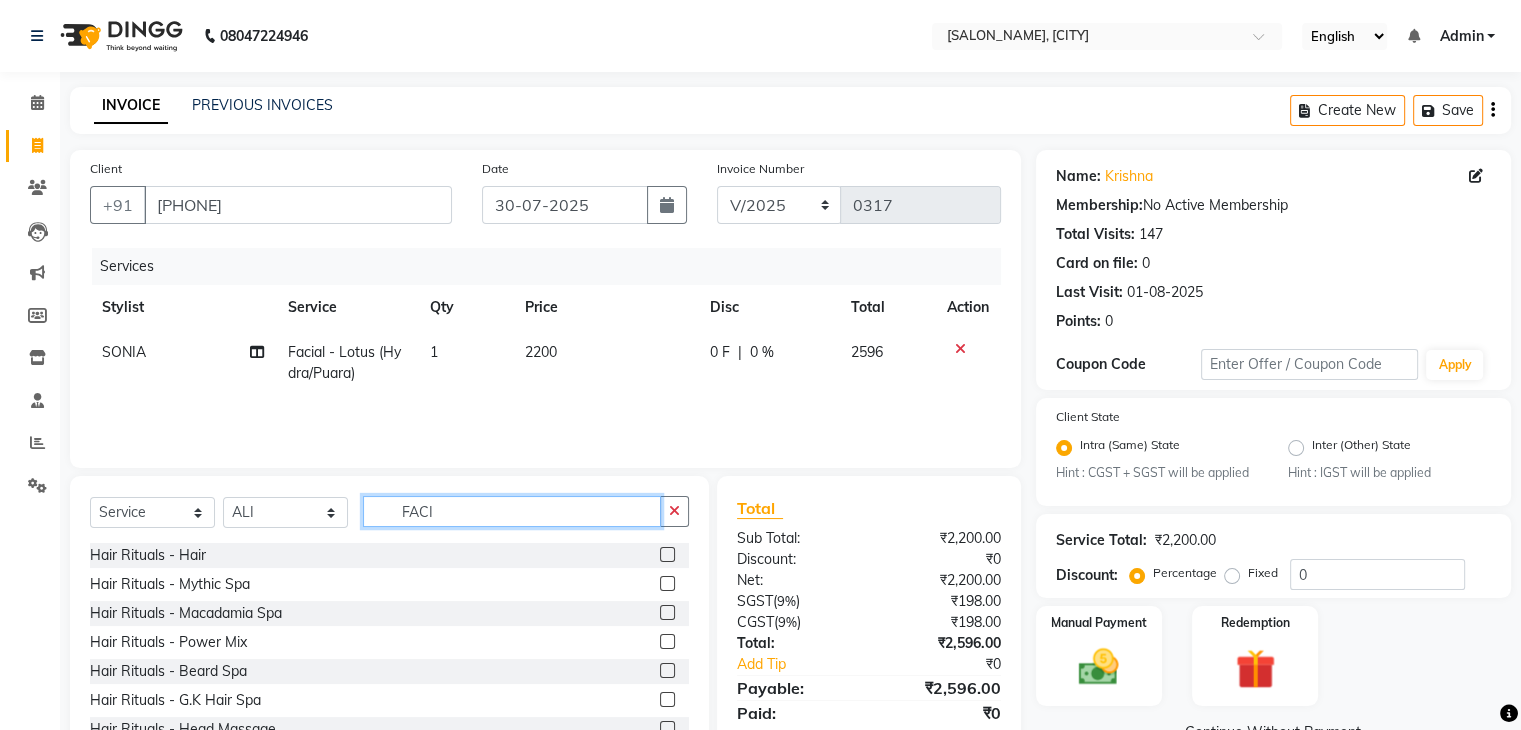 click on "FACI" 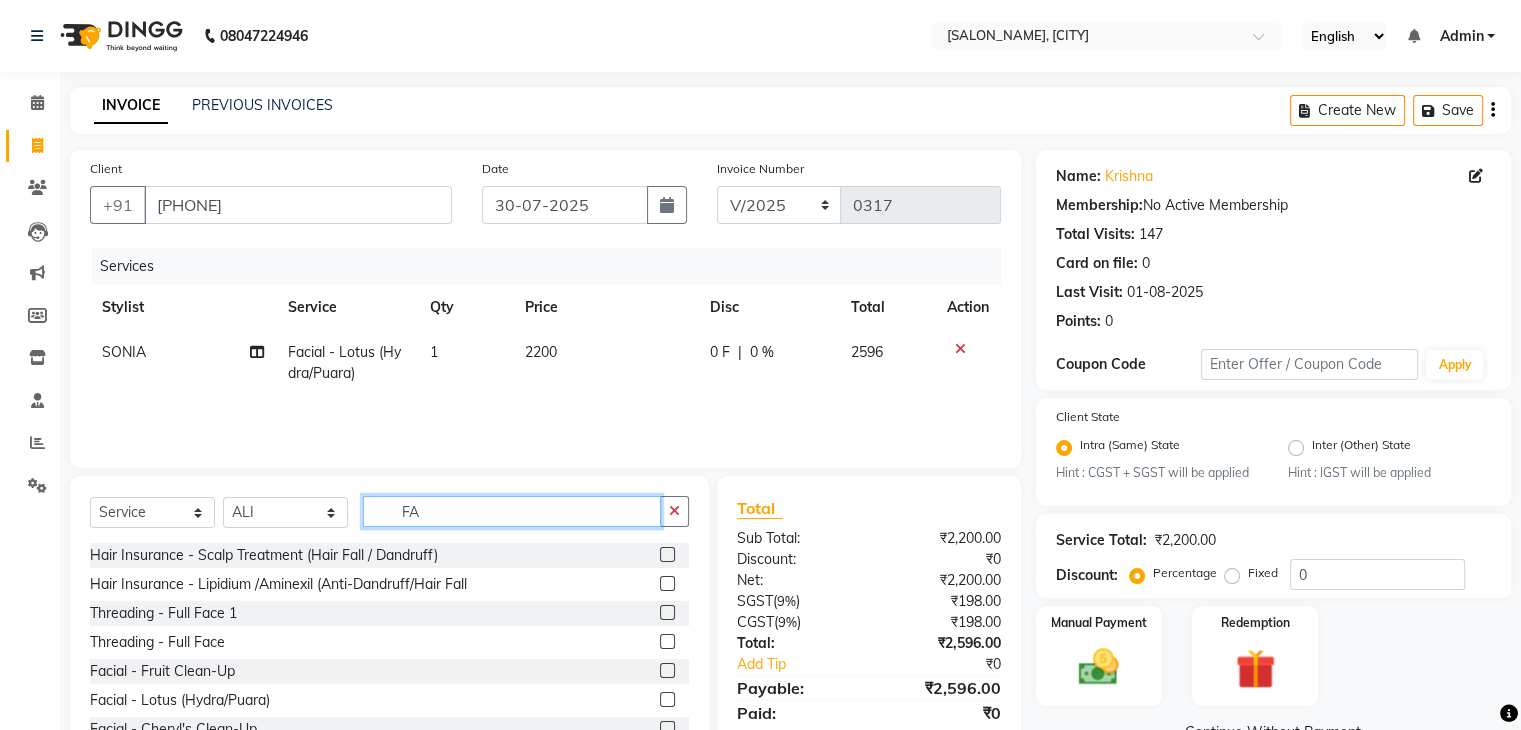 type on "F" 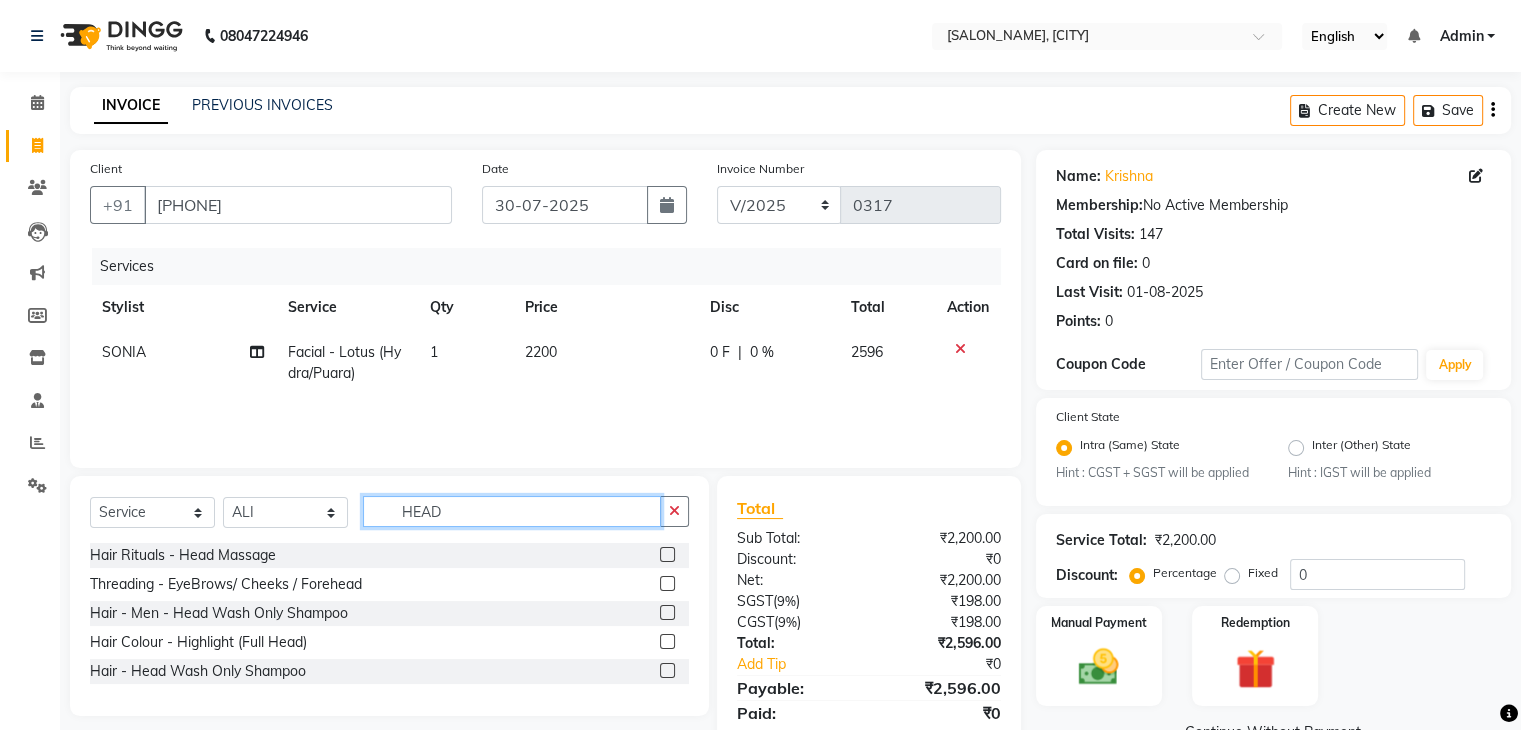 type on "HEAD" 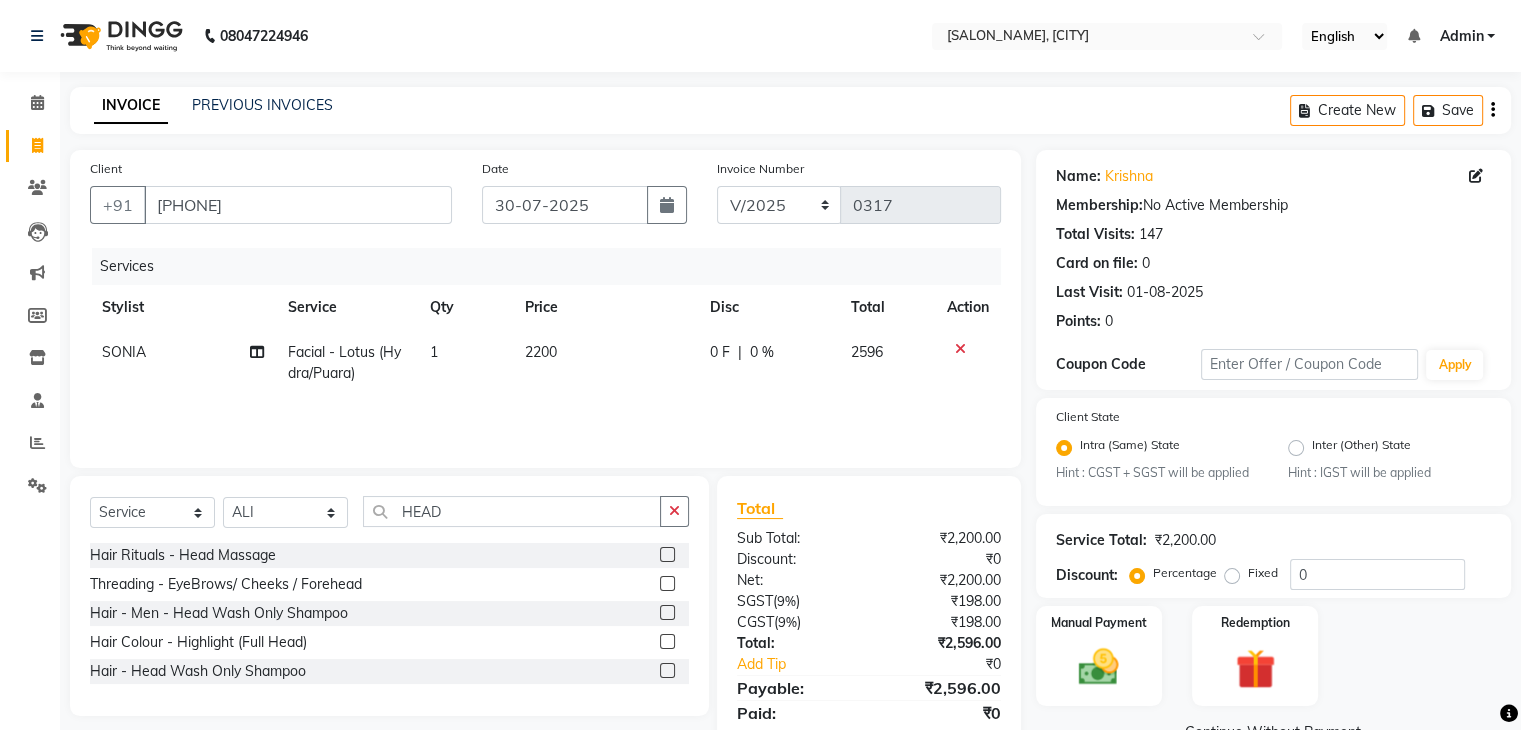 click 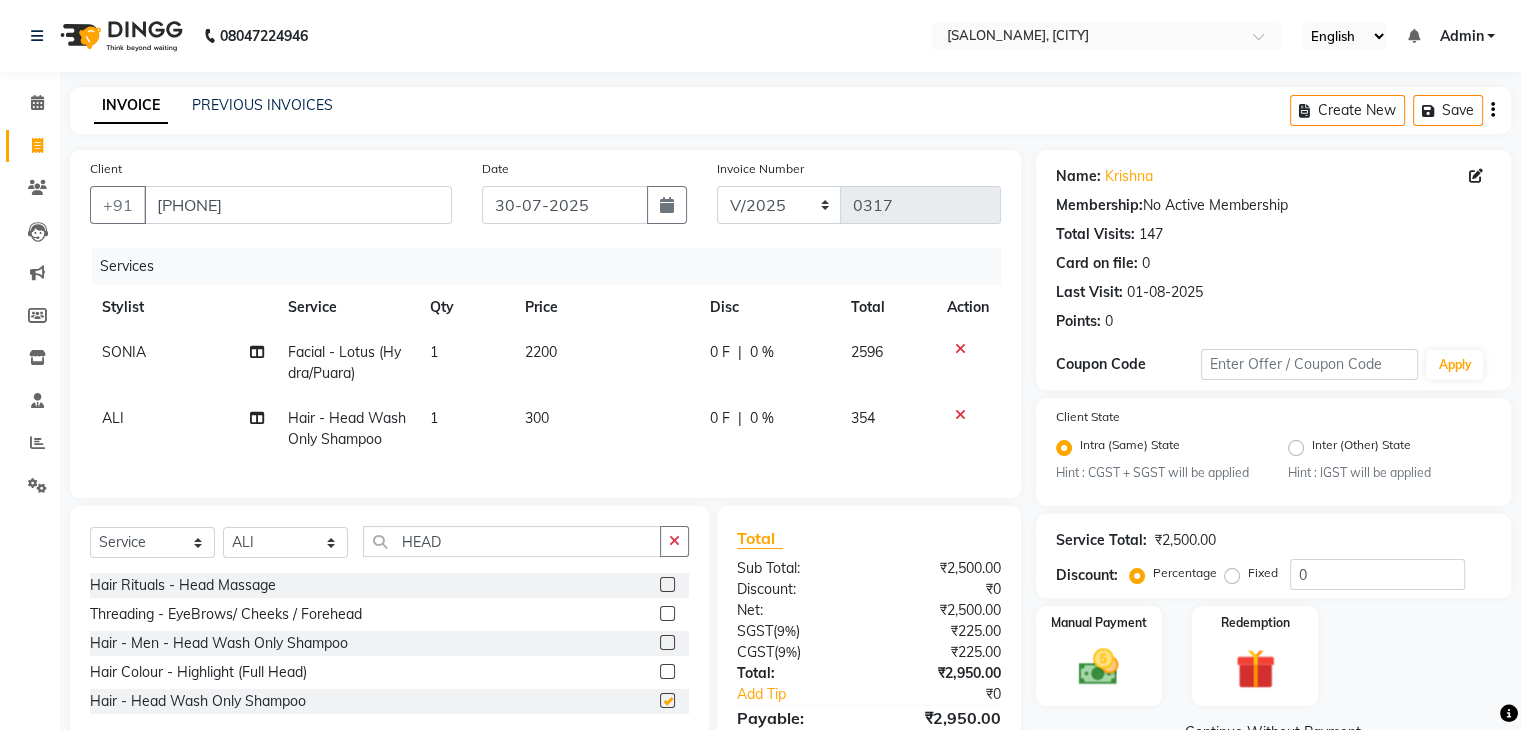 checkbox on "false" 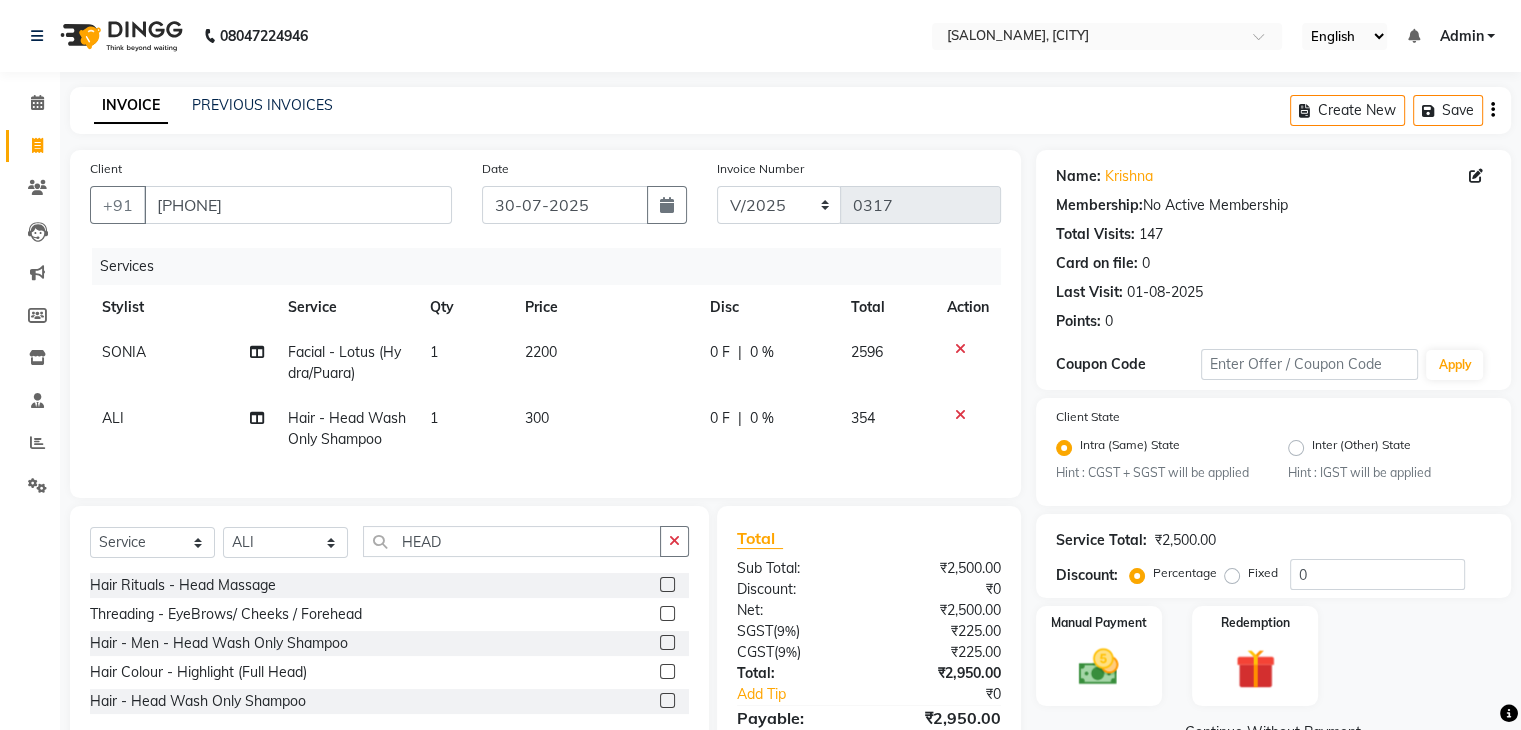 click on "300" 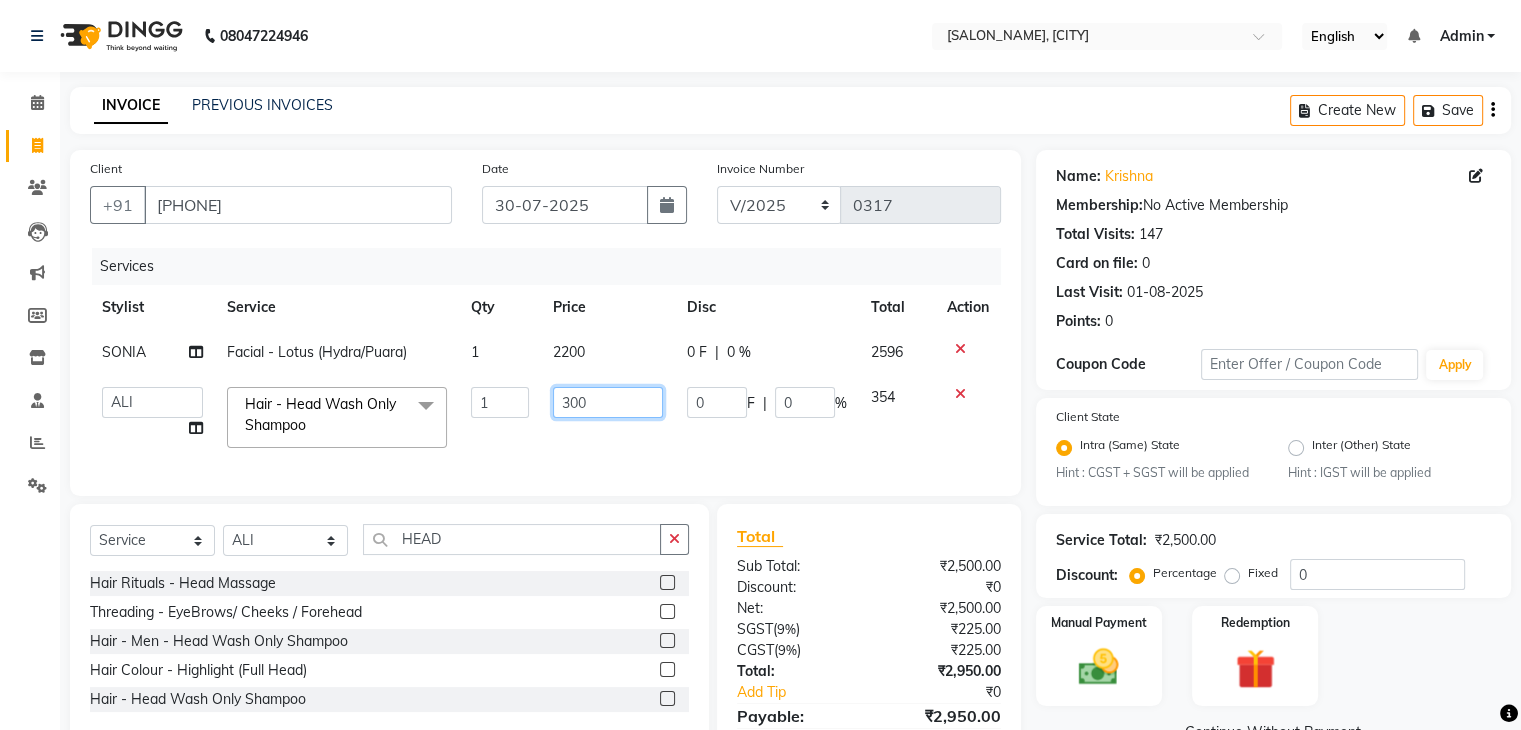 click on "300" 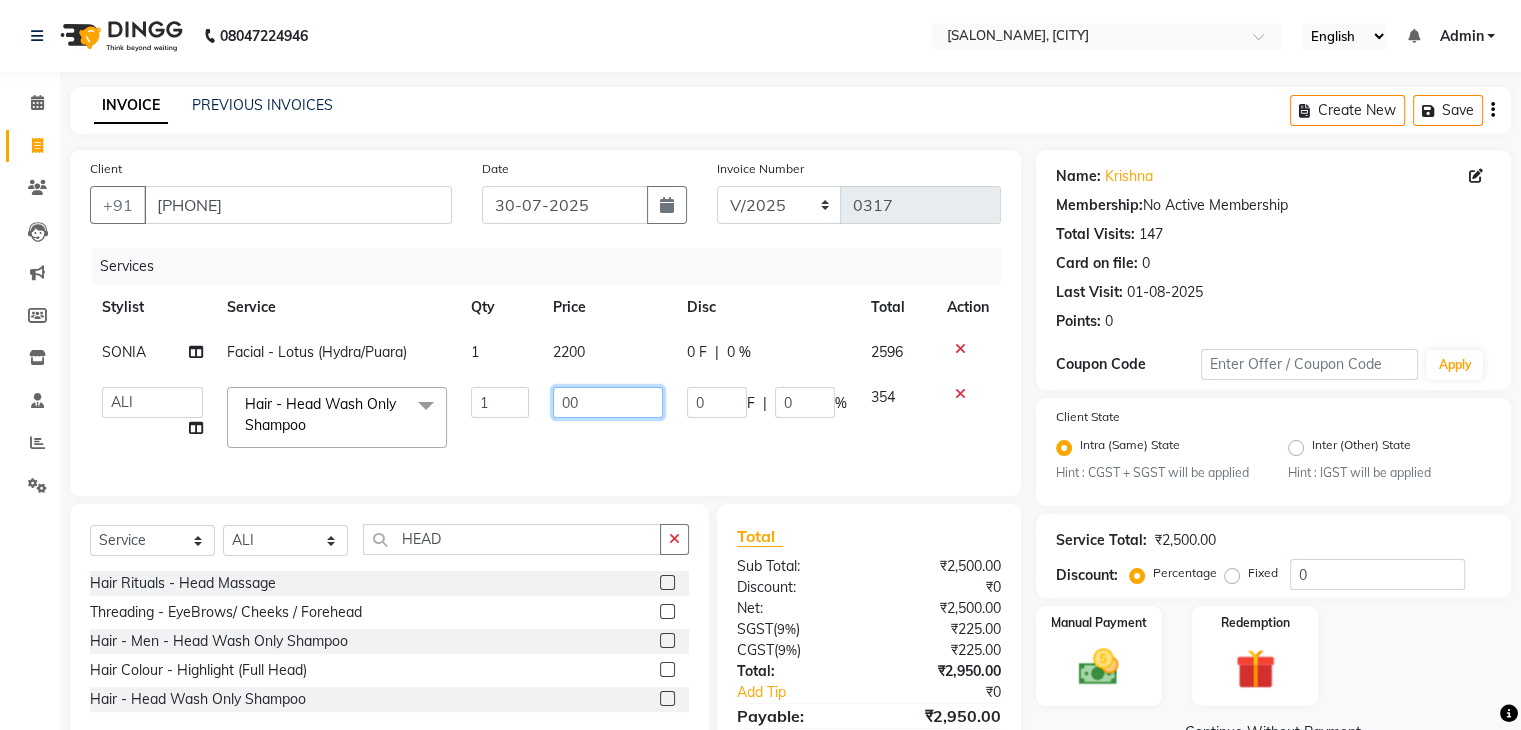 type on "400" 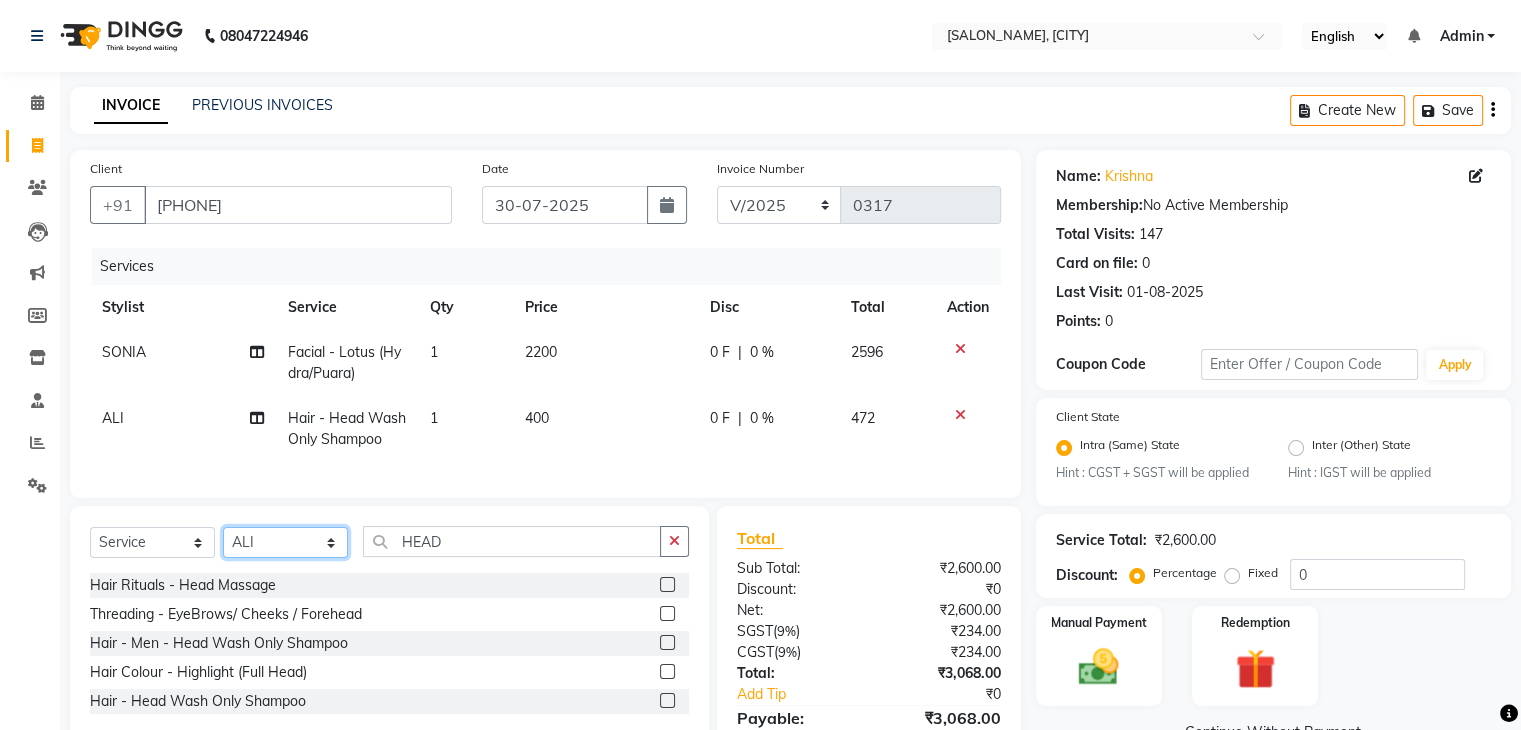 click on "Select Stylist AADIL ADIL Ajay Alam ALAM ALI ALI ANIL ANMOL ARVIND Ashif ASHISH Atif AYESHA BABLI DHEERAJ FAIZ Gaurav Geeta GULJAR HARMAN IBRAHIM Janvi JITENDER KAVI KHUSHBOO KHUSHBOO komal kusum mam  LUCKY manager manju manoj Marry Meena MEENTA MEENTA Meenu MERRY MINTA Moin ali MONIKA Naem Naresh NAZIM NEELAM Neeraj Nisha Pankaj Priya PRIYANKA RAGNI Ram RAM RIYA SAHIL SAMEER sangeeta  SAPAN Seema SEEMA SHAAN SHAHRUKH SHIKHA SHILPA SONIA sonu SONU SUNIL Sunita SUNITA UPASANA UPASANA Vanshika Varun VINITA Zafar" 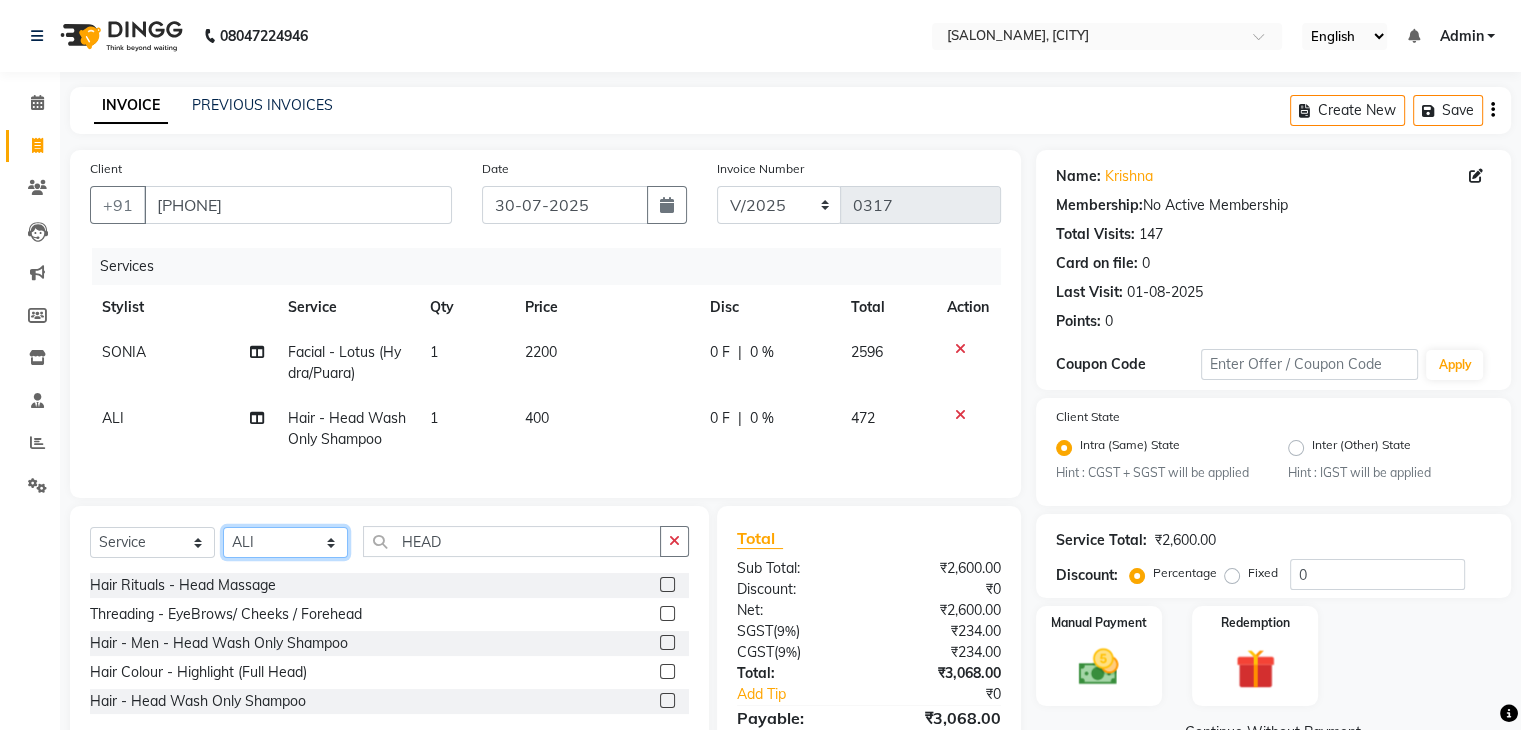 select on "52865" 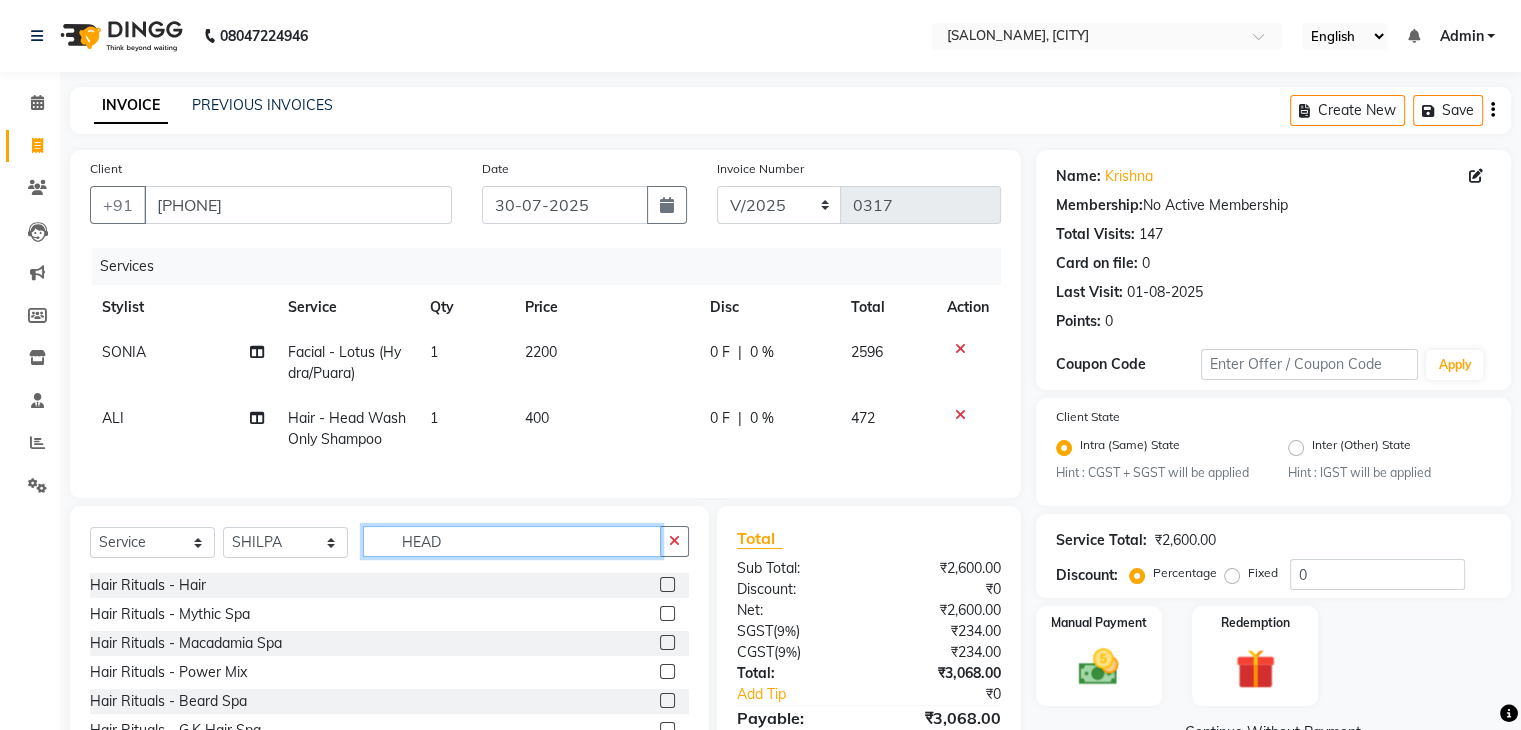 click on "HEAD" 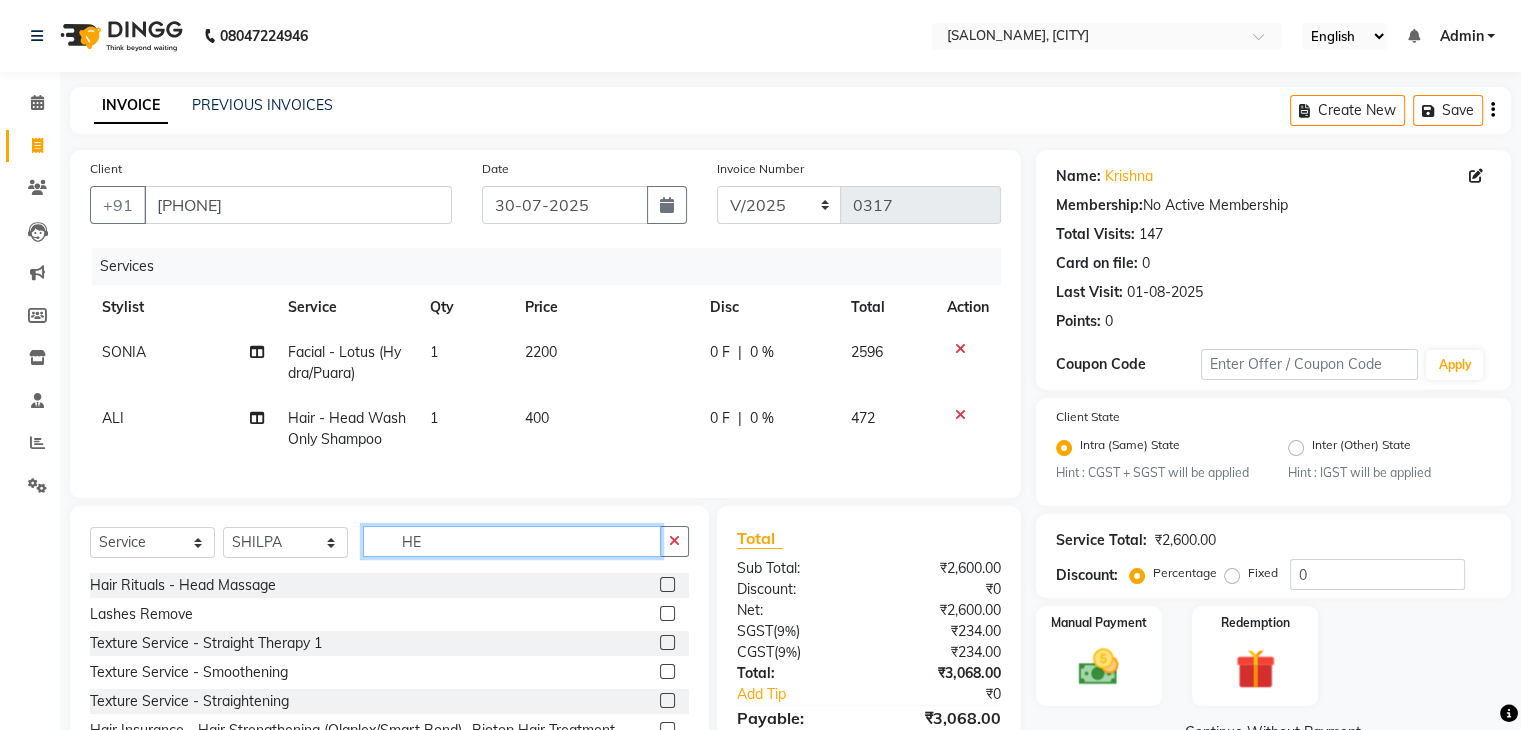 type on "H" 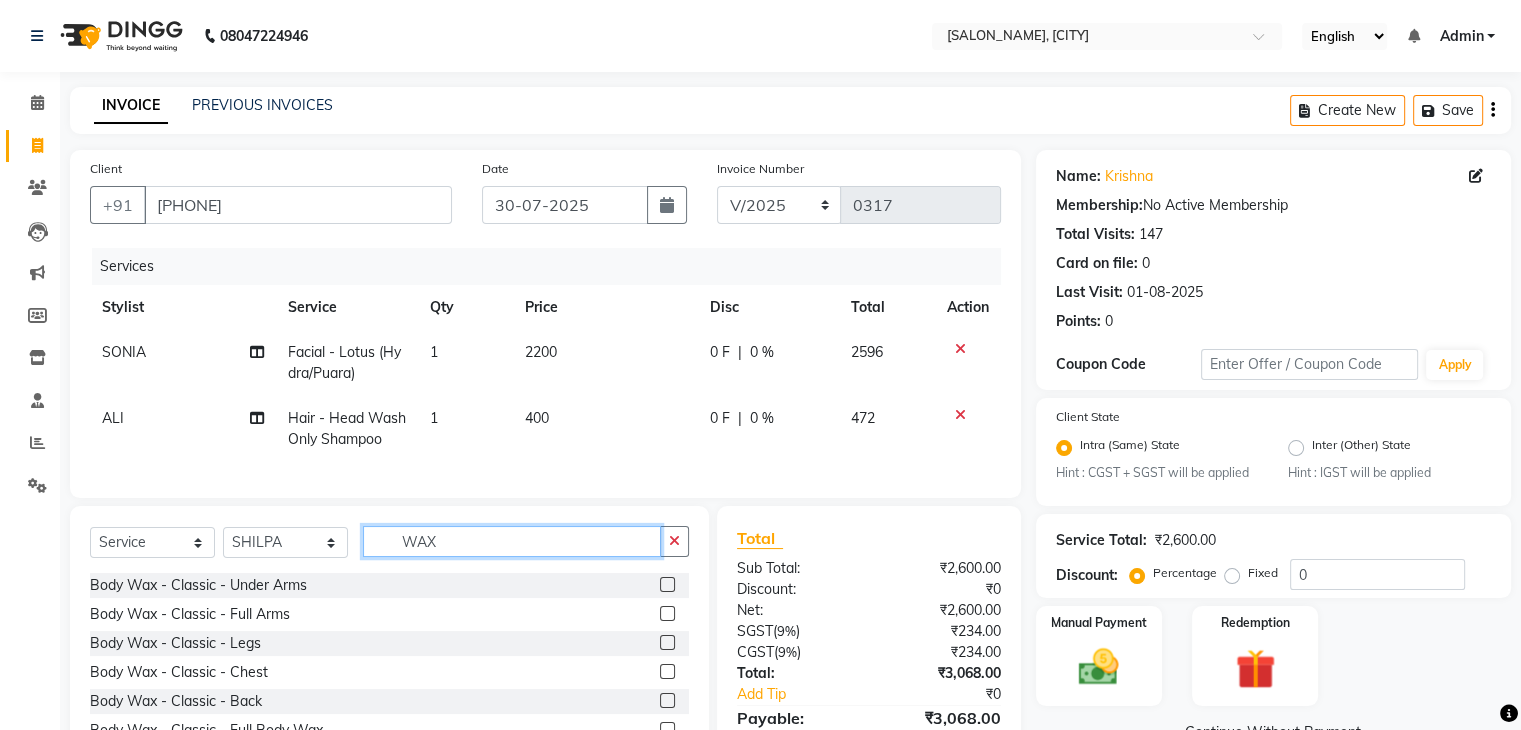 scroll, scrollTop: 174, scrollLeft: 0, axis: vertical 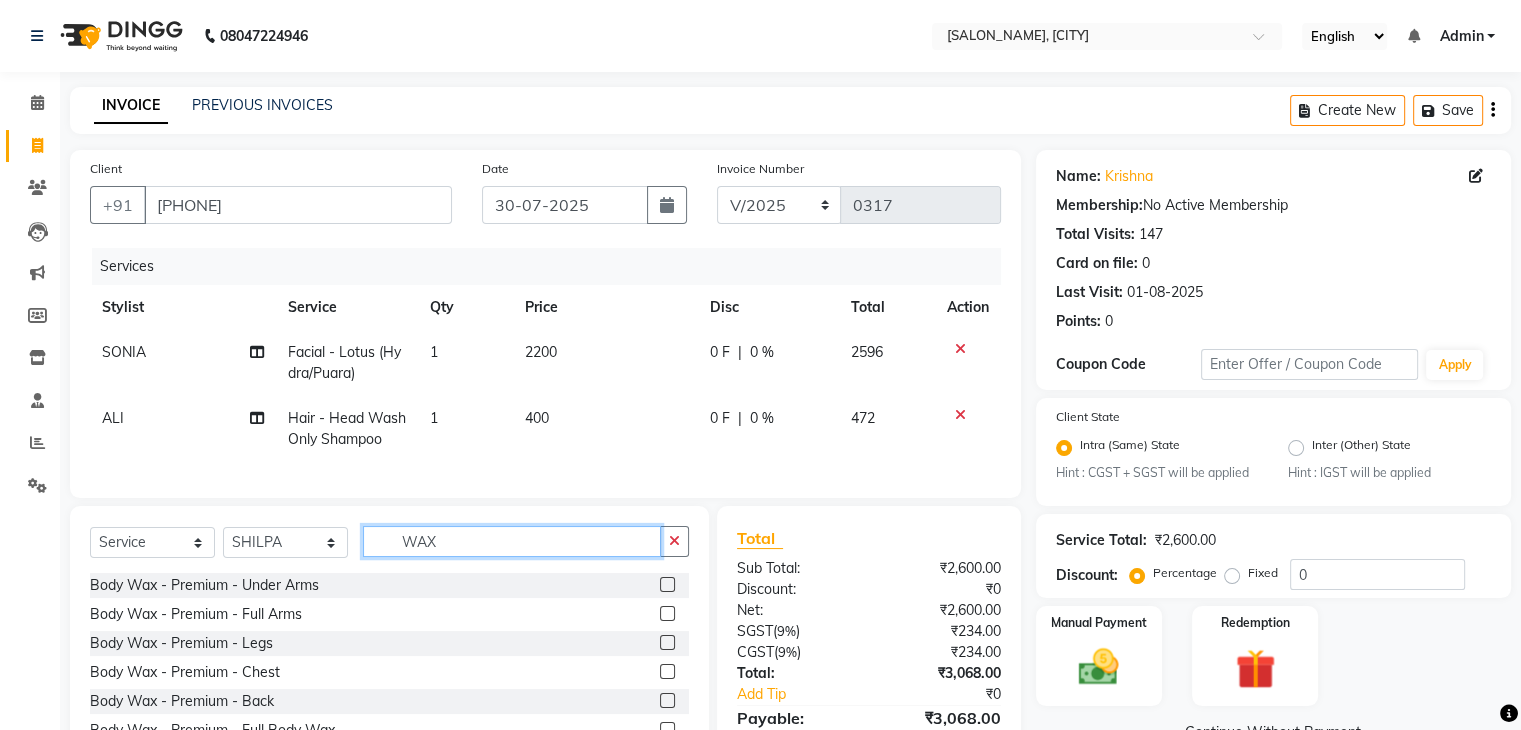 type on "WAX" 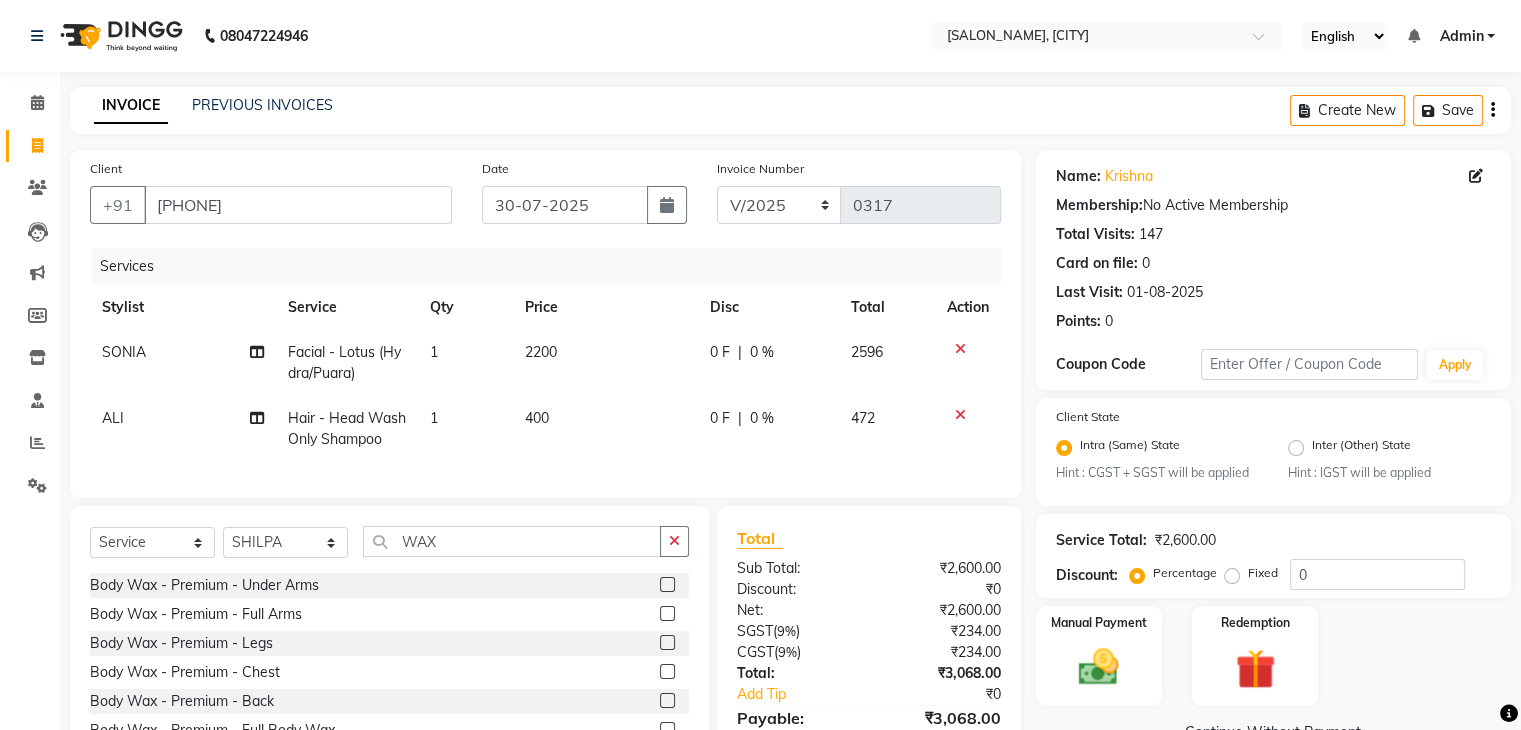 click 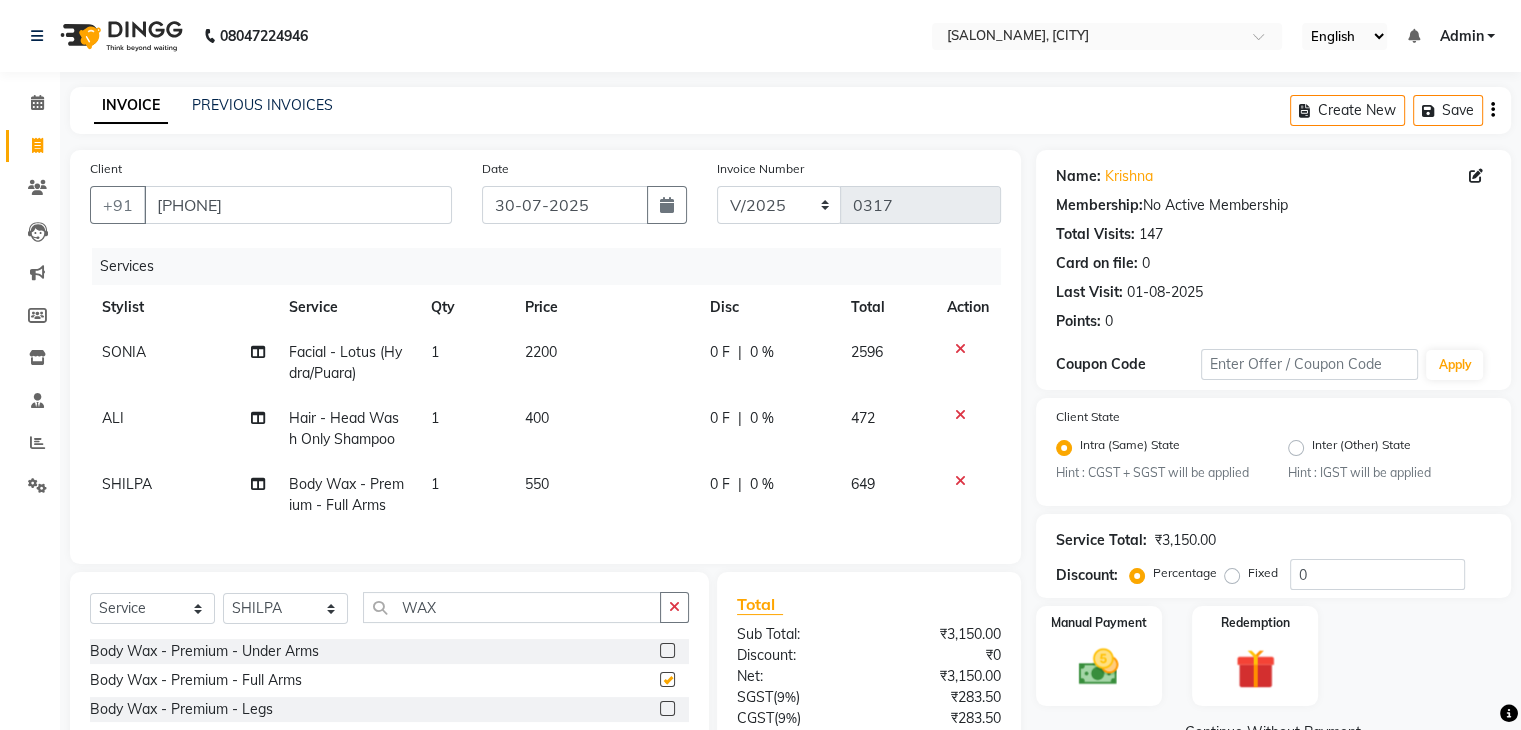 checkbox on "false" 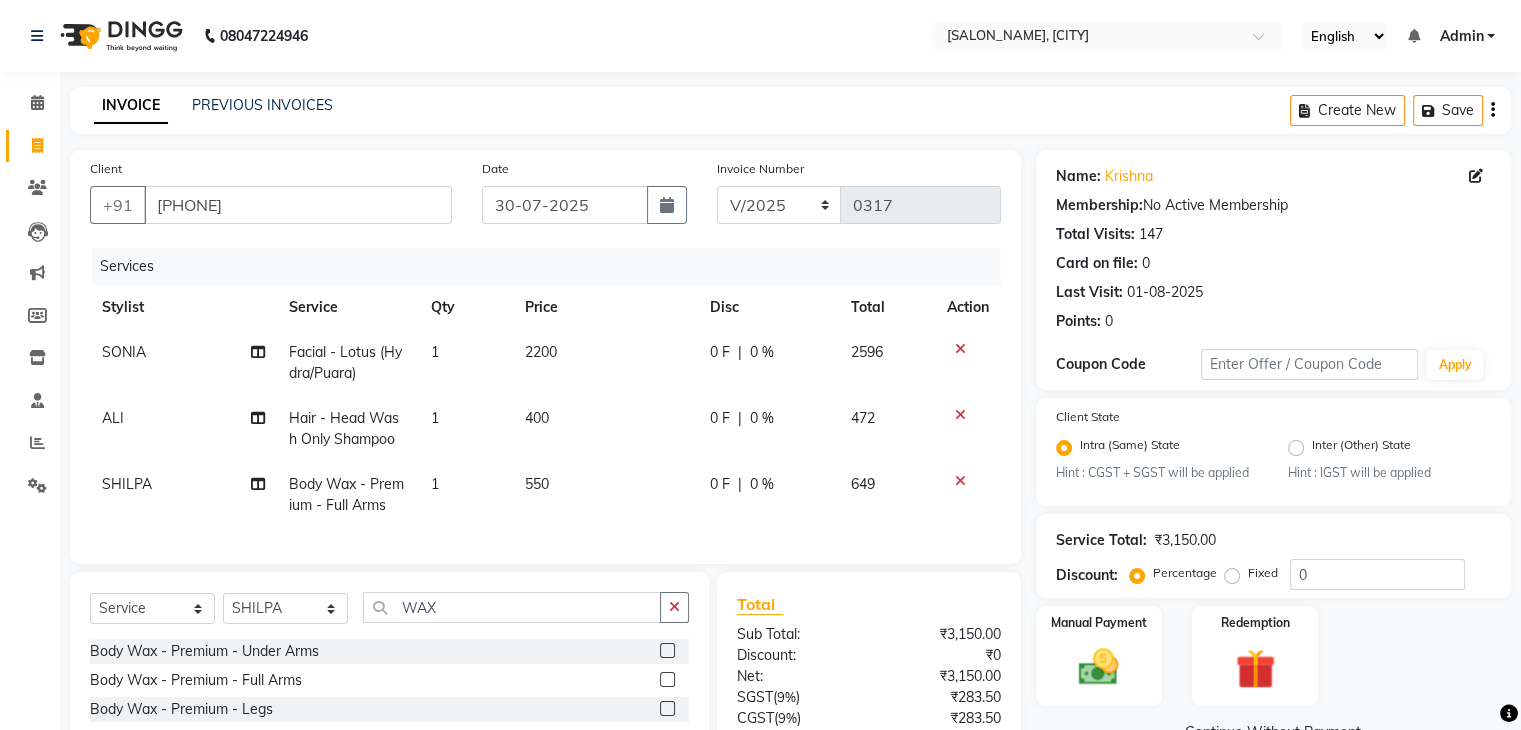 click on "550" 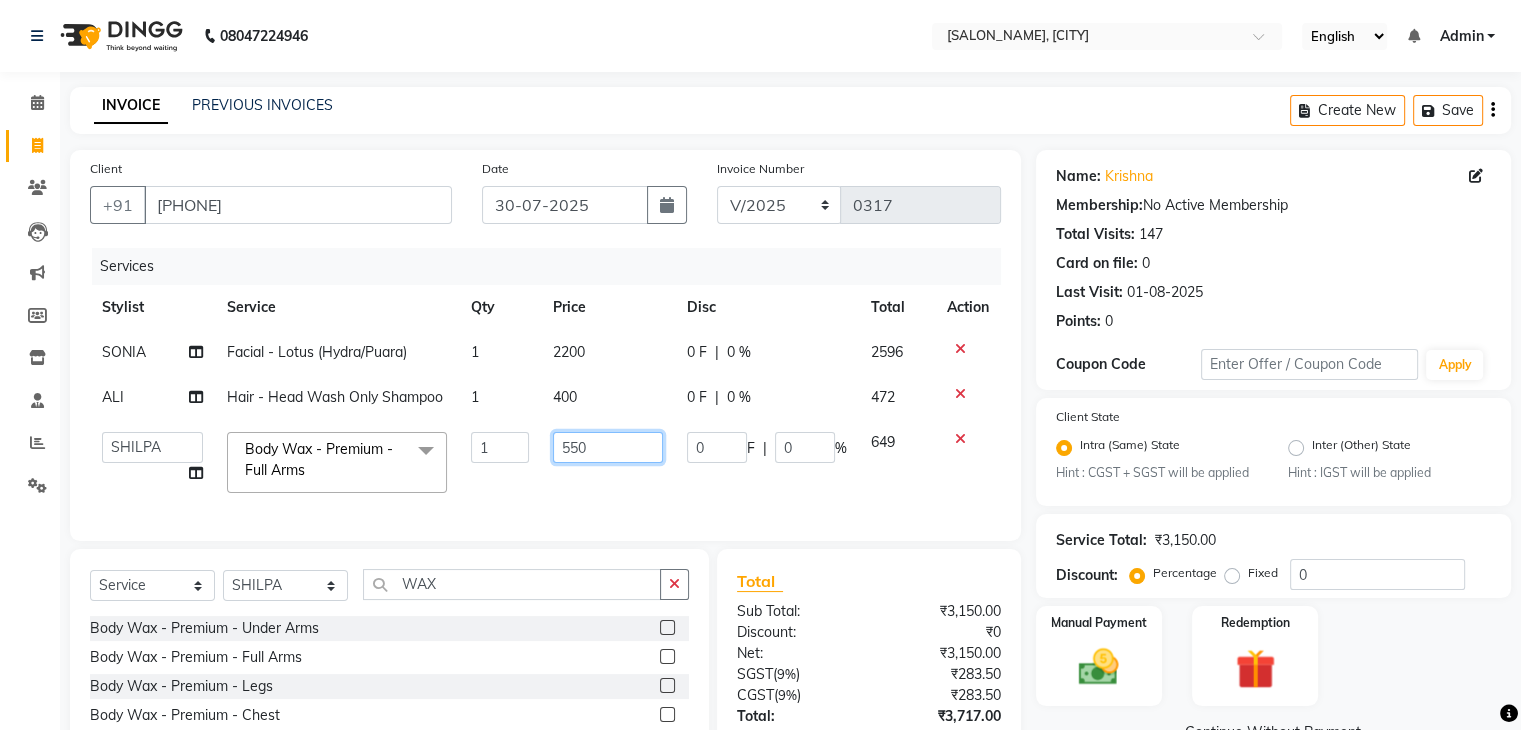 click on "550" 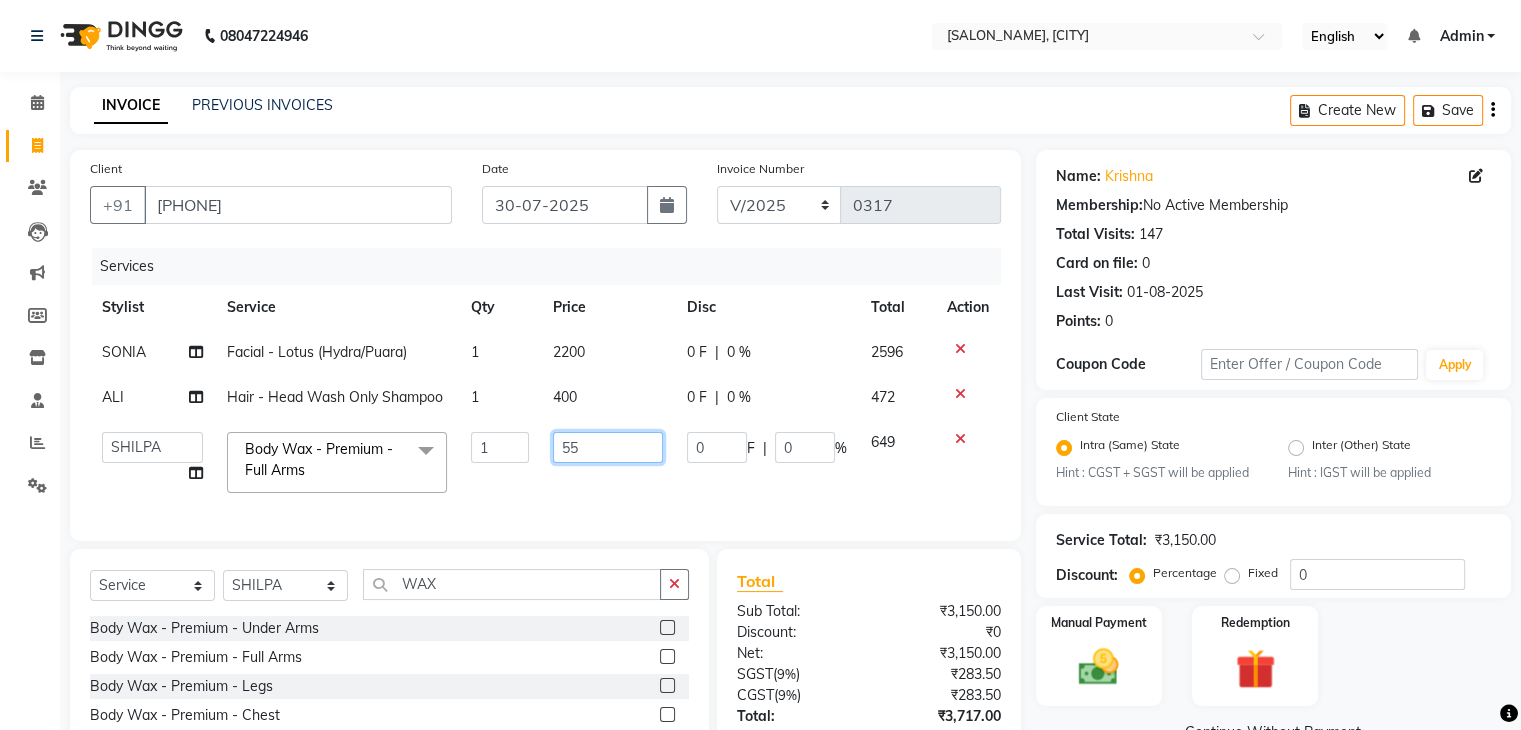 type on "5" 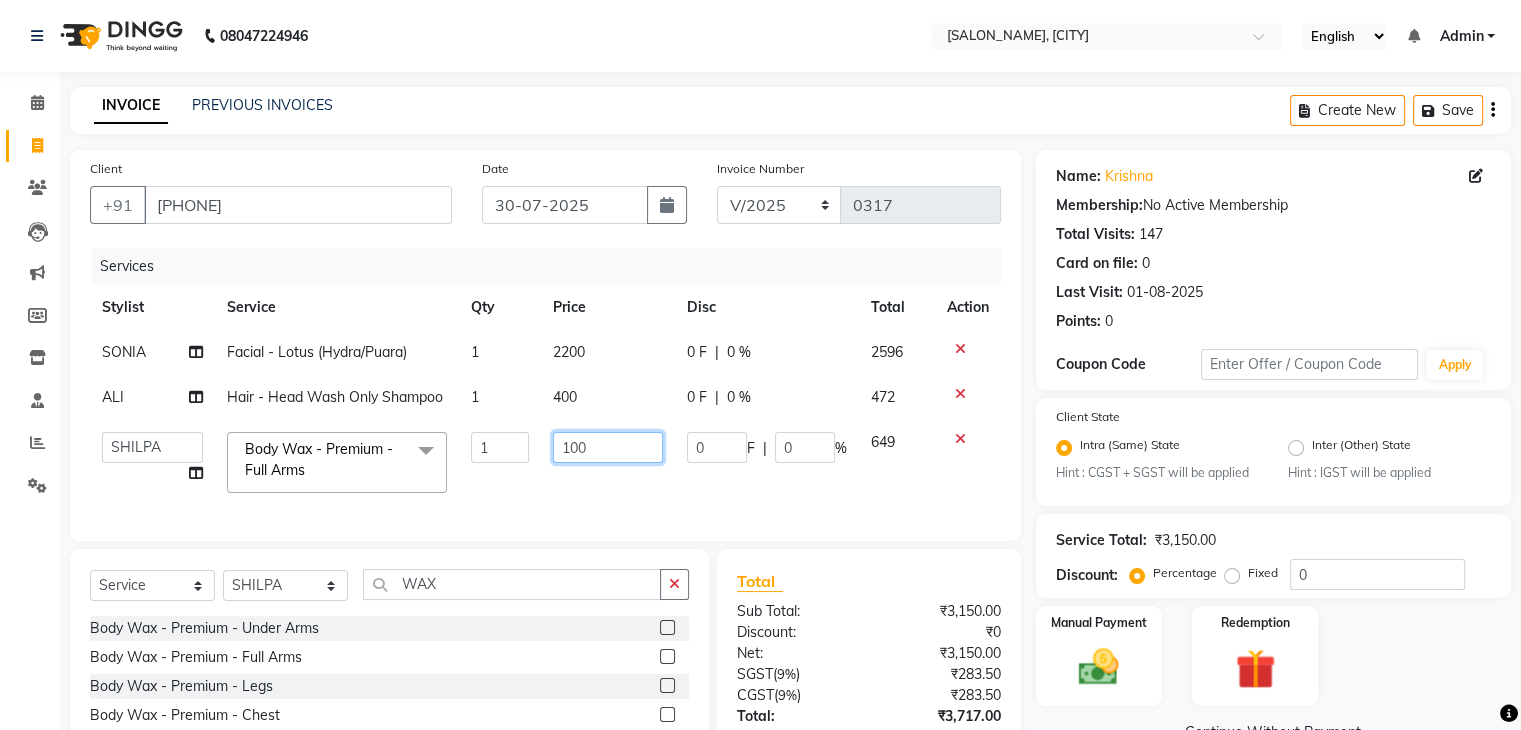 type on "1000" 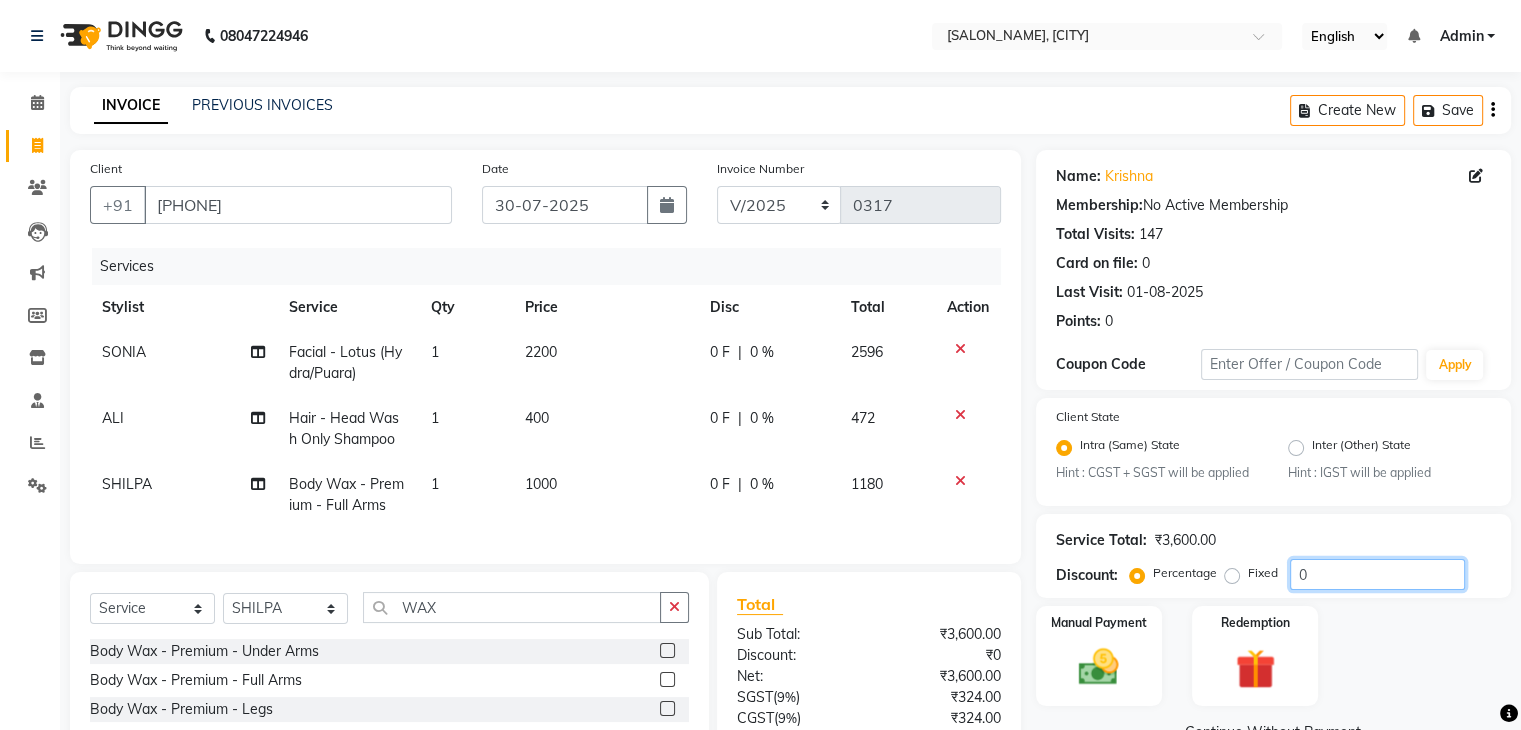 click on "0" 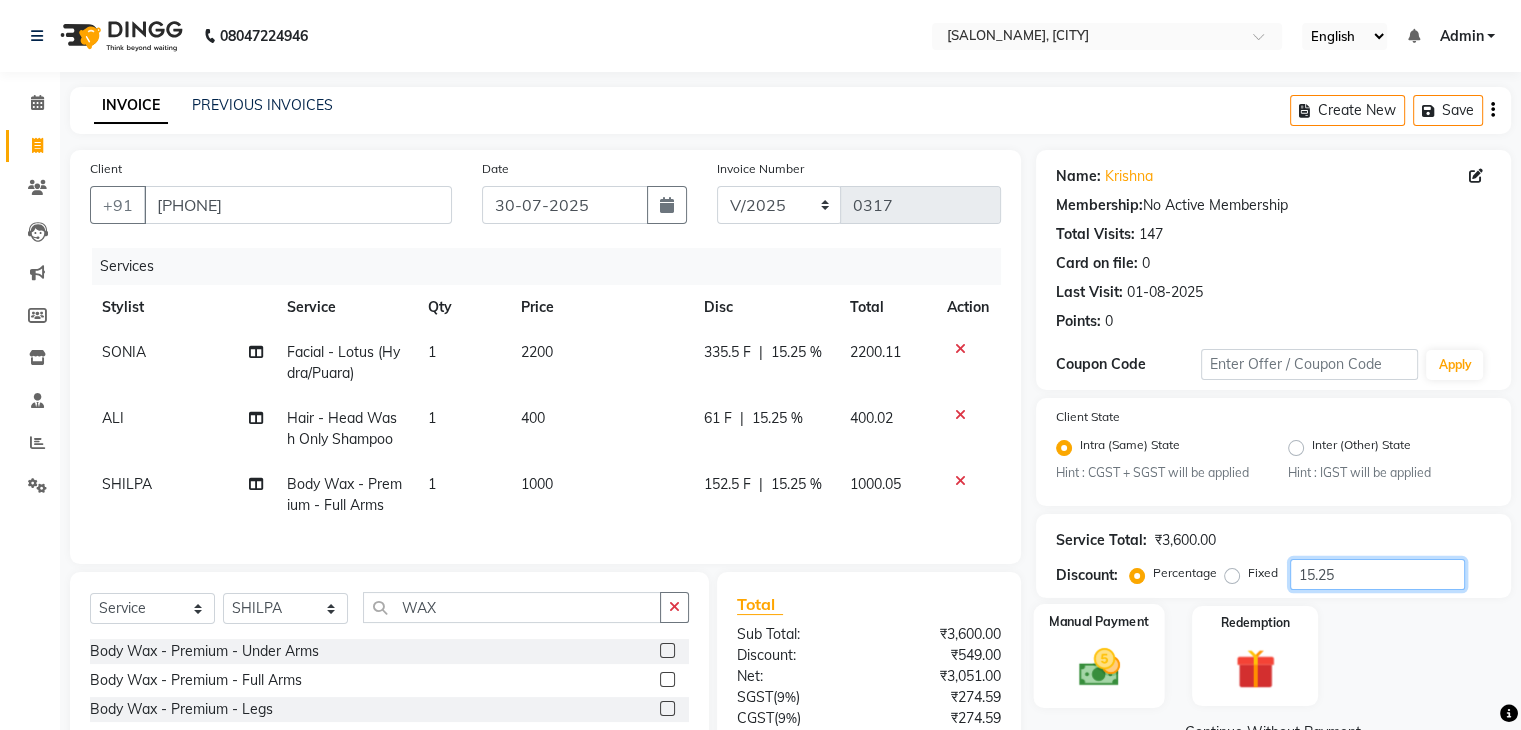 type on "15.25" 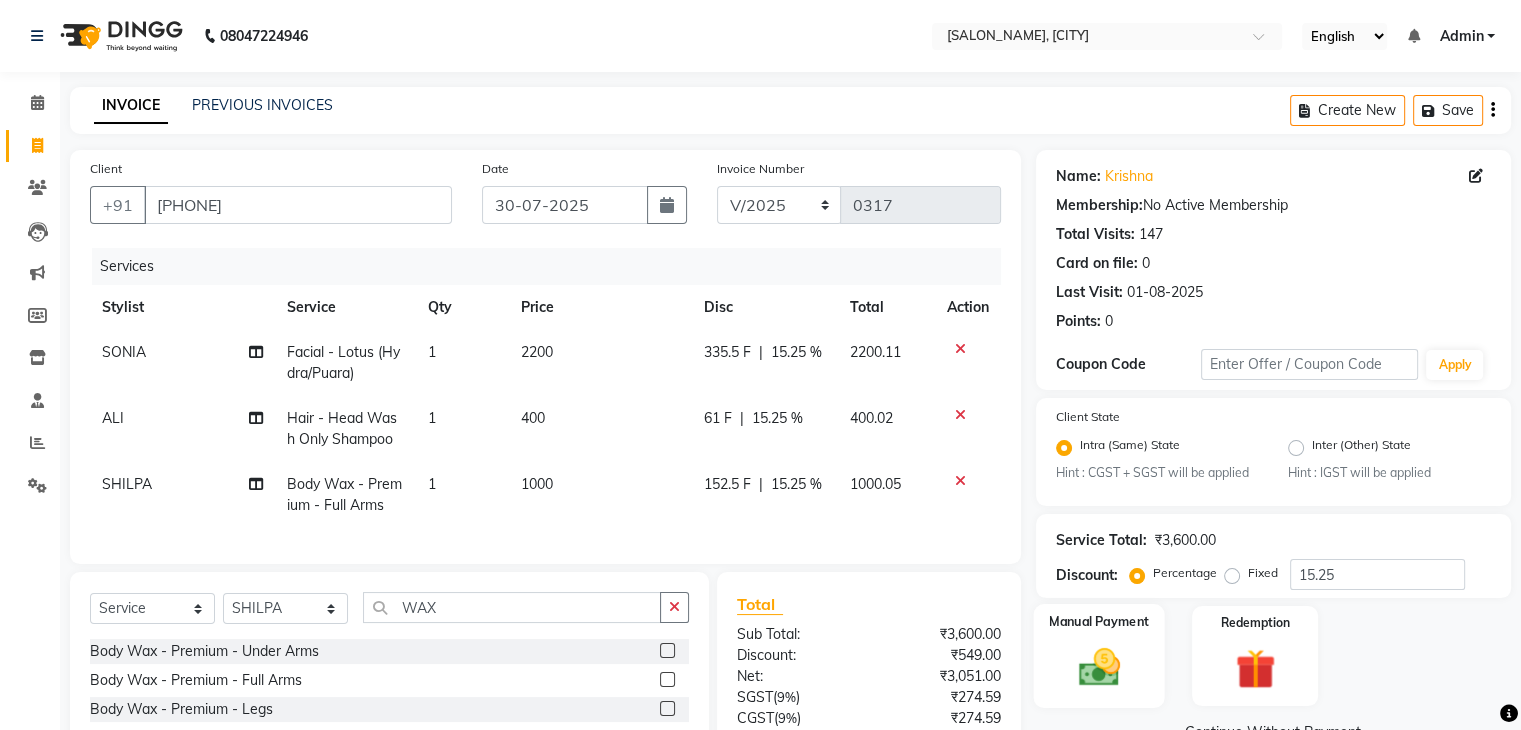click 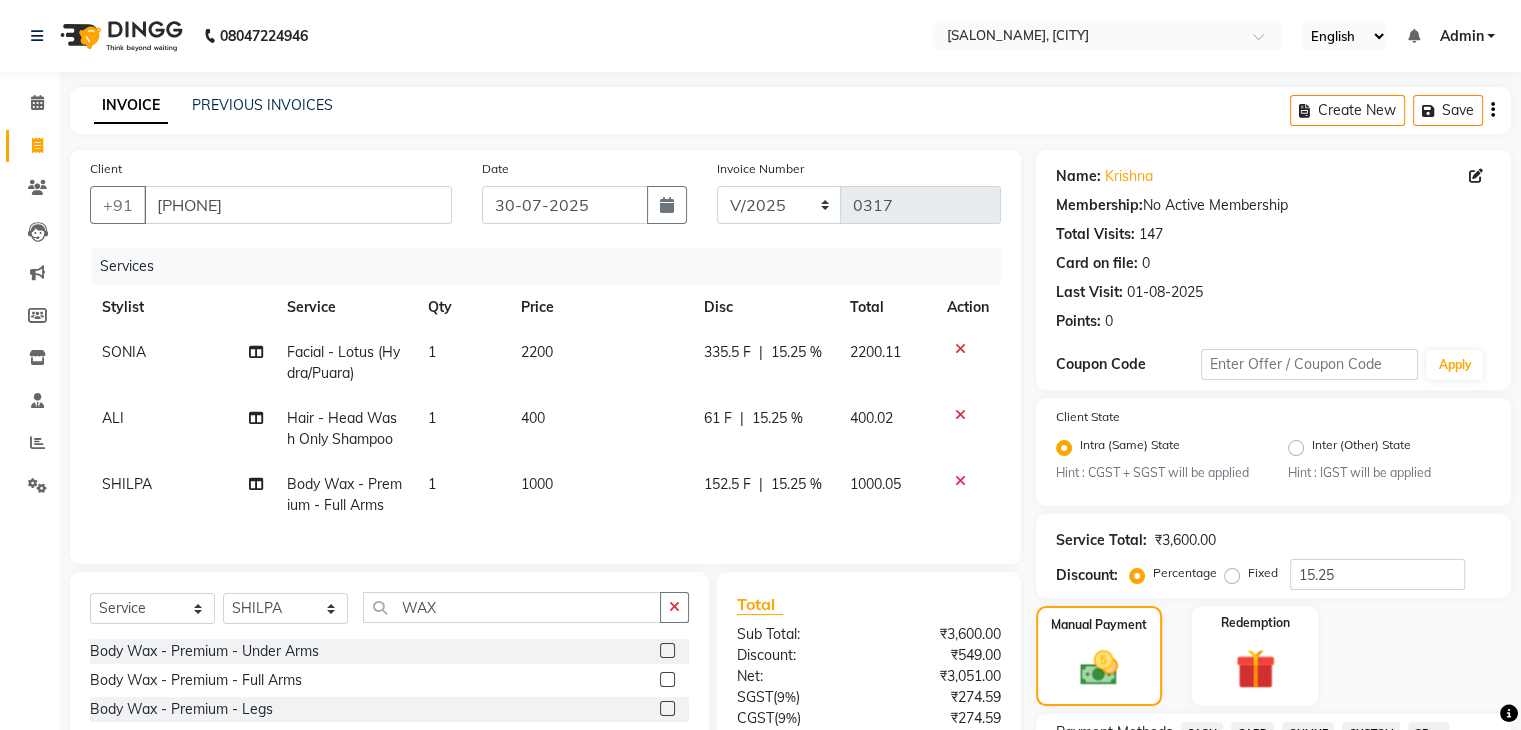 scroll, scrollTop: 638, scrollLeft: 0, axis: vertical 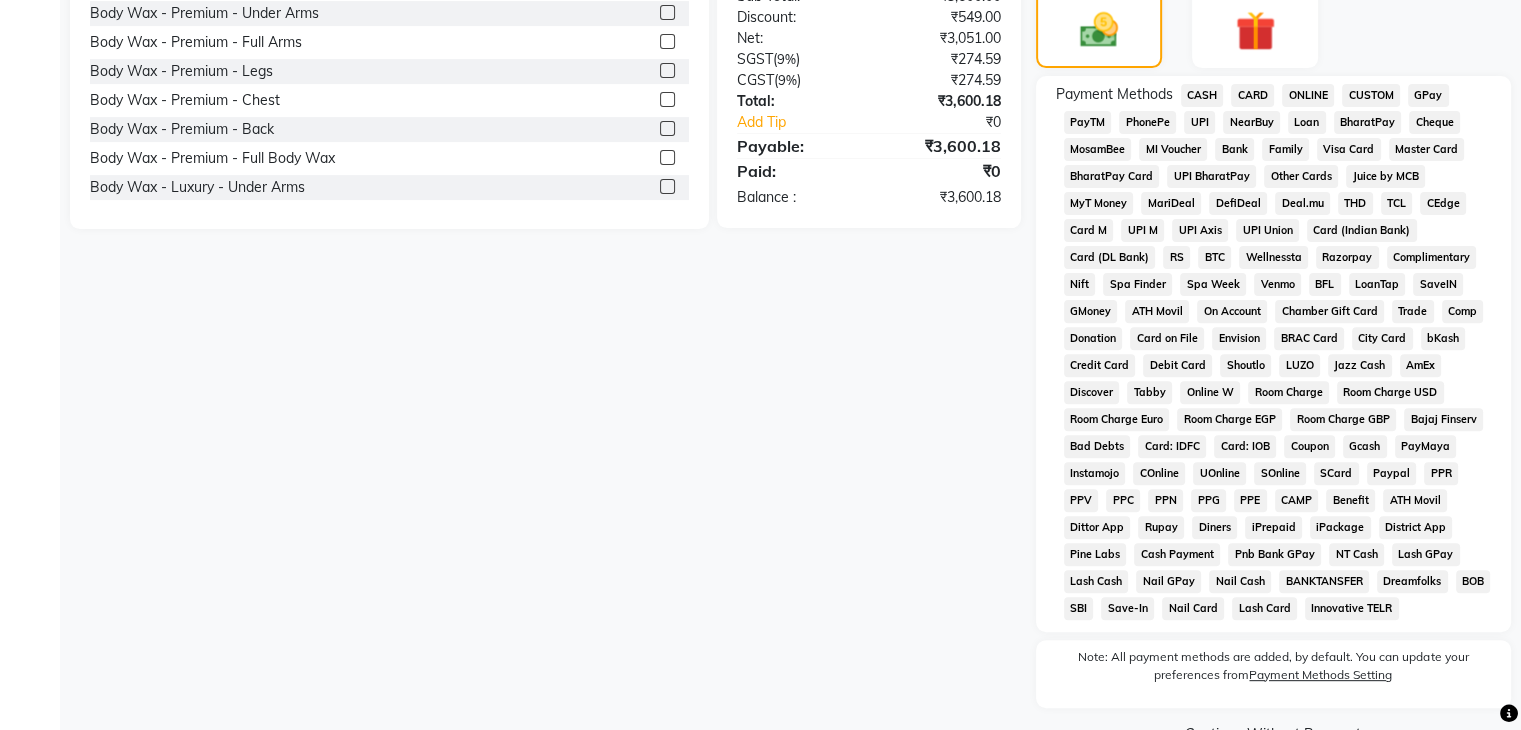 click on "ONLINE" 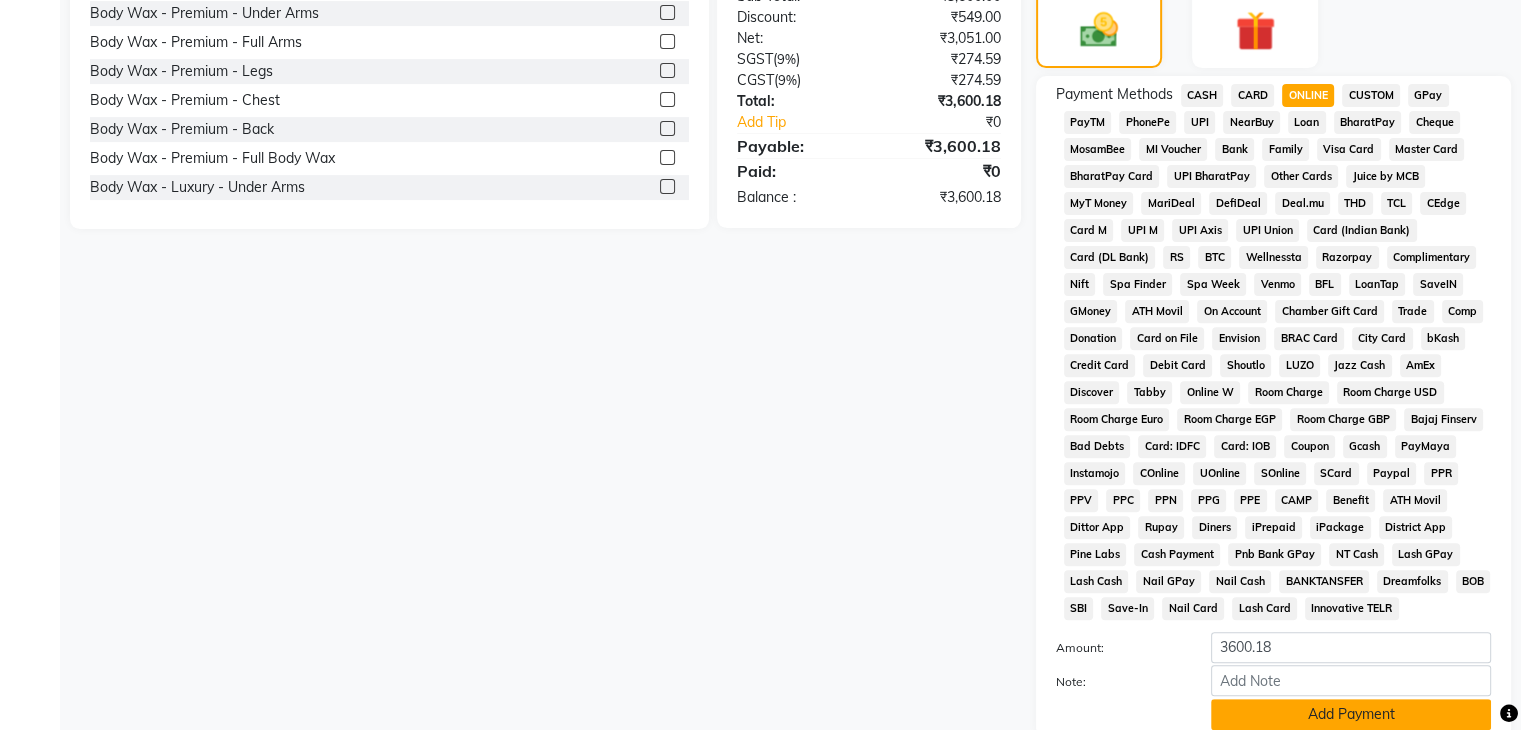 click on "Add Payment" 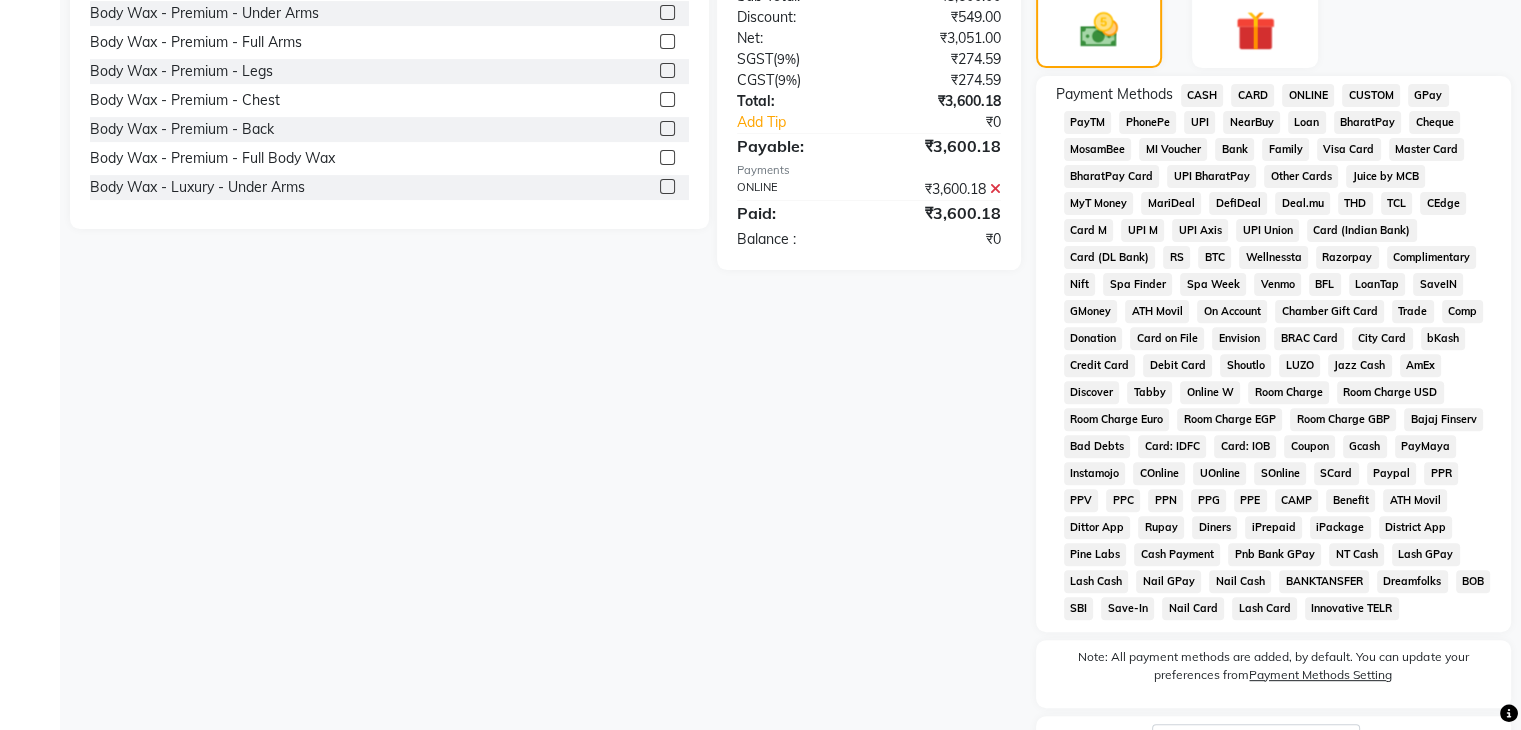scroll, scrollTop: 817, scrollLeft: 0, axis: vertical 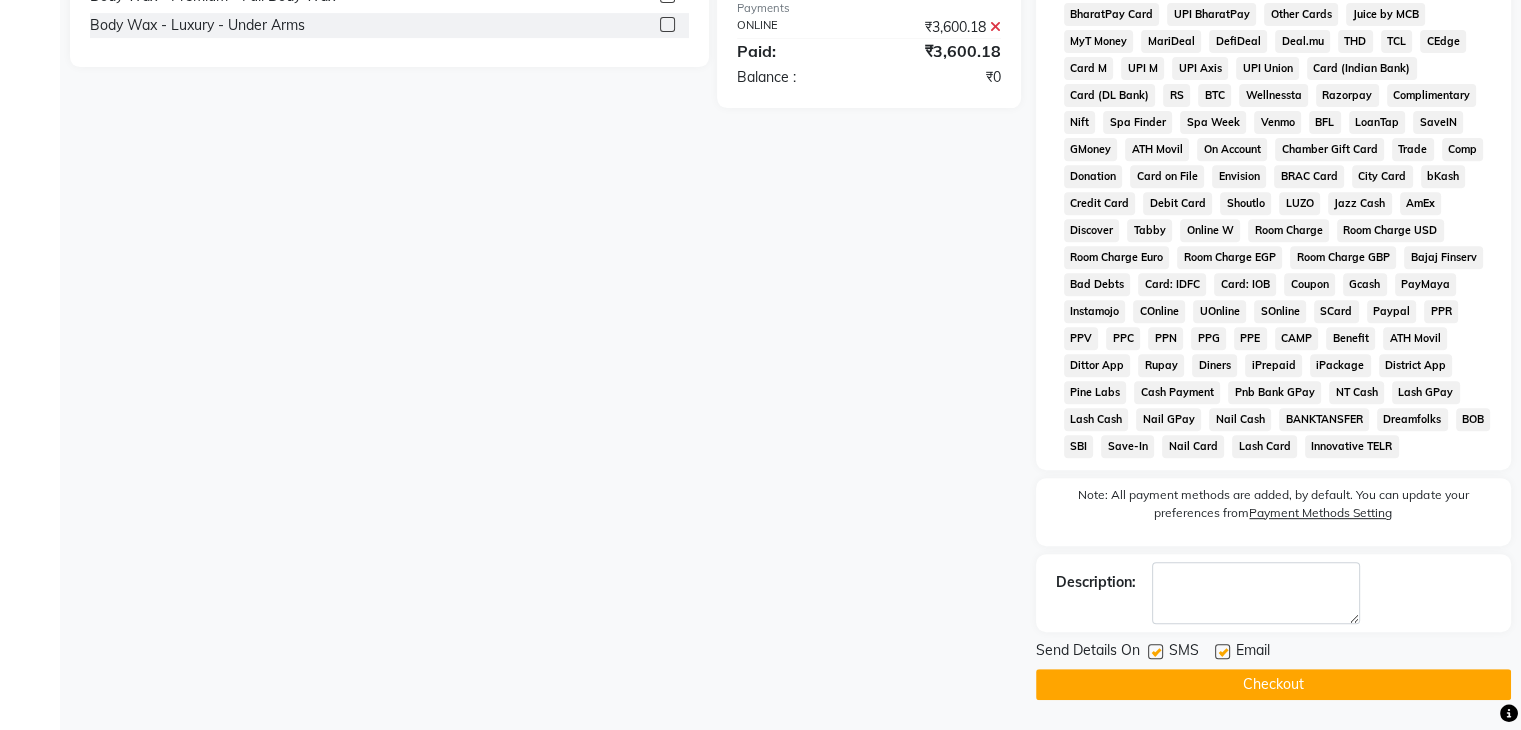 click on "Checkout" 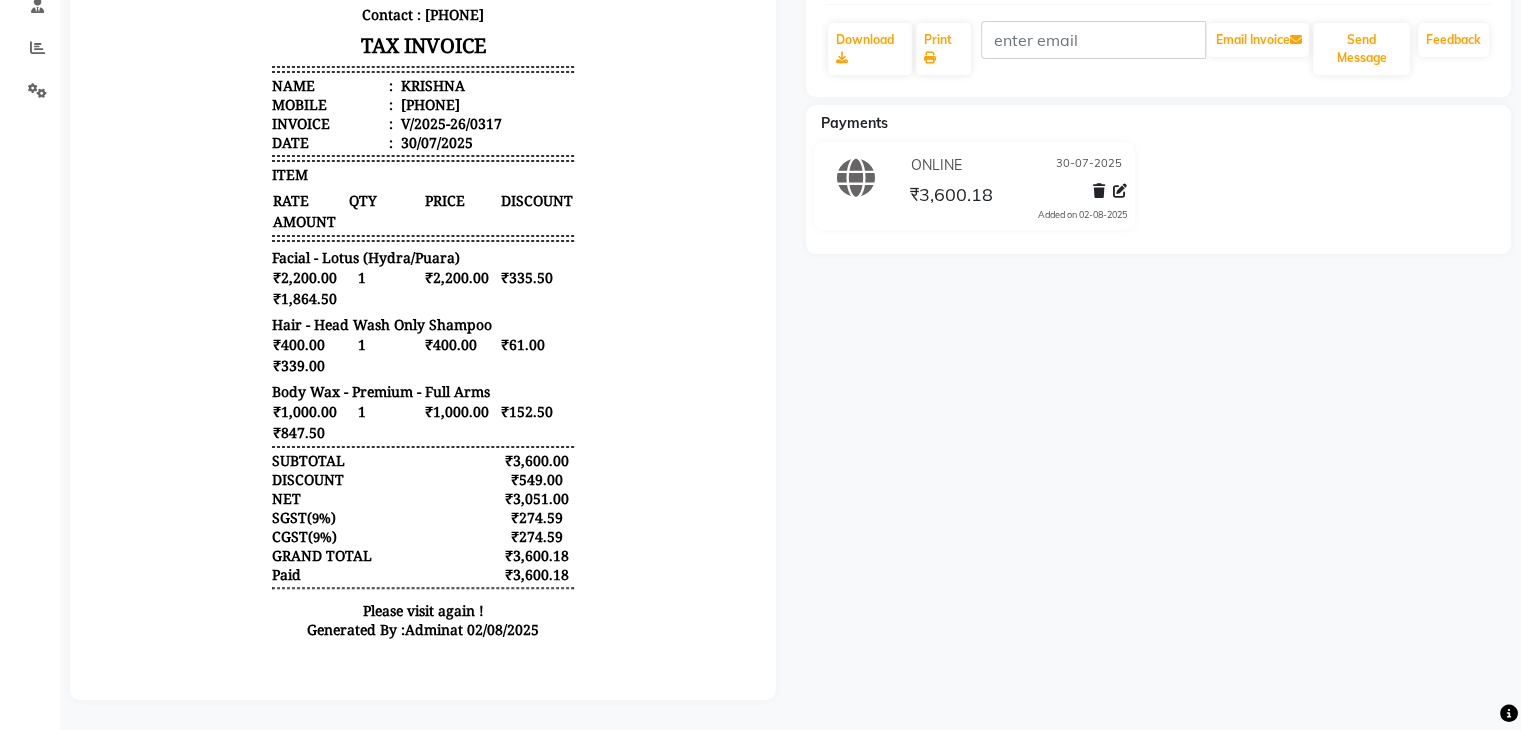 scroll, scrollTop: 0, scrollLeft: 0, axis: both 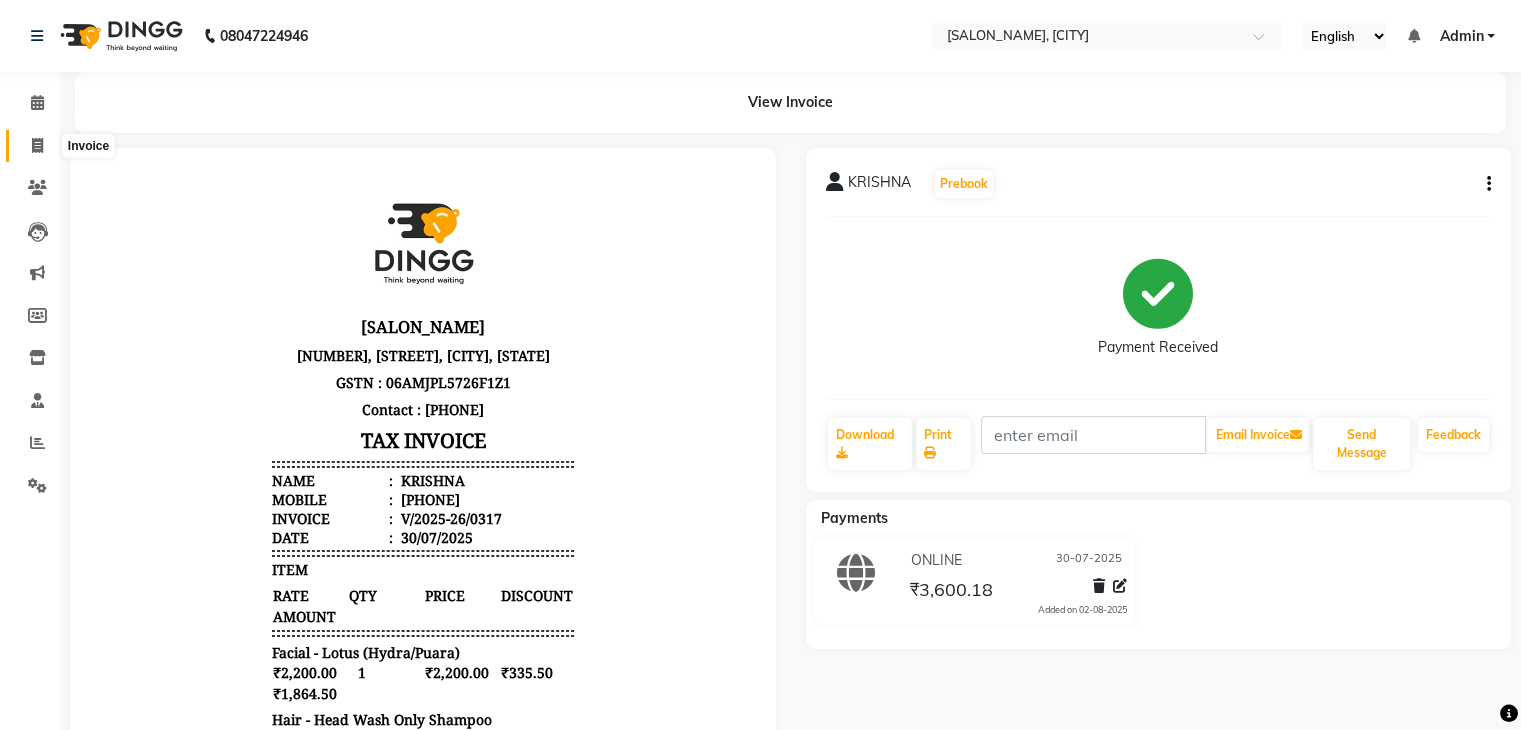 click 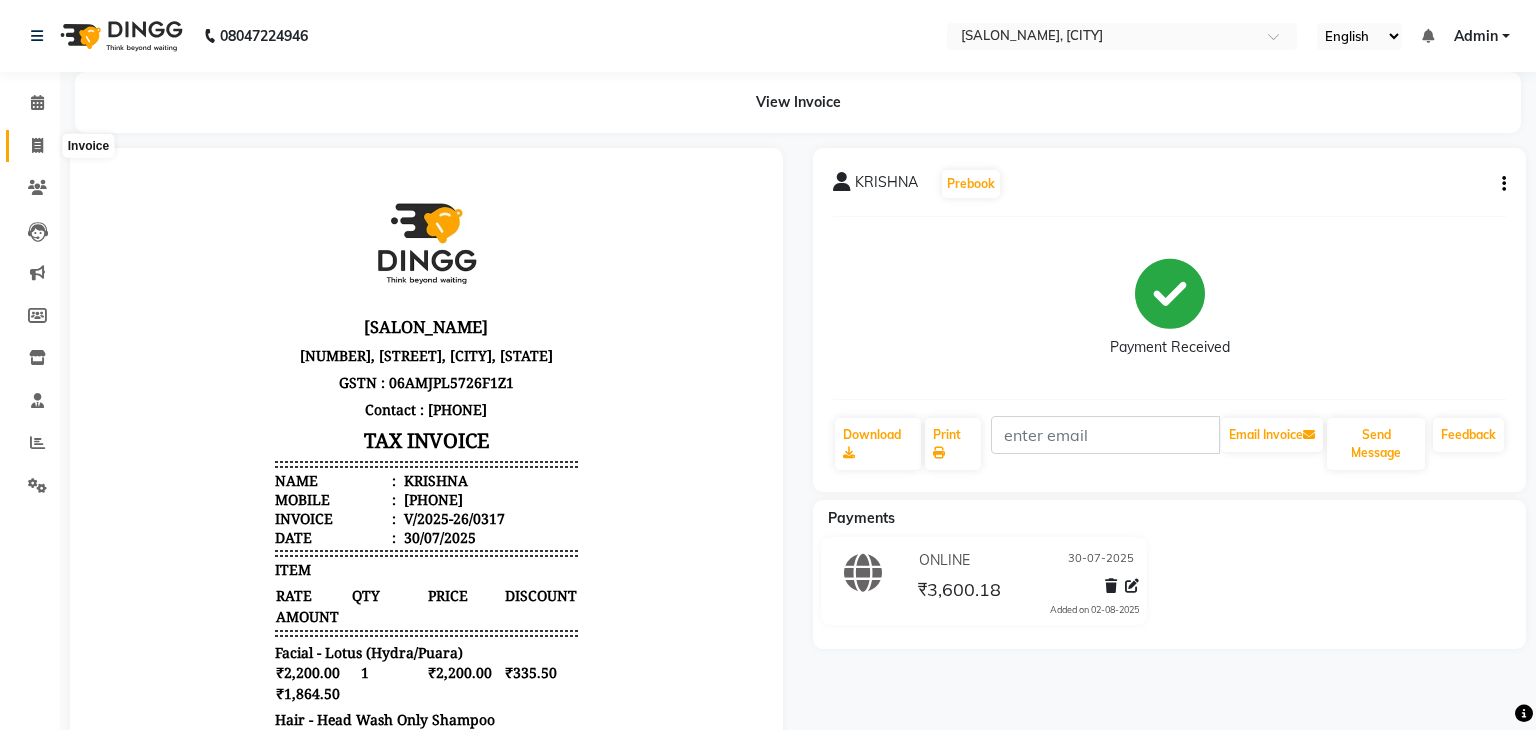 select on "service" 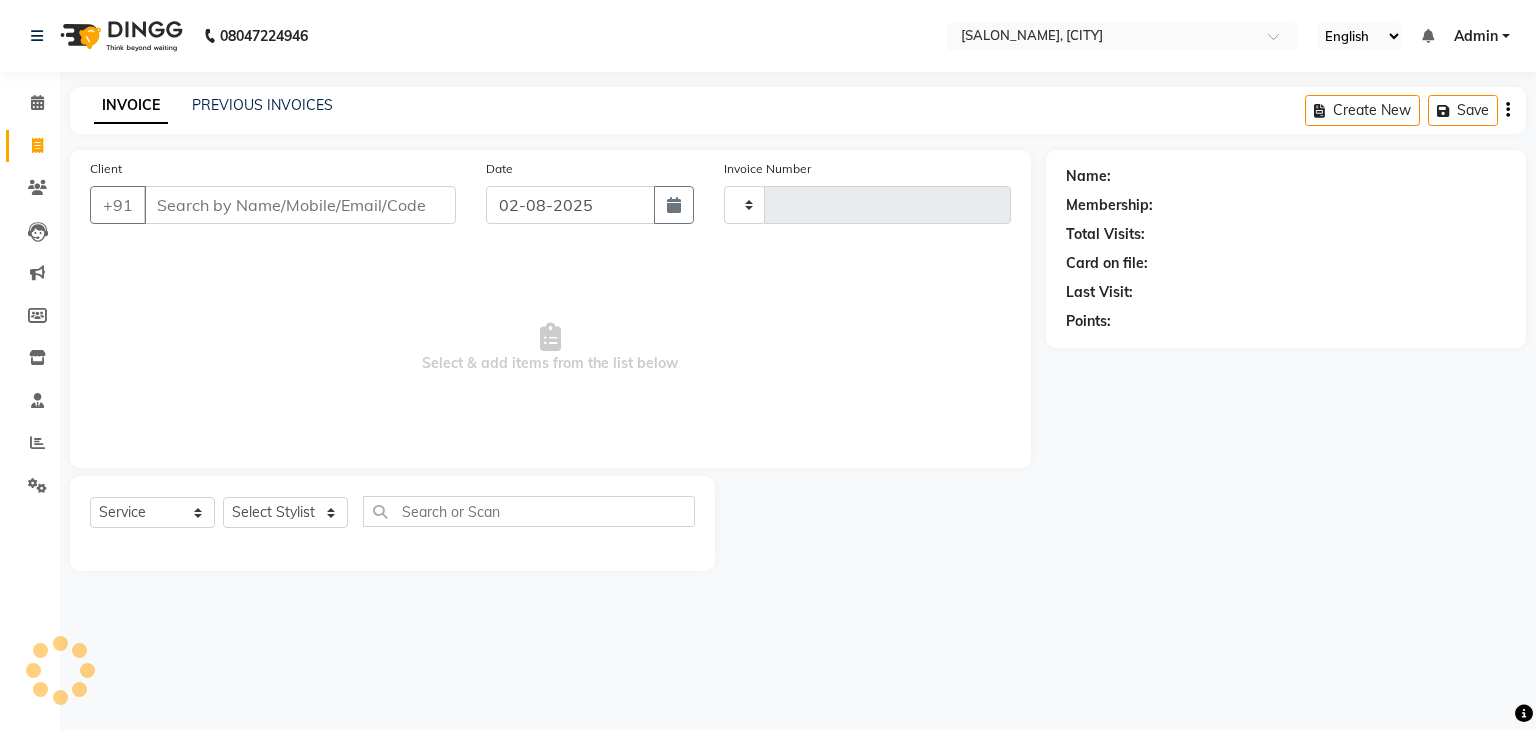 type on "0318" 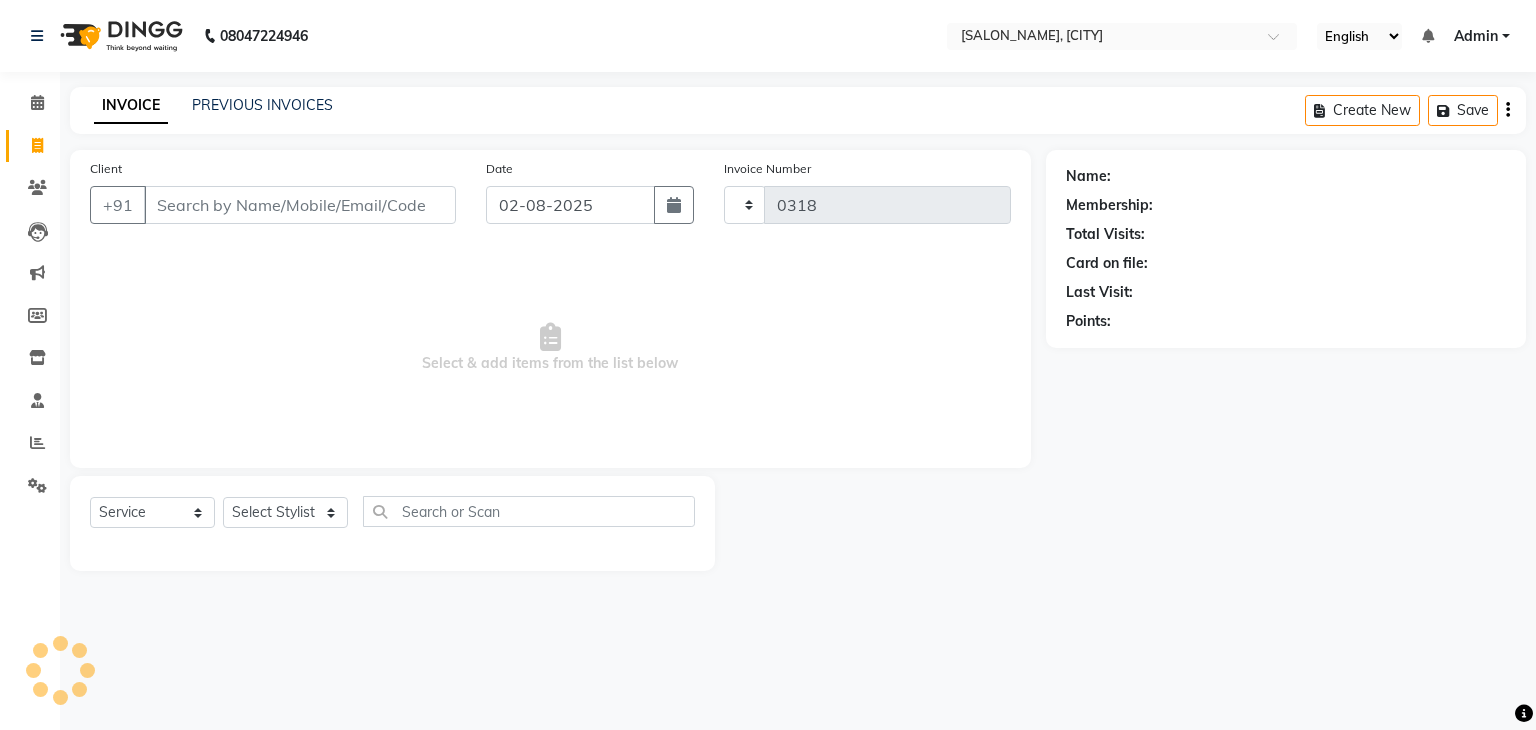 select on "3894" 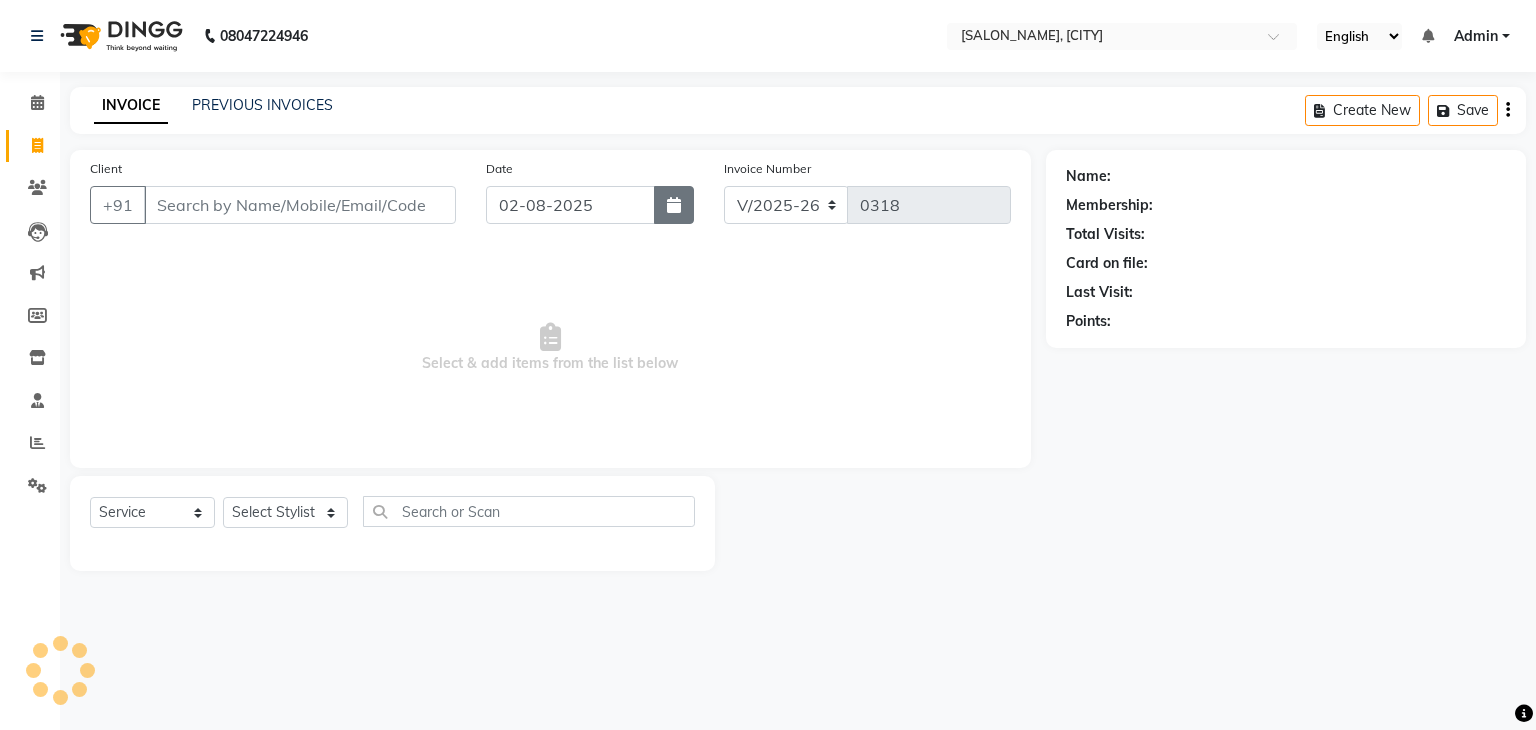 click 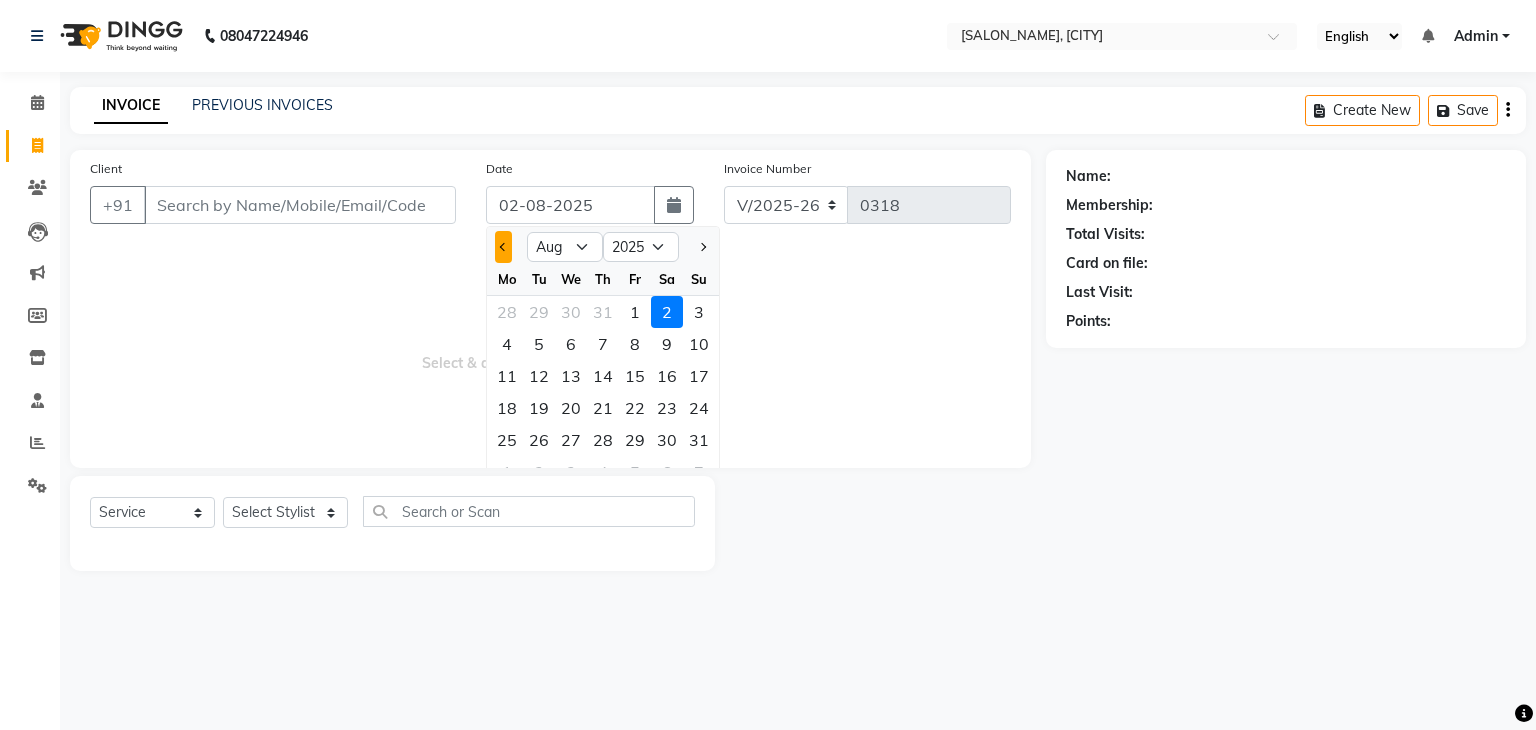 click 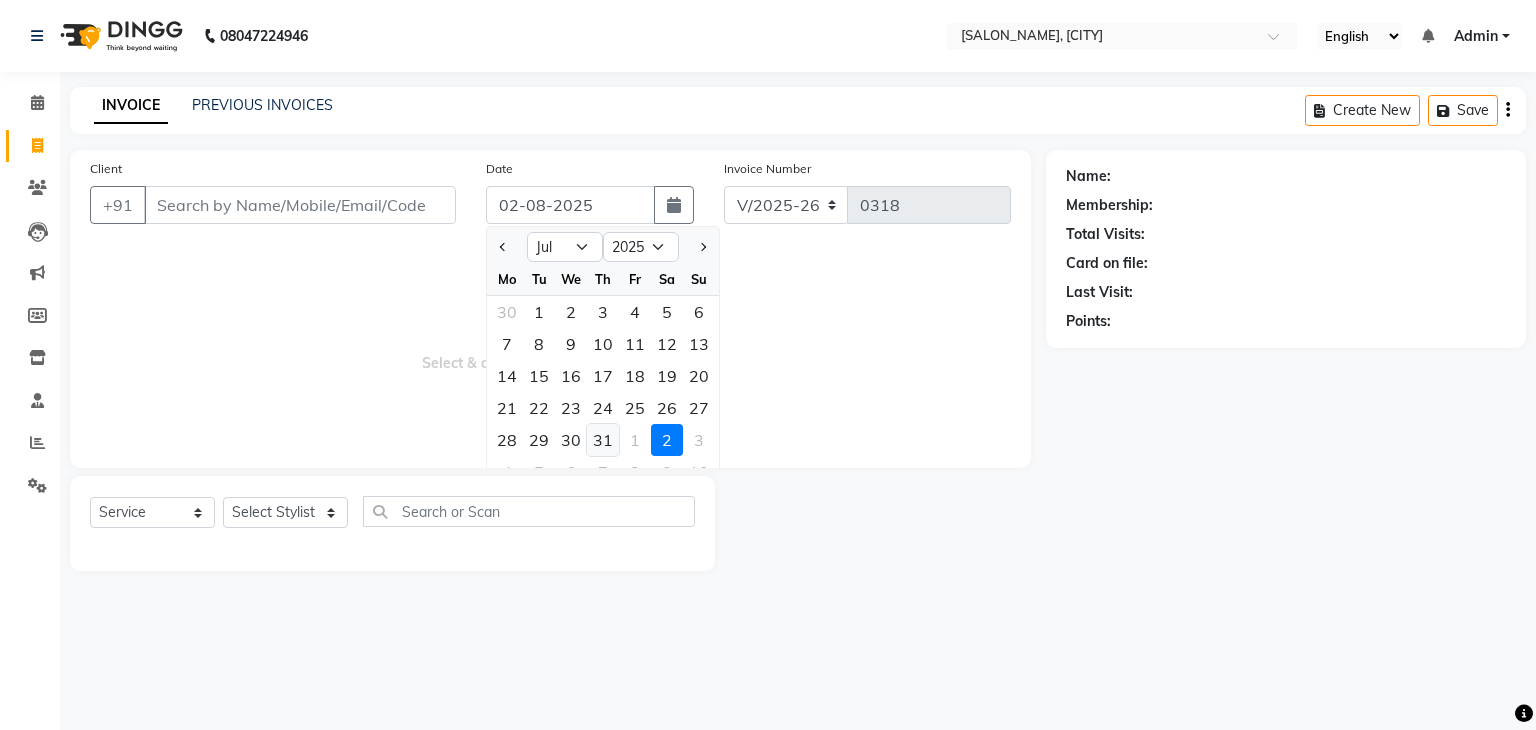 click on "31" 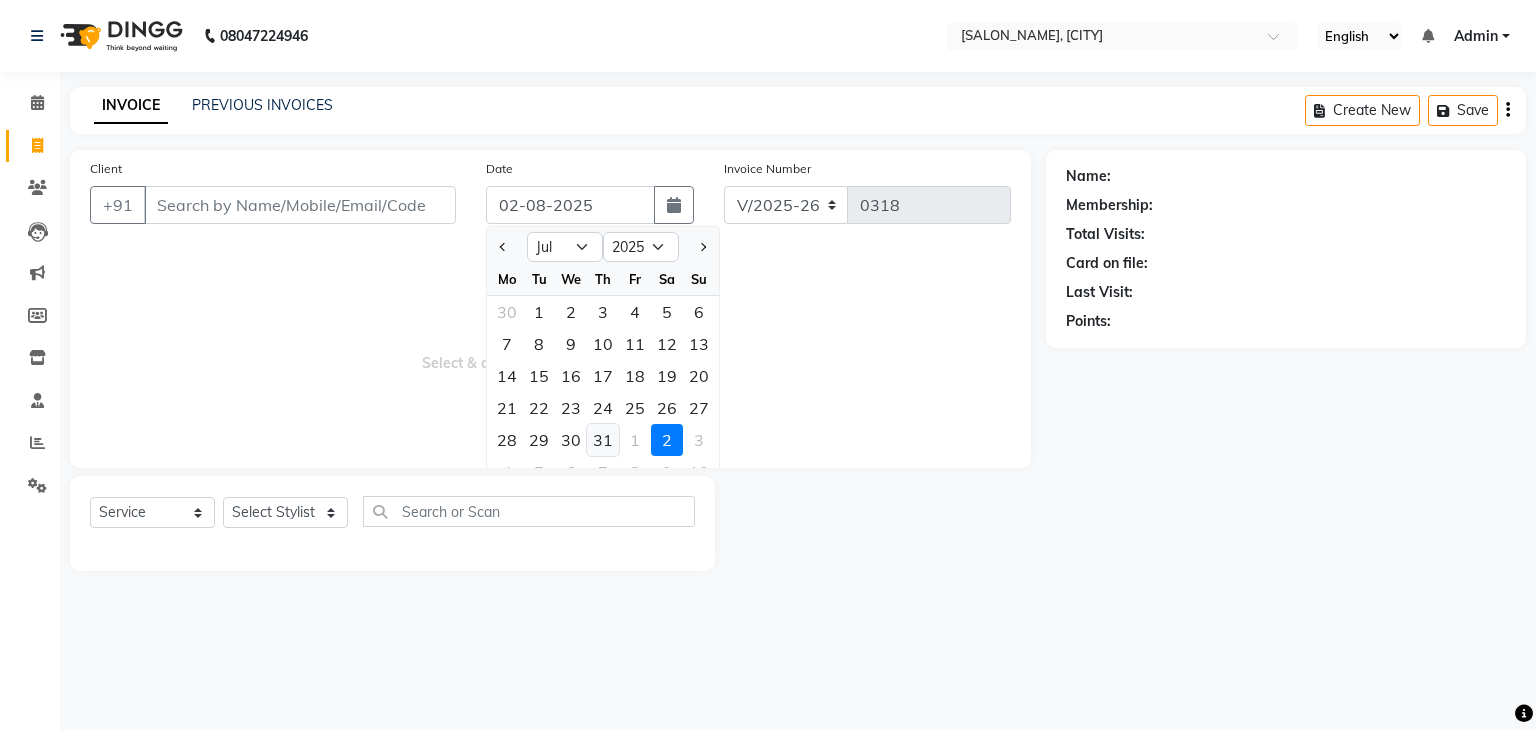 type on "31-07-2025" 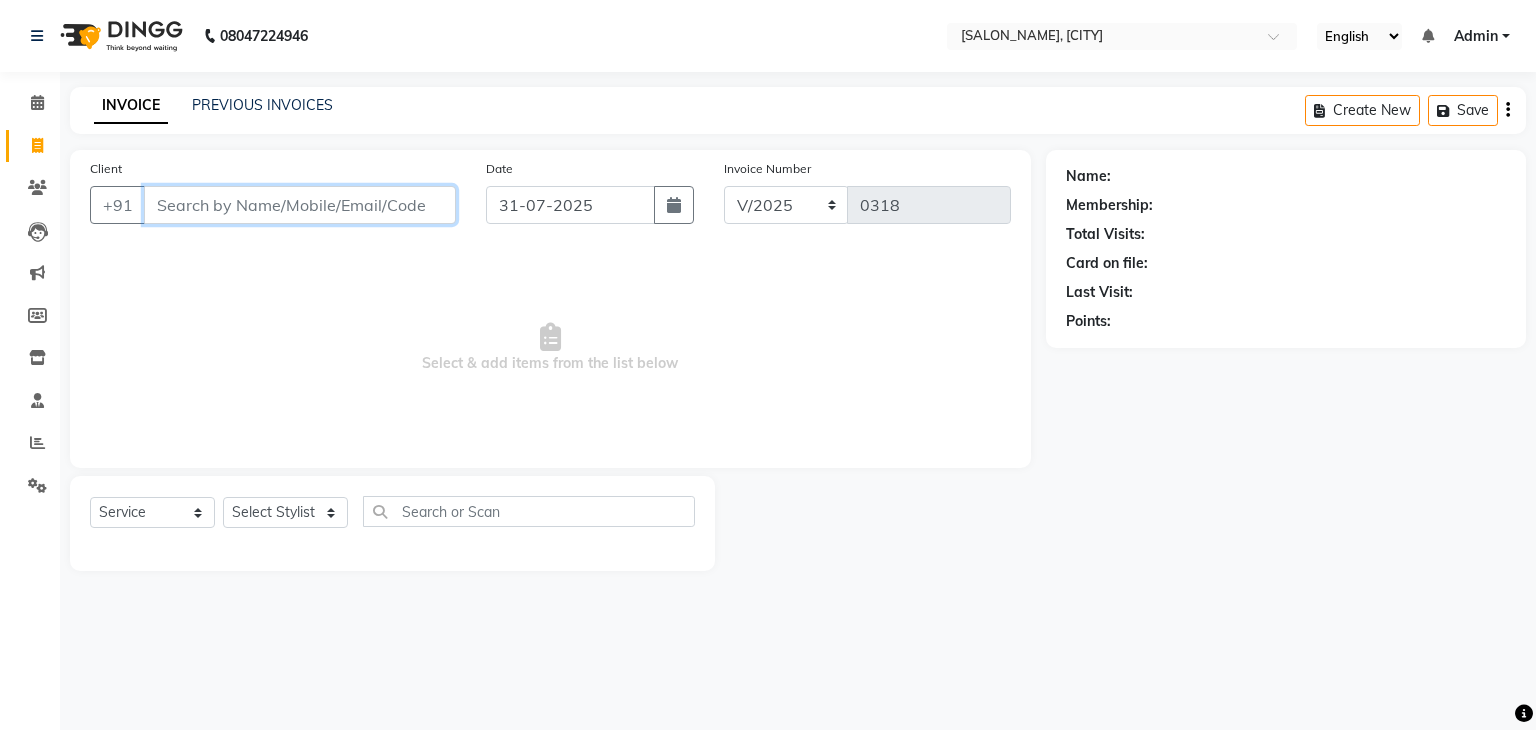 click on "Client" at bounding box center (300, 205) 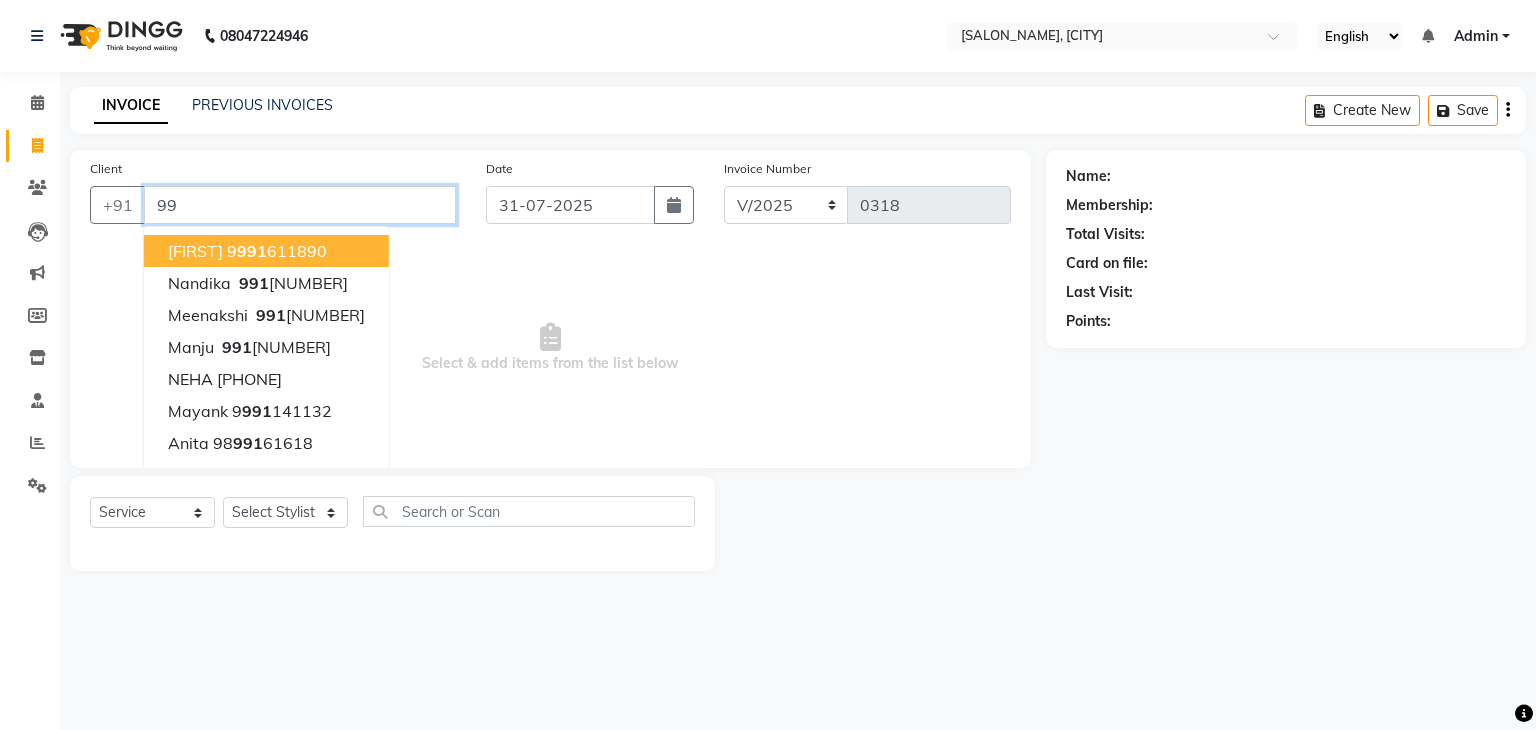 type on "9" 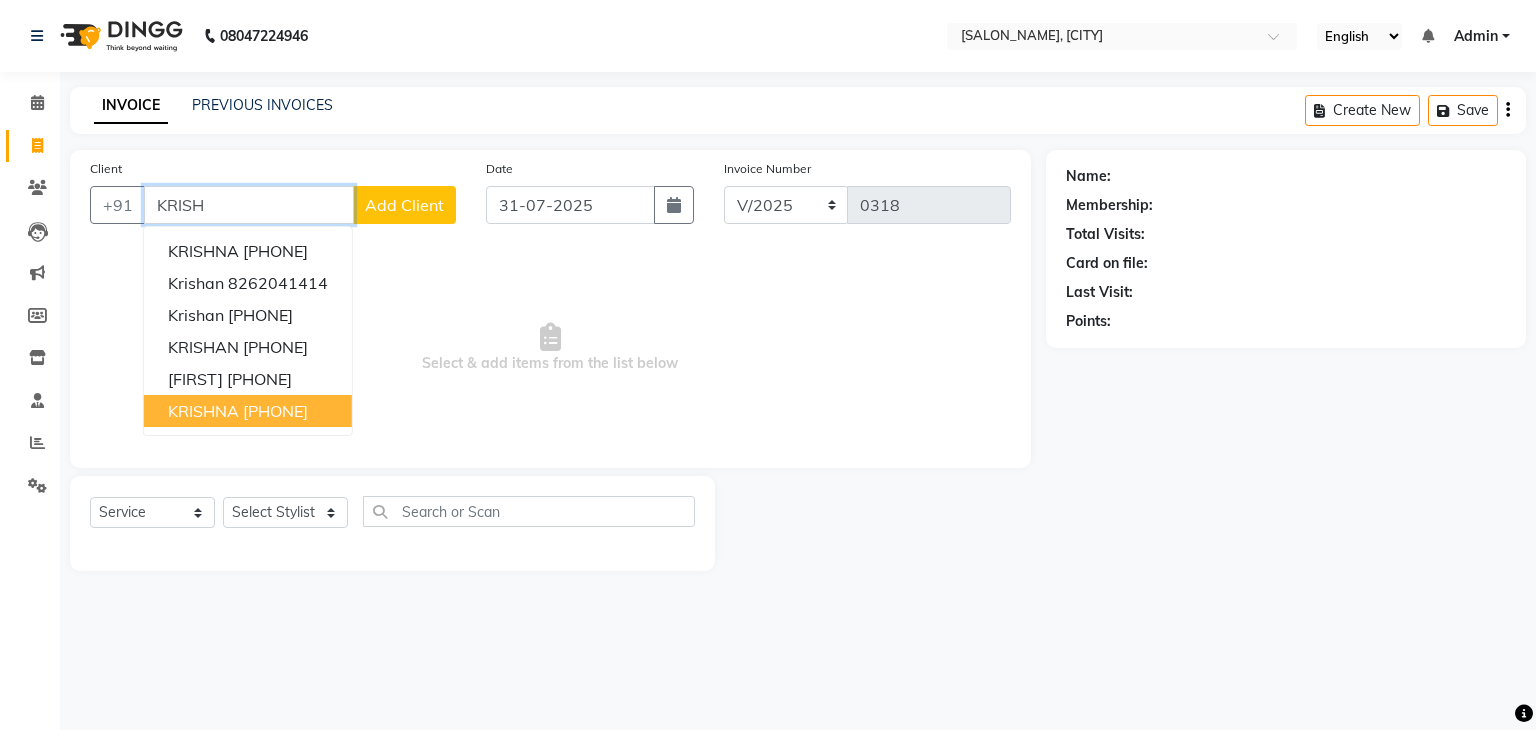 click on "[PHONE]" at bounding box center [275, 411] 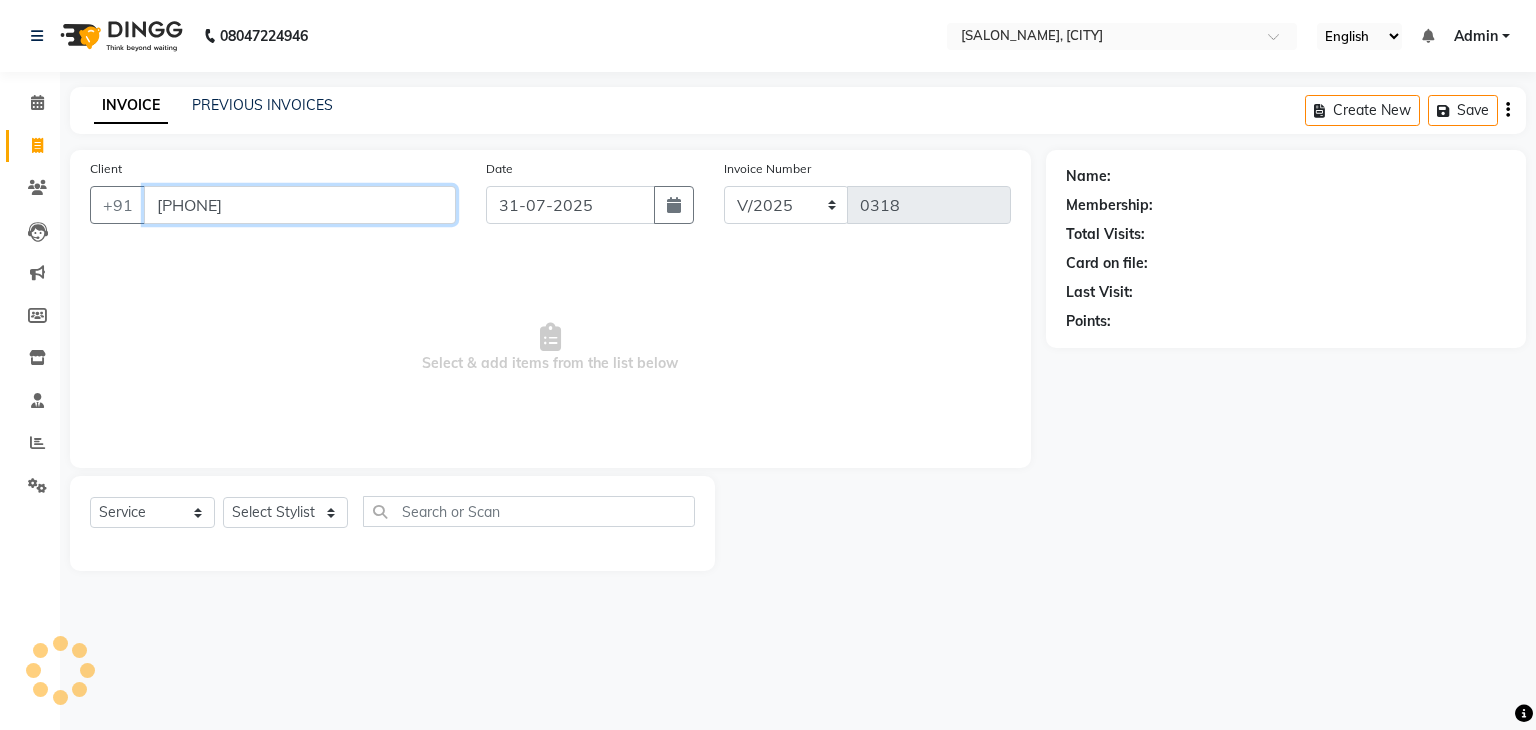 type on "[PHONE]" 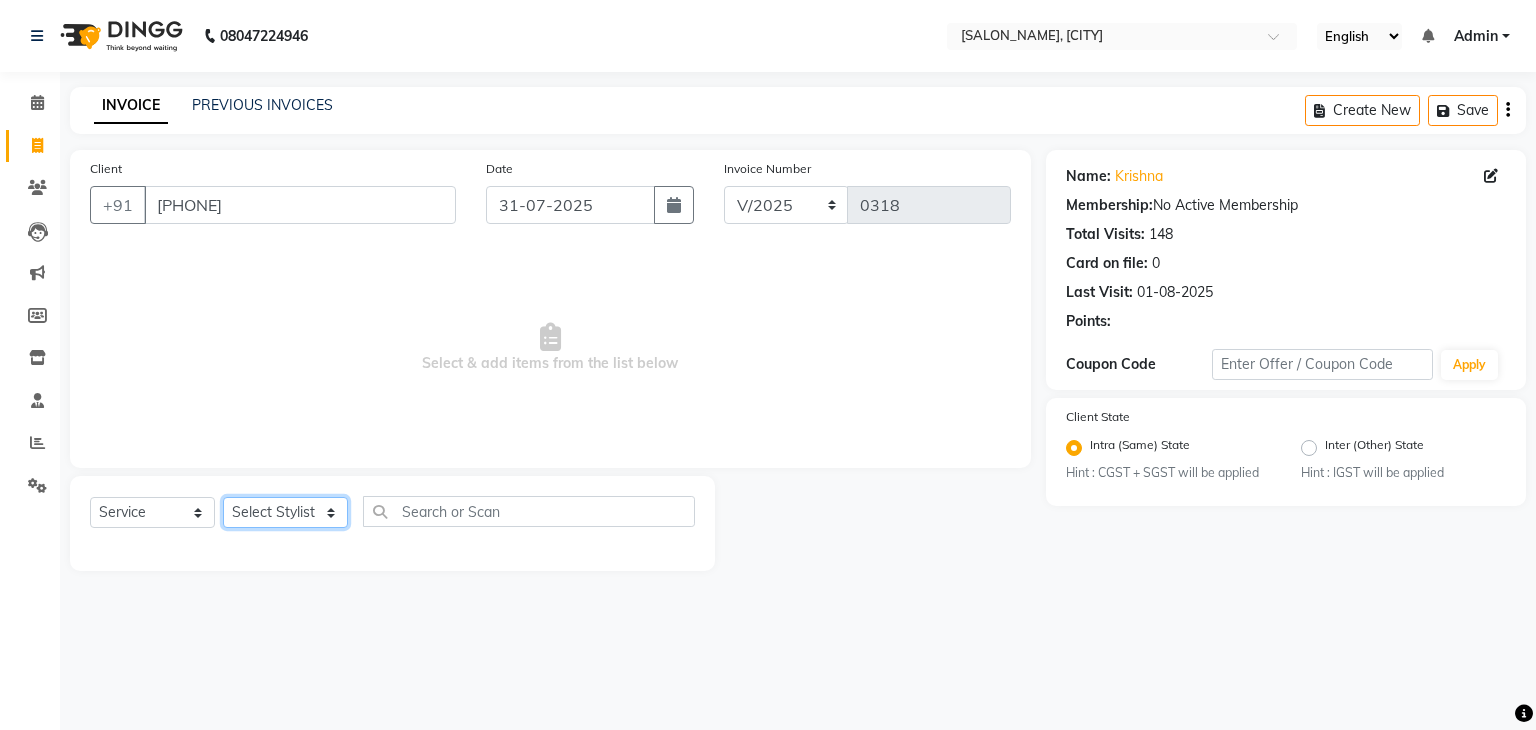 click on "Select Stylist AADIL ADIL Ajay Alam ALAM ALI ALI ANIL ANMOL ARVIND Ashif ASHISH Atif AYESHA BABLI DHEERAJ FAIZ Gaurav Geeta GULJAR HARMAN IBRAHIM Janvi JITENDER KAVI KHUSHBOO KHUSHBOO komal kusum mam  LUCKY manager manju manoj Marry Meena MEENTA MEENTA Meenu MERRY MINTA Moin ali MONIKA Naem Naresh NAZIM NEELAM Neeraj Nisha Pankaj Priya PRIYANKA RAGNI Ram RAM RIYA SAHIL SAMEER sangeeta  SAPAN Seema SEEMA SHAAN SHAHRUKH SHIKHA SHILPA SONIA sonu SONU SUNIL Sunita SUNITA UPASANA UPASANA Vanshika Varun VINITA Zafar" 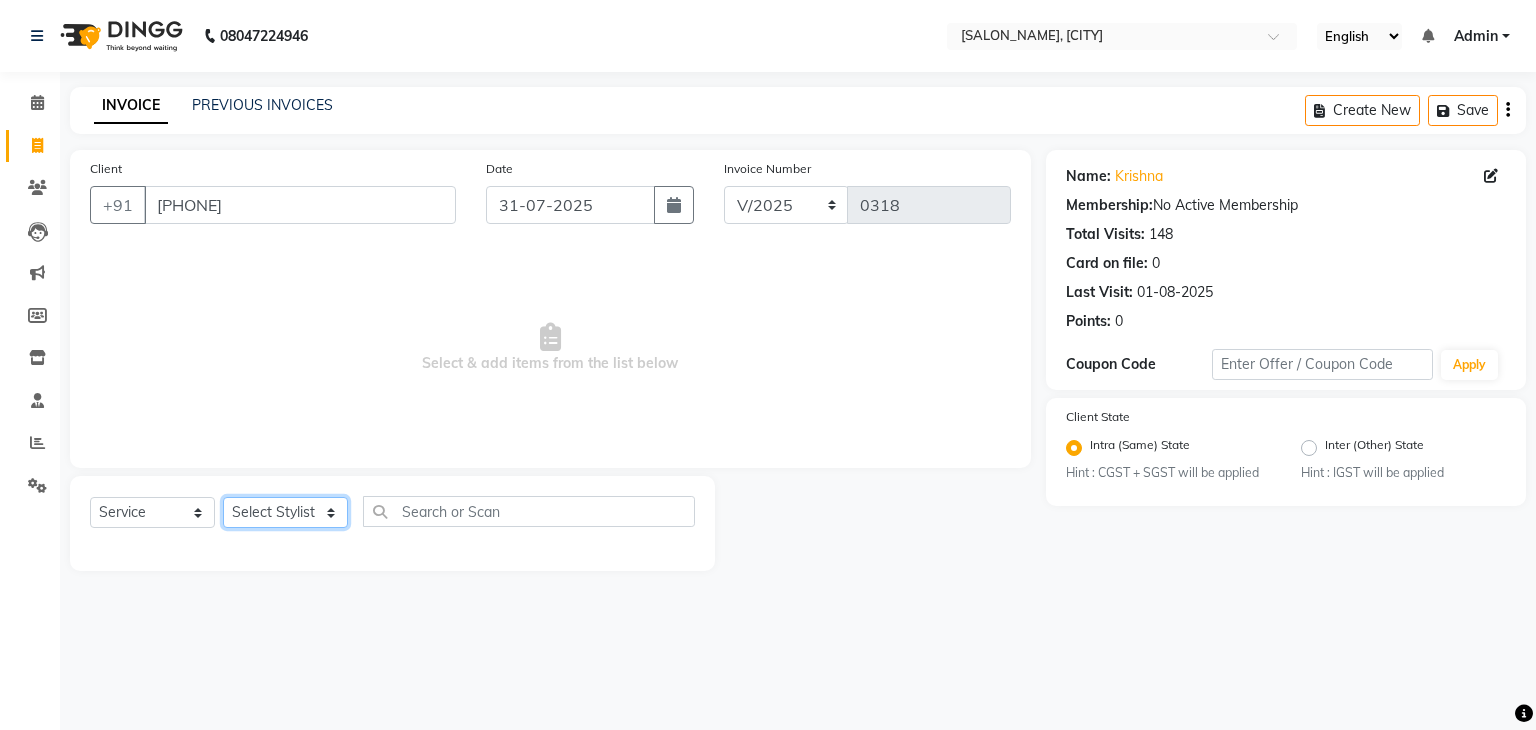 select on "61135" 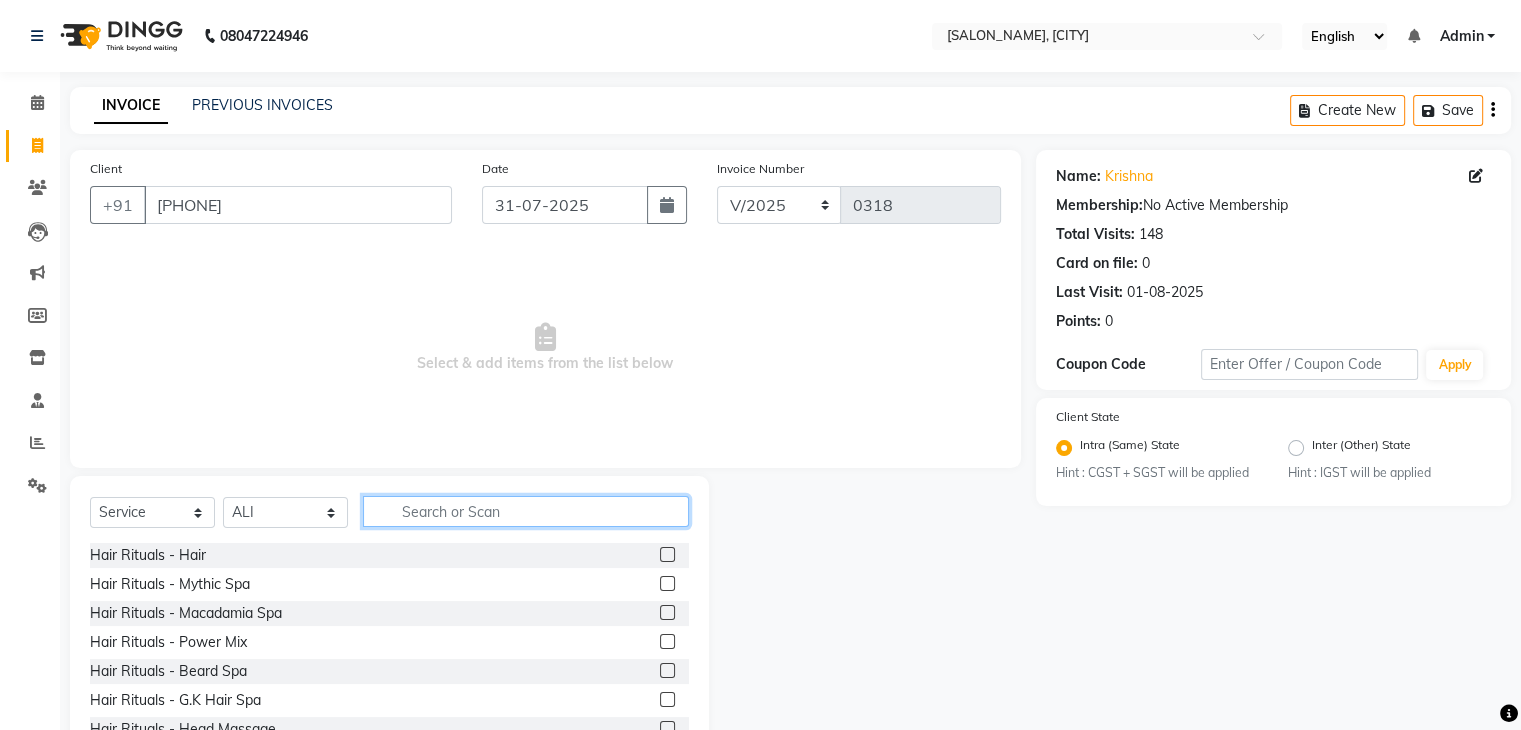 click 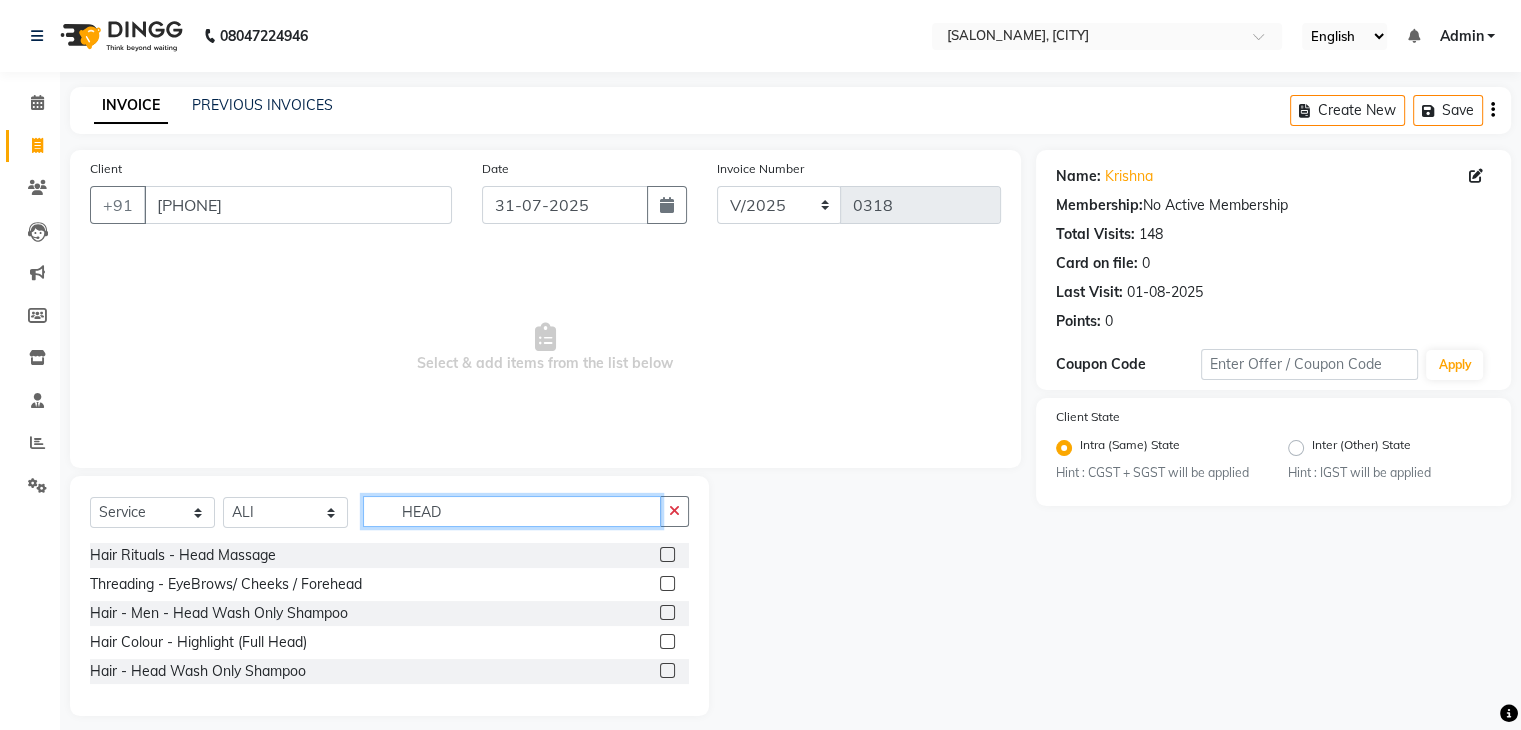 type on "HEAD" 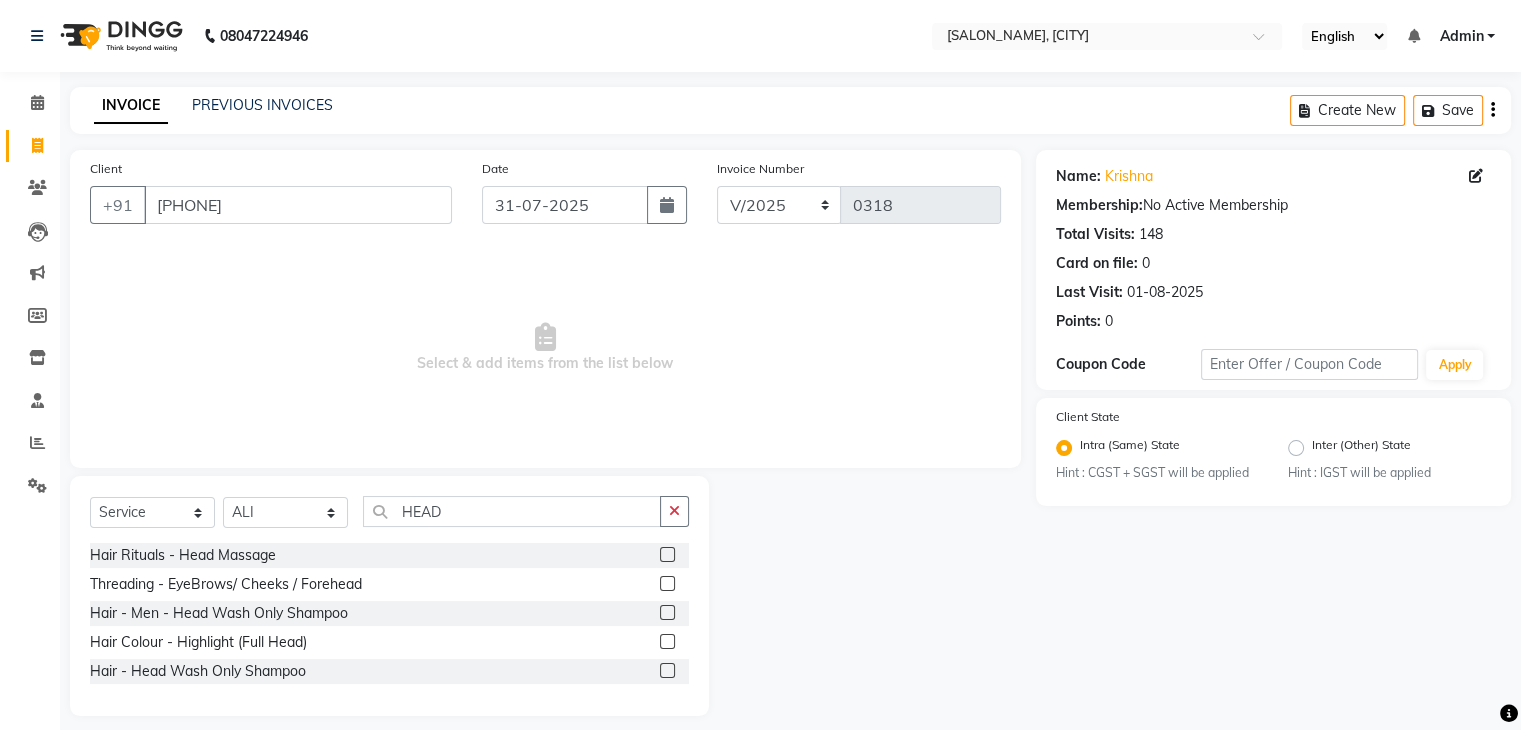 click 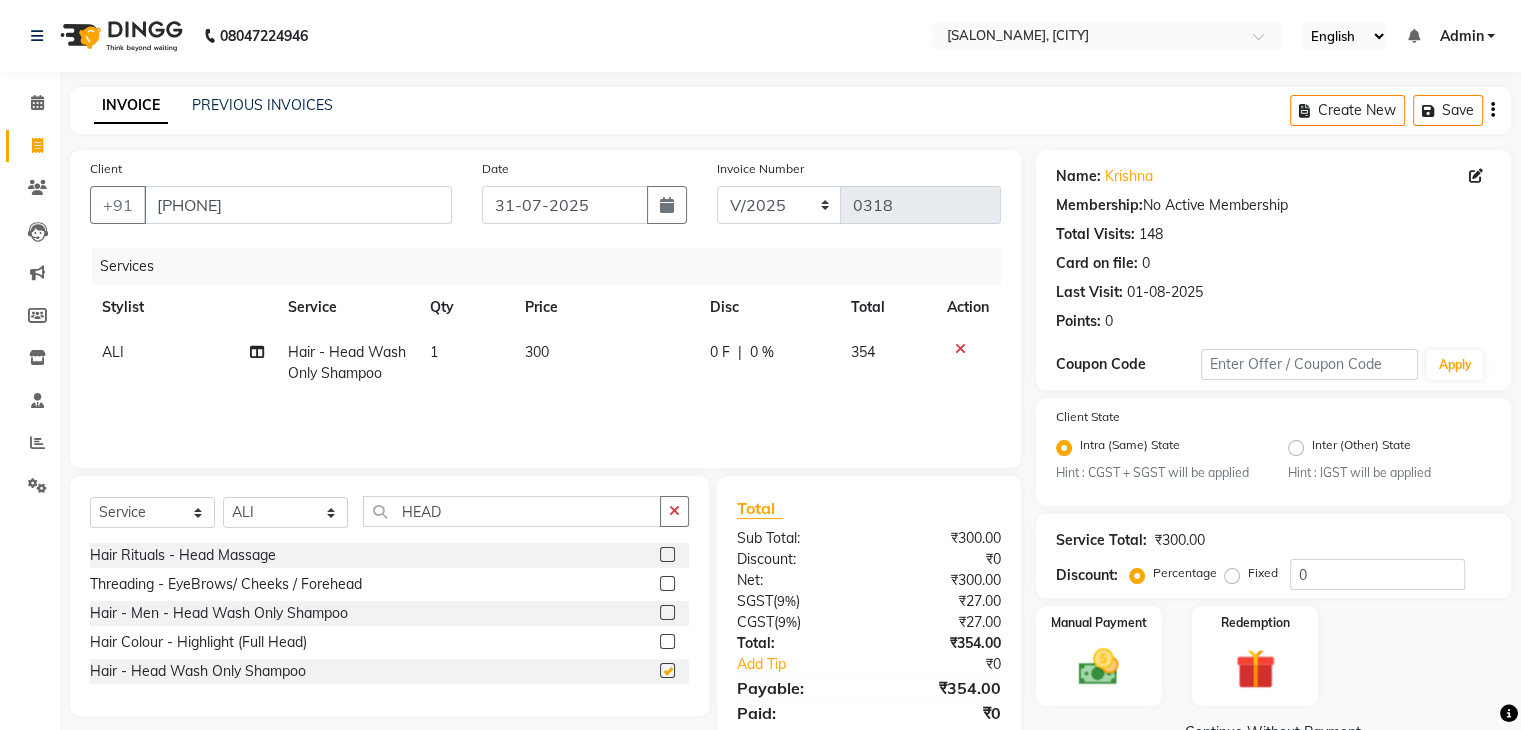 checkbox on "false" 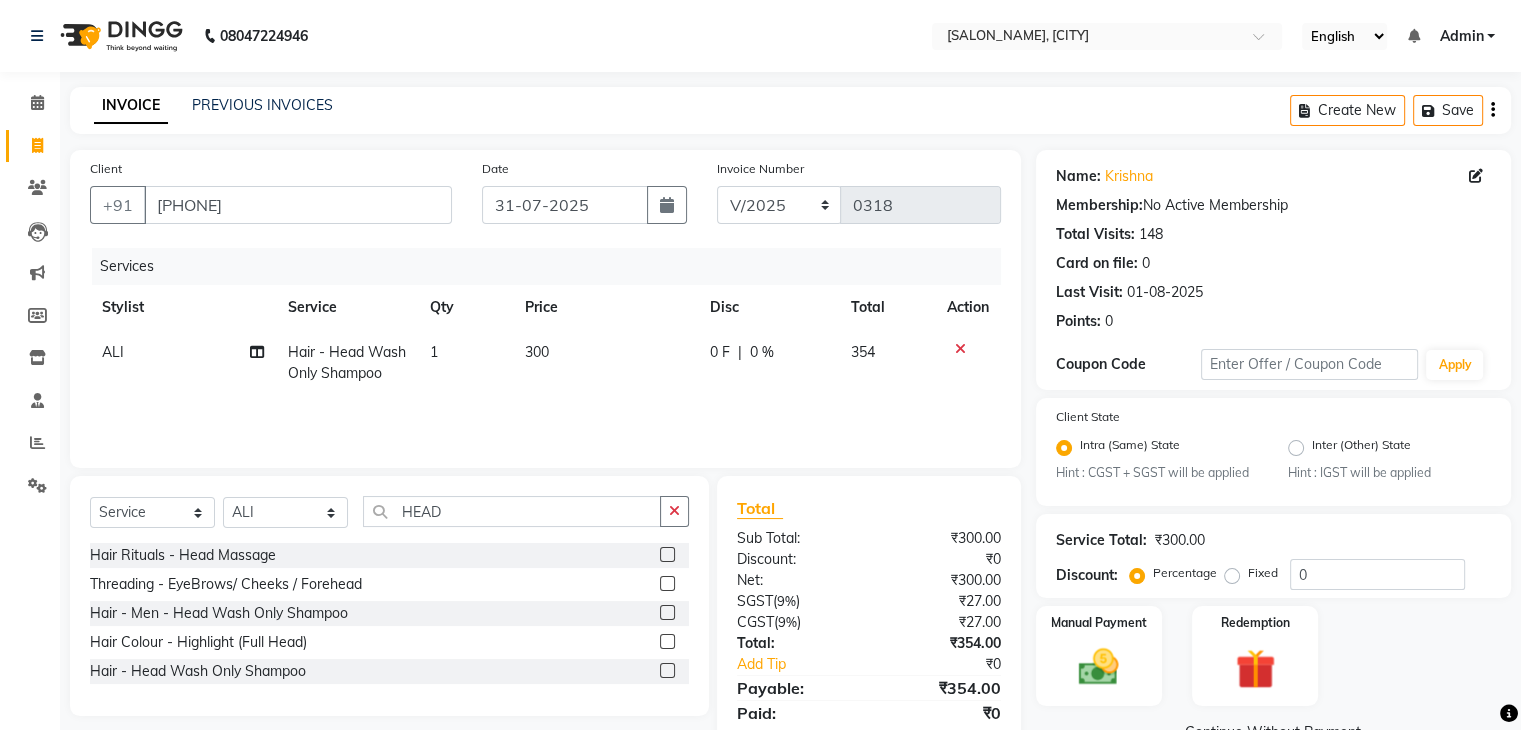 click on "300" 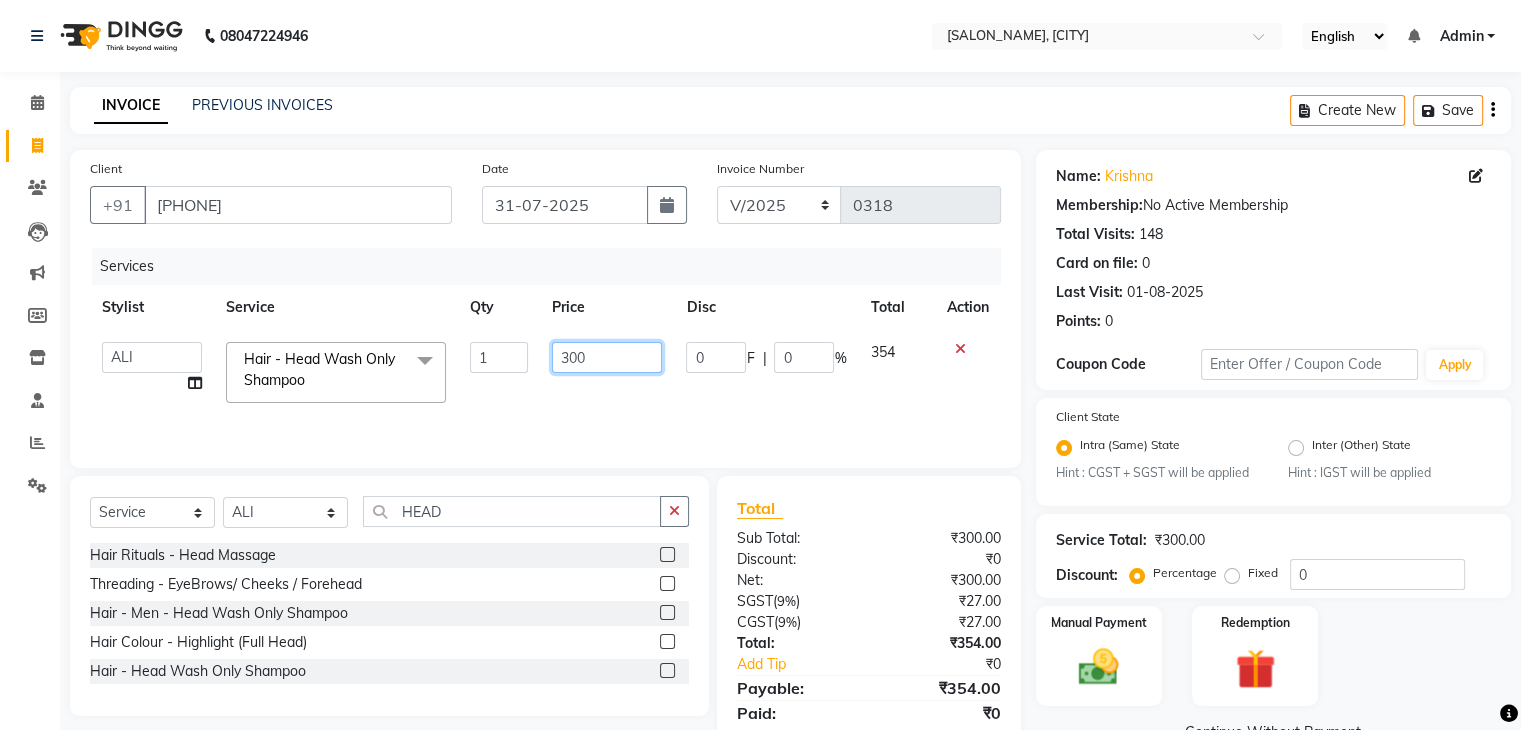 click on "300" 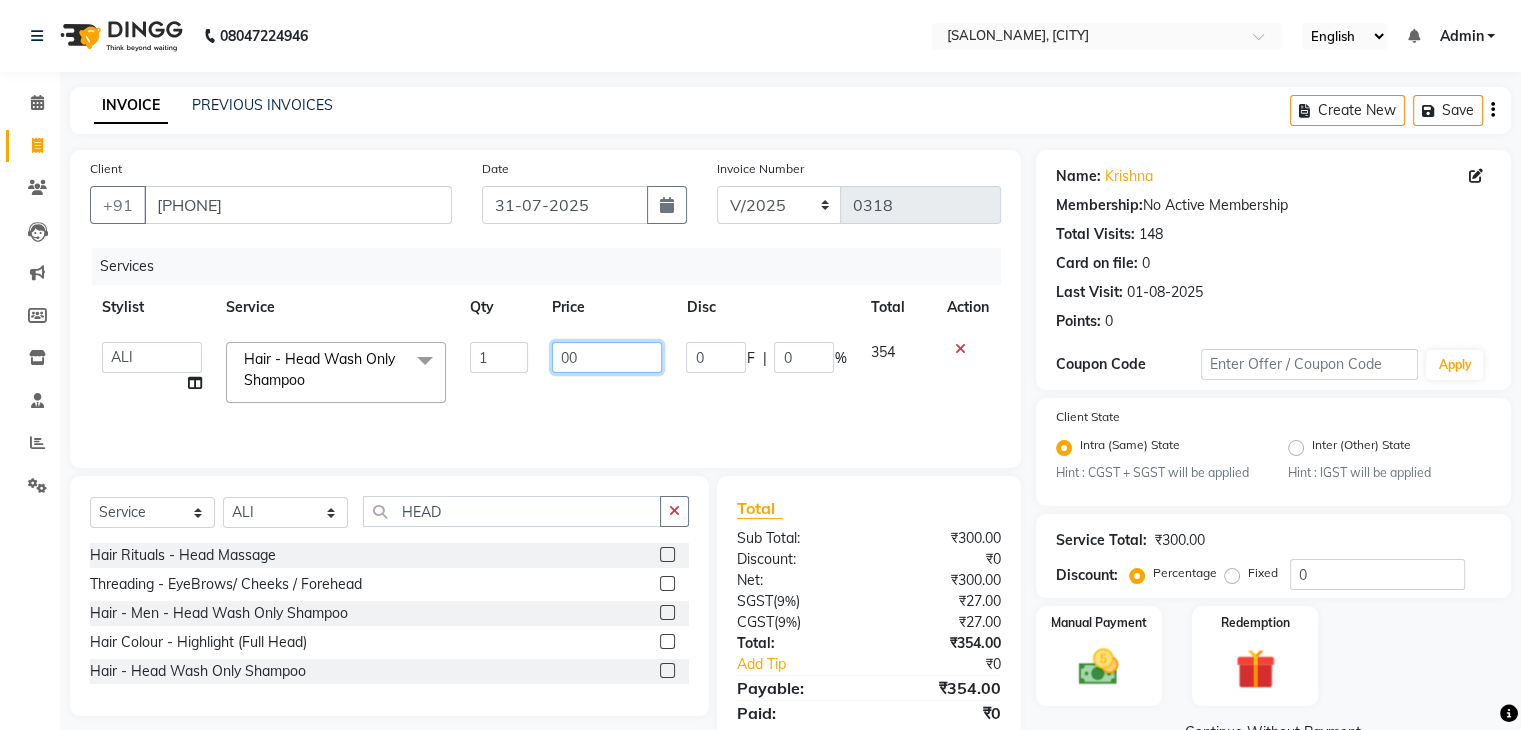 type on "500" 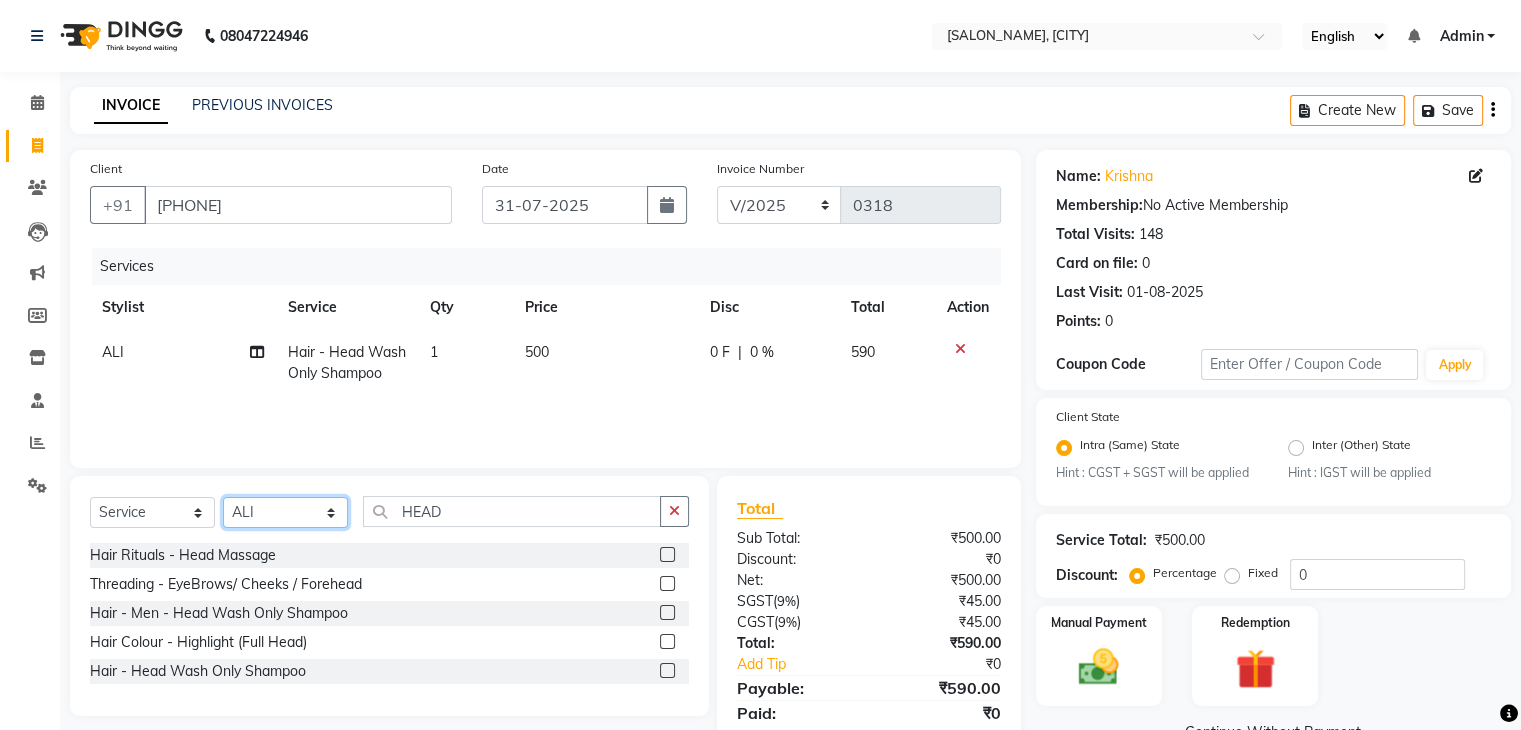 click on "Select Stylist AADIL ADIL Ajay Alam ALAM ALI ALI ANIL ANMOL ARVIND Ashif ASHISH Atif AYESHA BABLI DHEERAJ FAIZ Gaurav Geeta GULJAR HARMAN IBRAHIM Janvi JITENDER KAVI KHUSHBOO KHUSHBOO komal kusum mam  LUCKY manager manju manoj Marry Meena MEENTA MEENTA Meenu MERRY MINTA Moin ali MONIKA Naem Naresh NAZIM NEELAM Neeraj Nisha Pankaj Priya PRIYANKA RAGNI Ram RAM RIYA SAHIL SAMEER sangeeta  SAPAN Seema SEEMA SHAAN SHAHRUKH SHIKHA SHILPA SONIA sonu SONU SUNIL Sunita SUNITA UPASANA UPASANA Vanshika Varun VINITA Zafar" 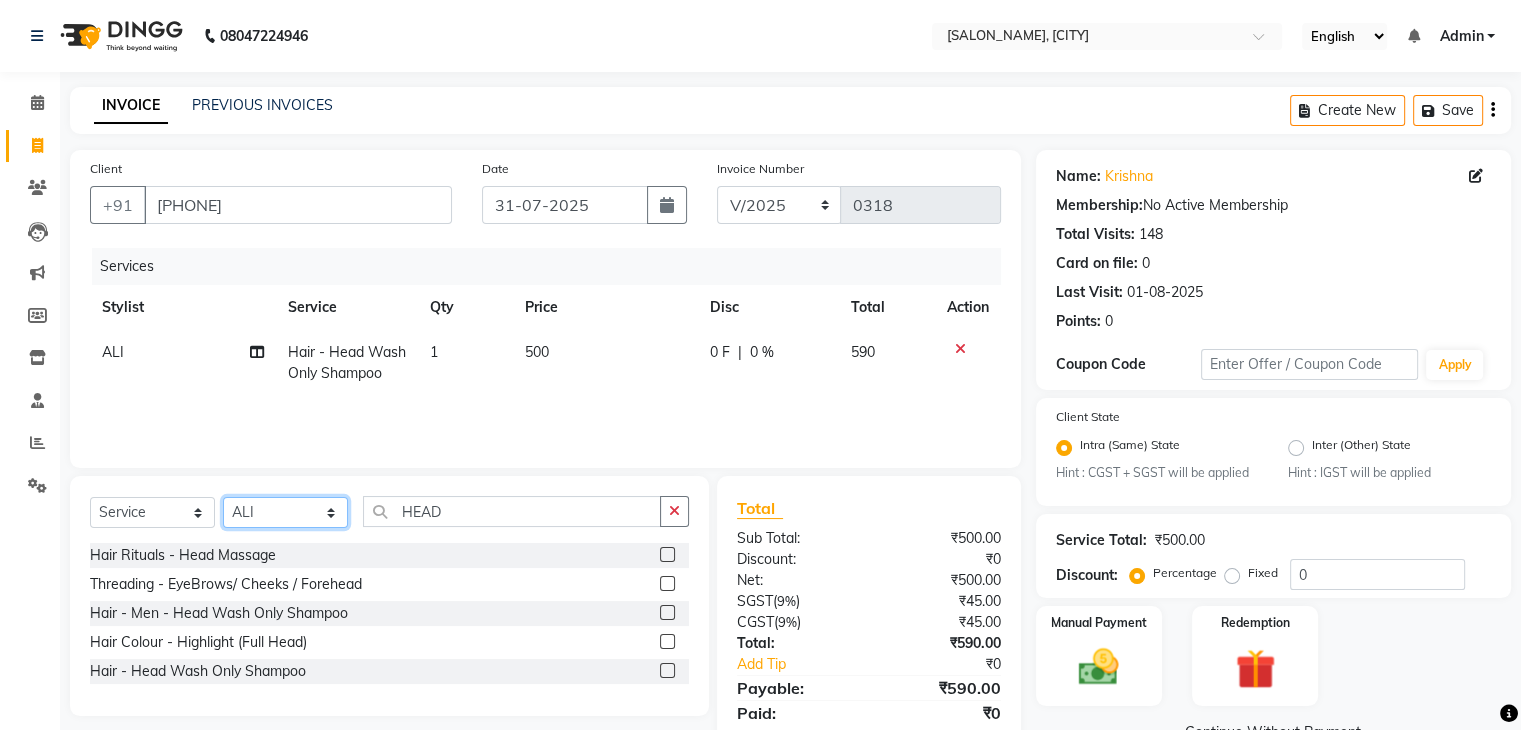 select on "67320" 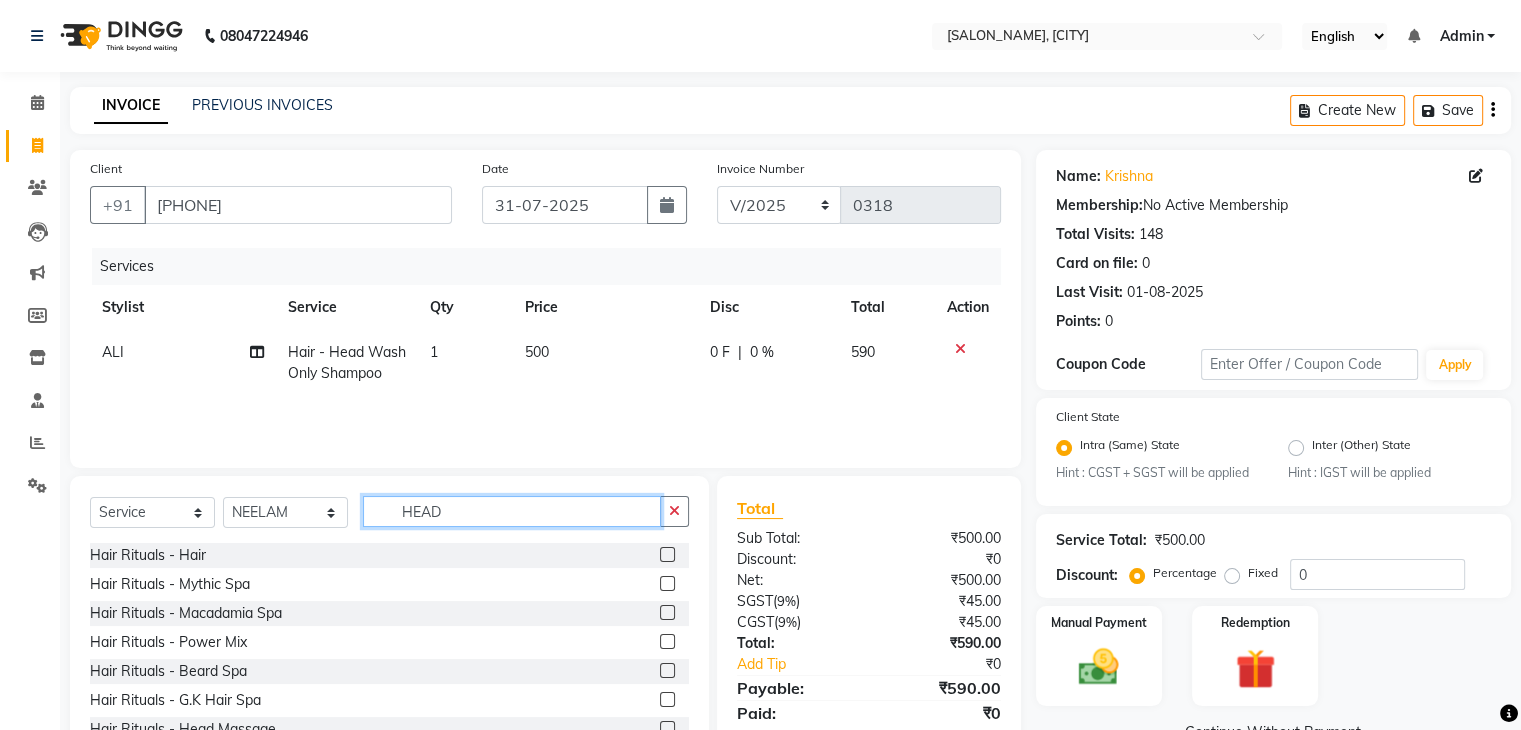 click on "HEAD" 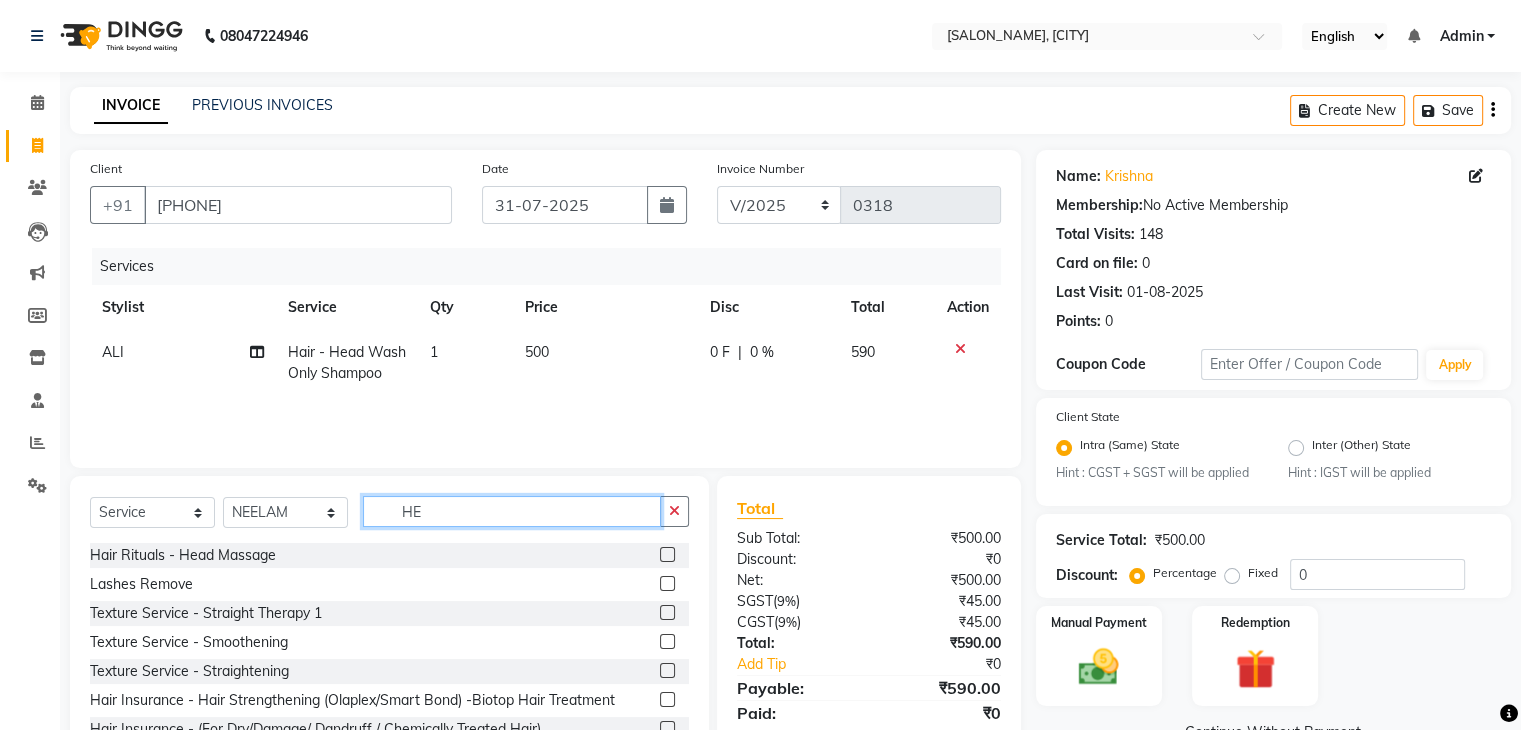 type on "H" 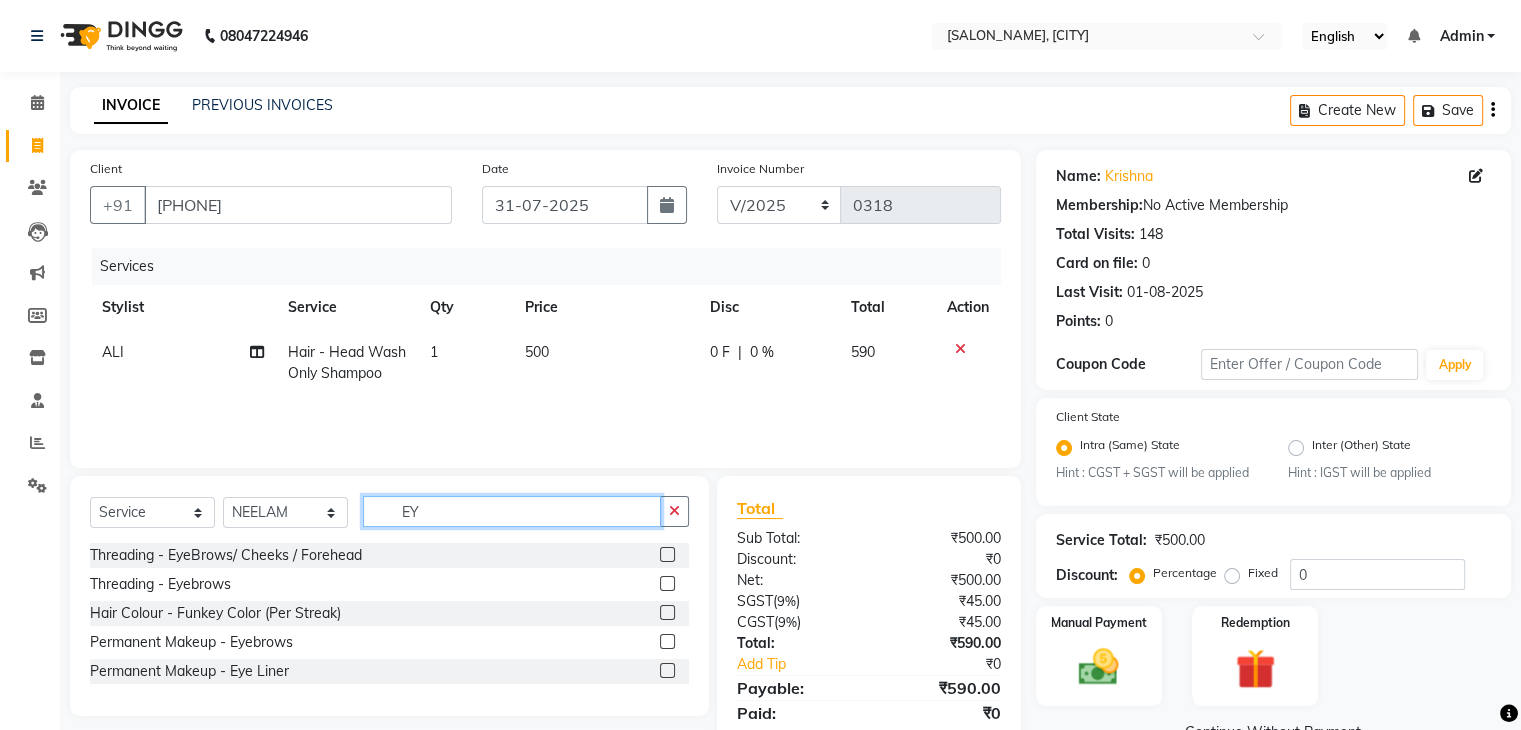 type on "EY" 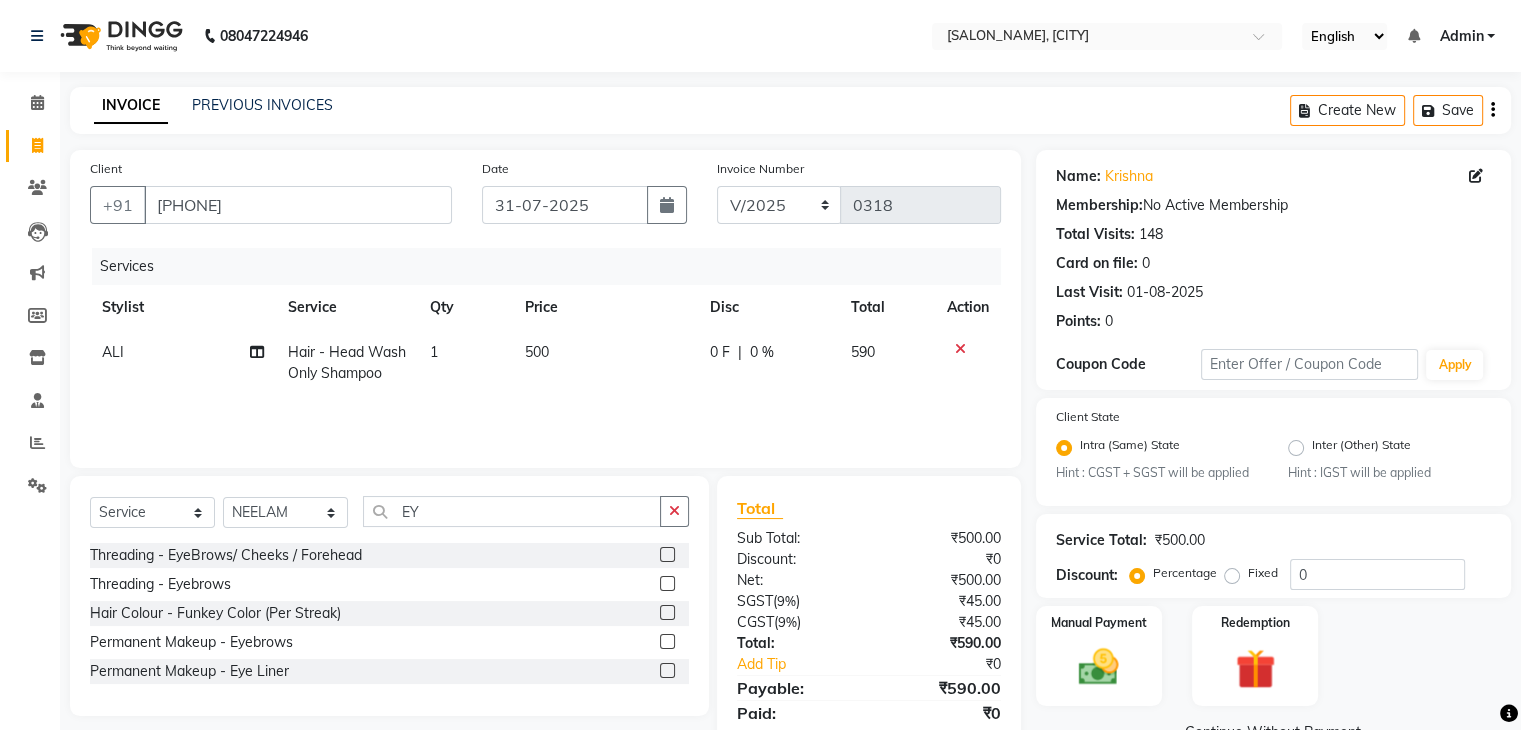 click 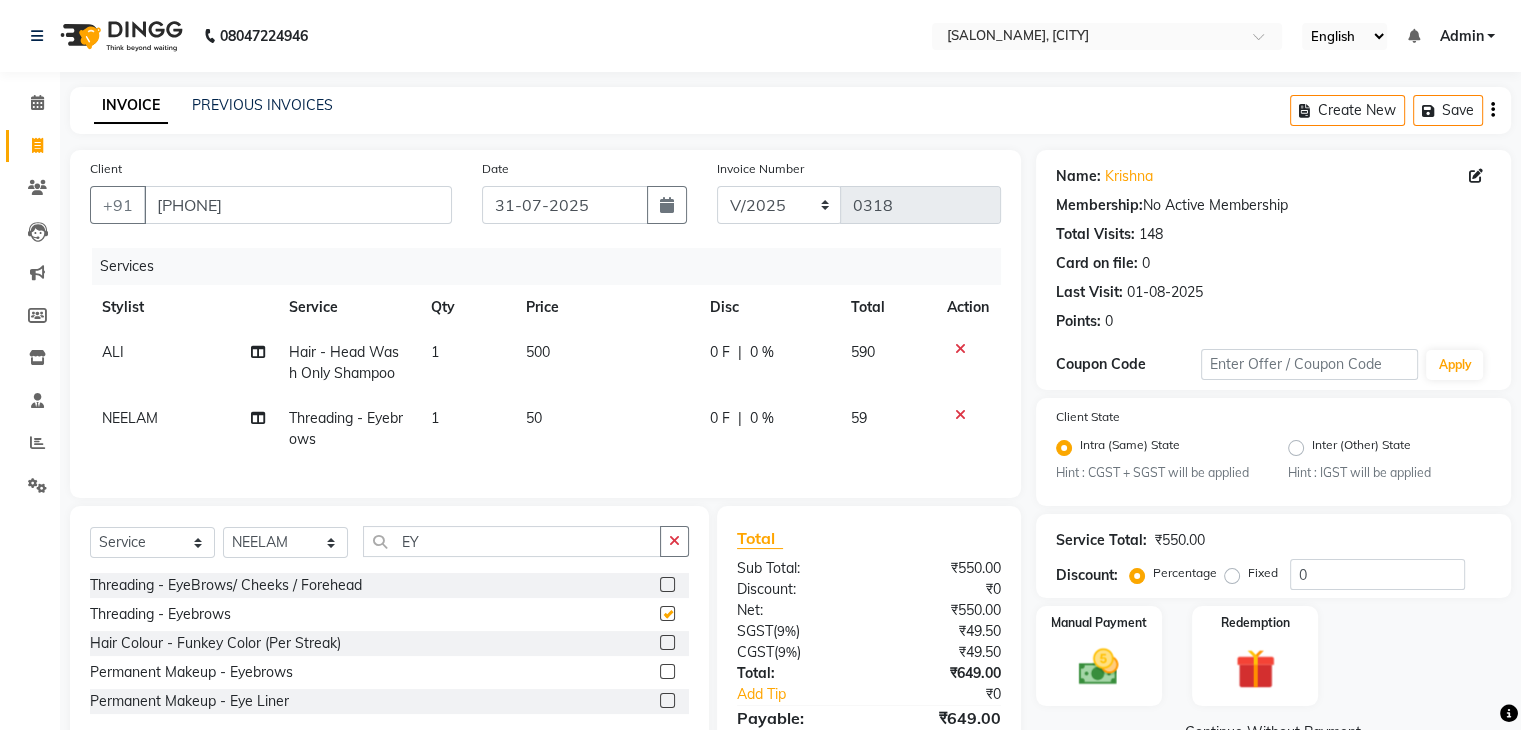 checkbox on "false" 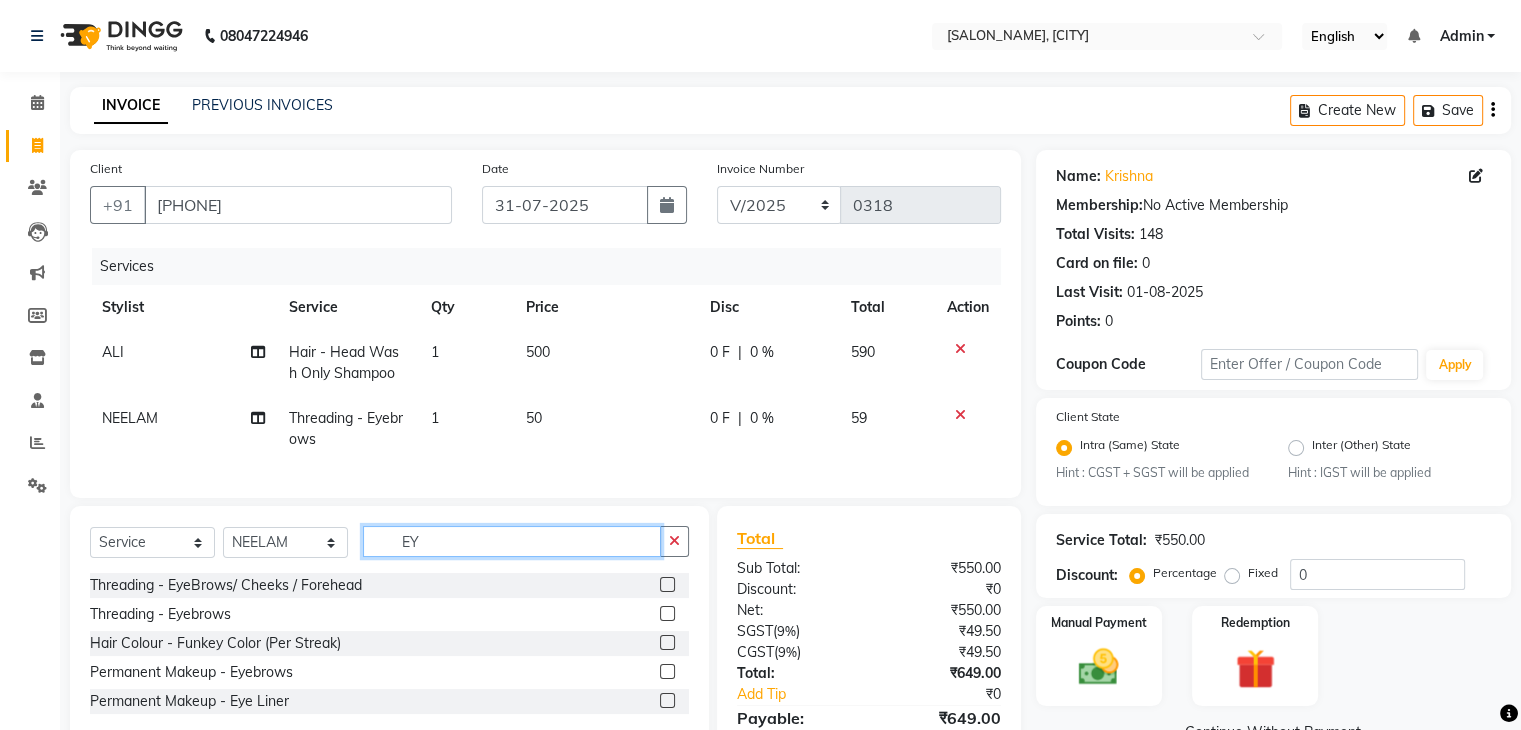 click on "EY" 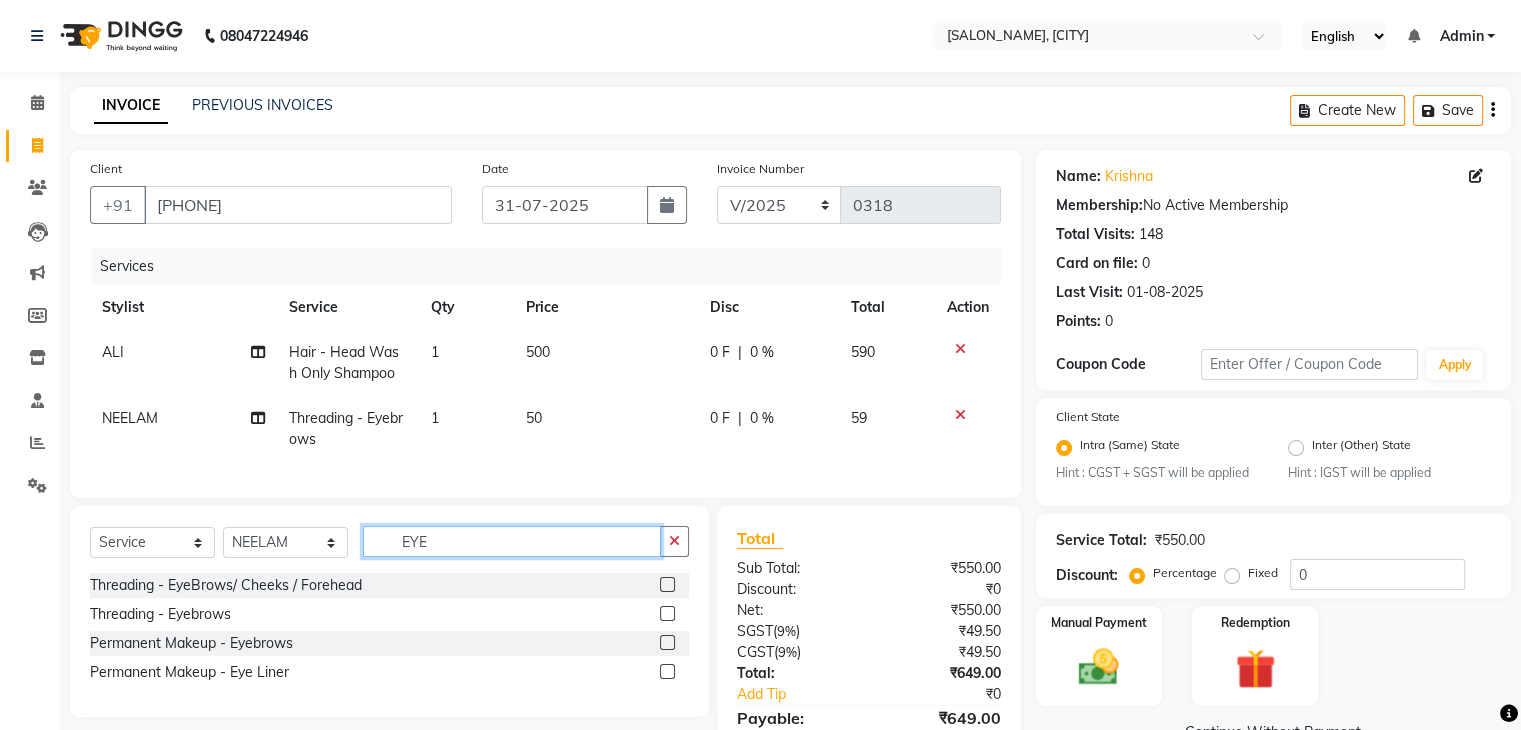 type on "EYE" 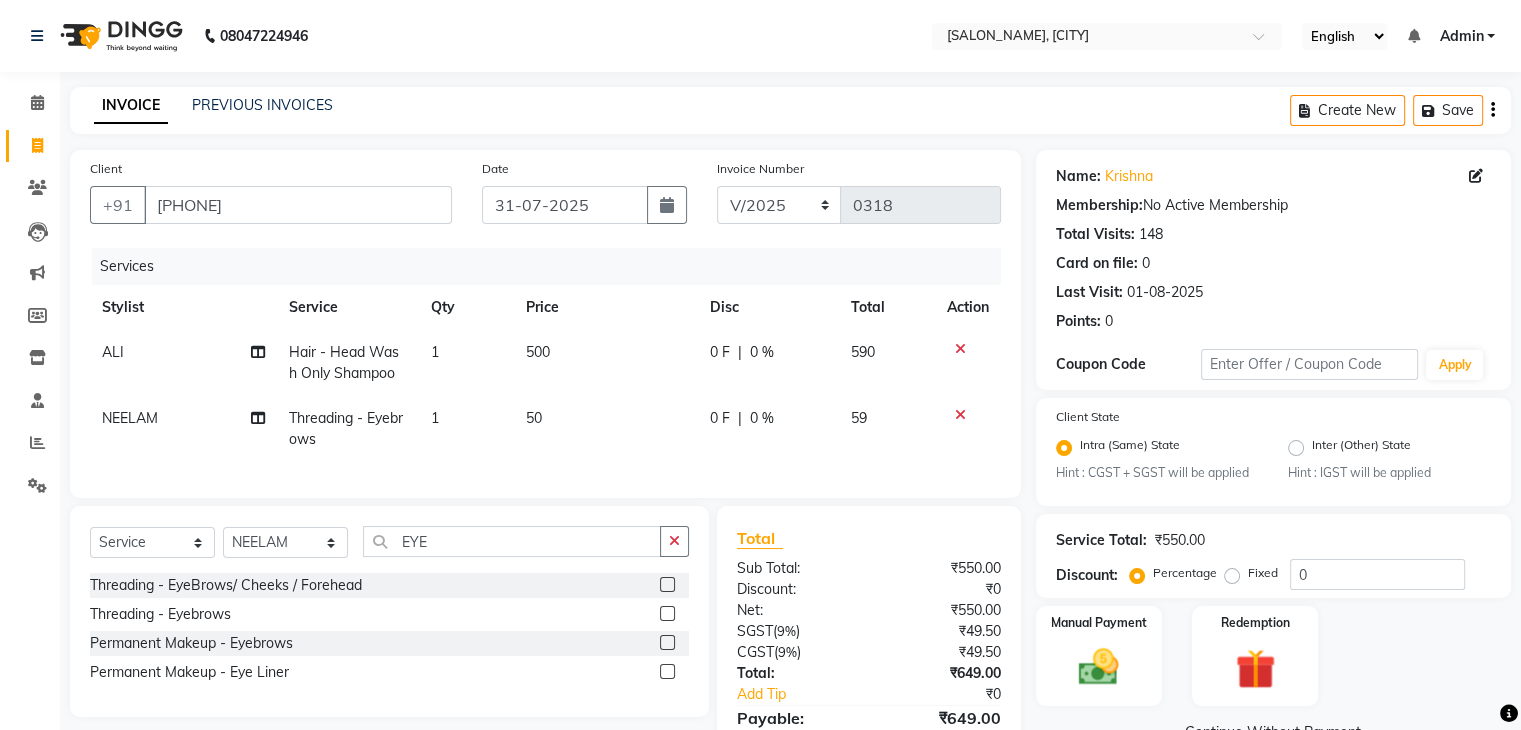 click 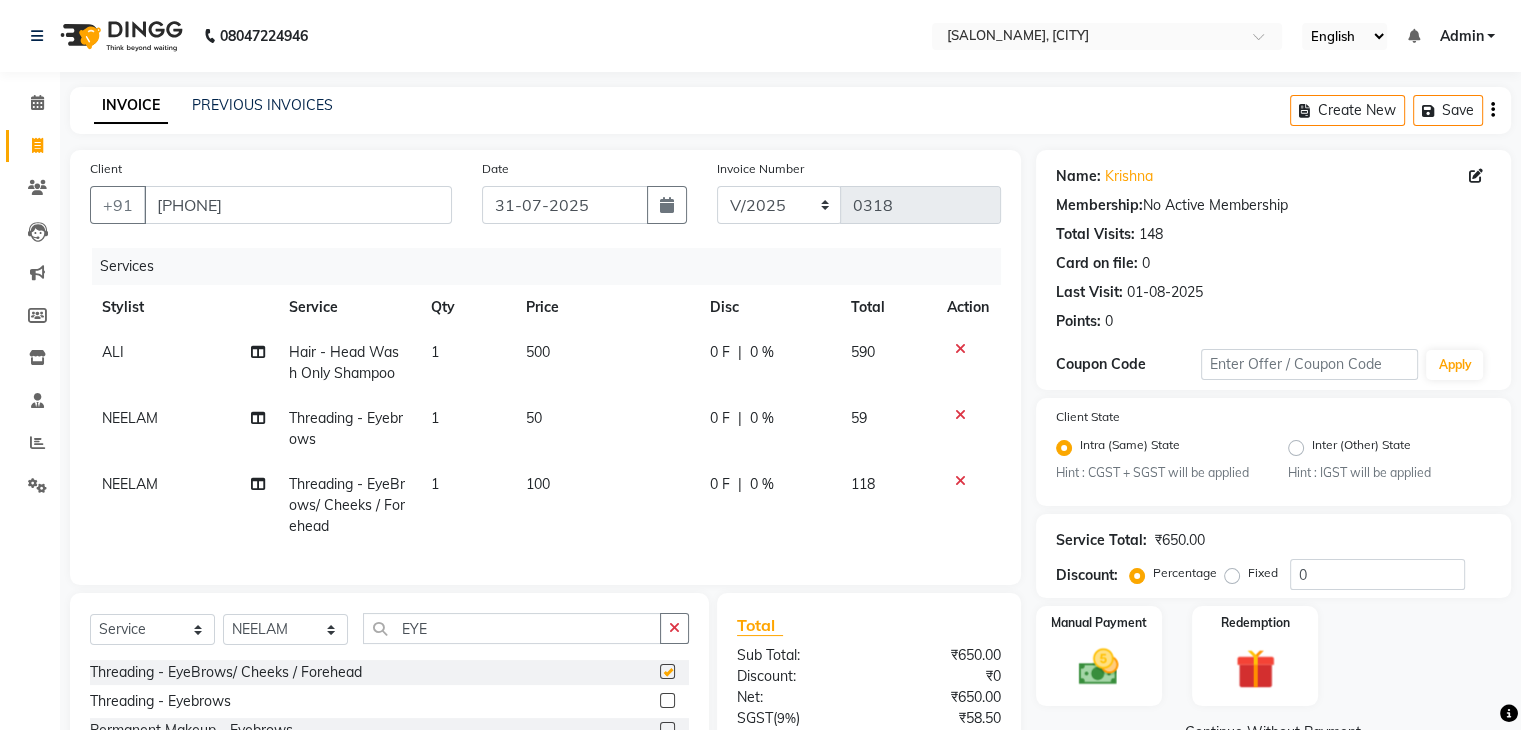 checkbox on "false" 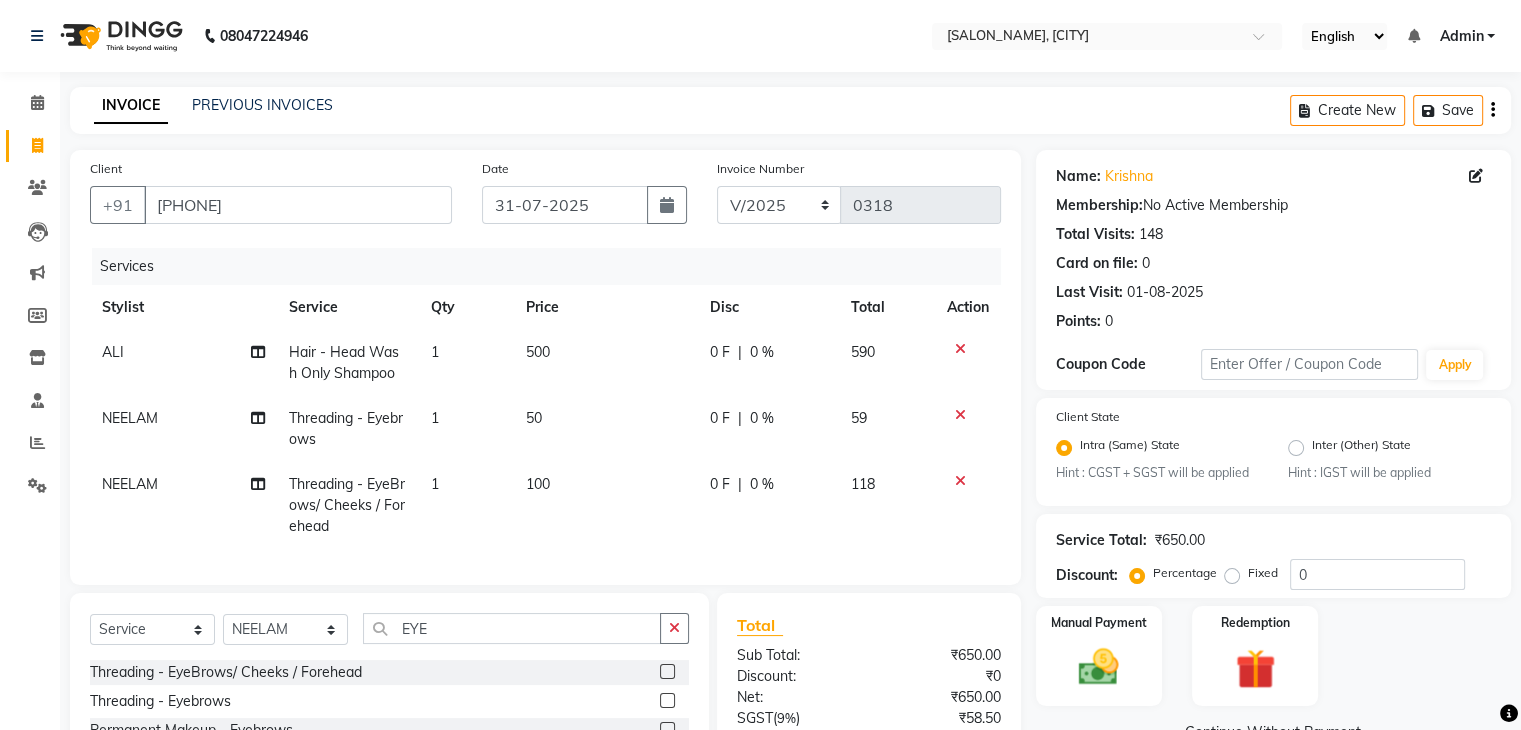 click on "100" 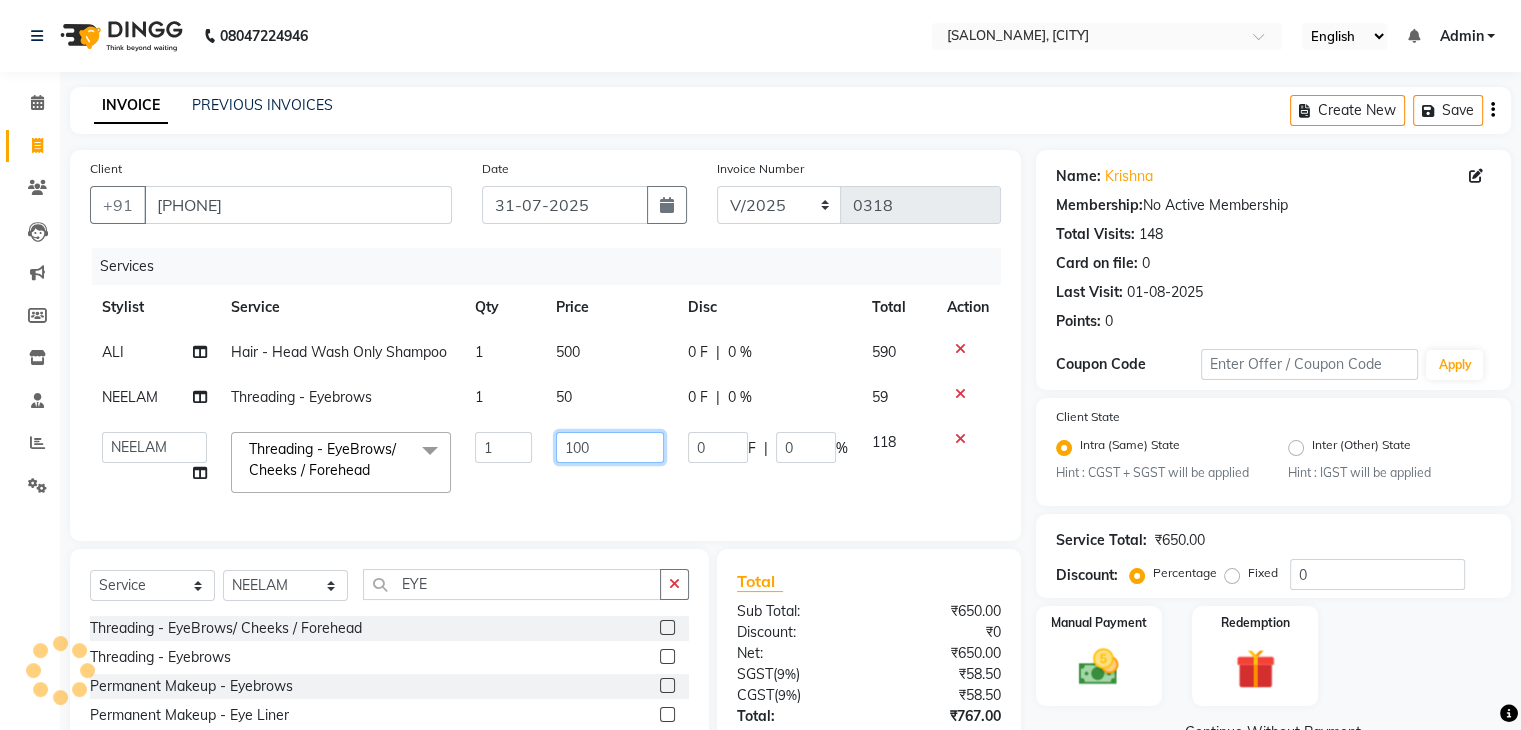 click on "100" 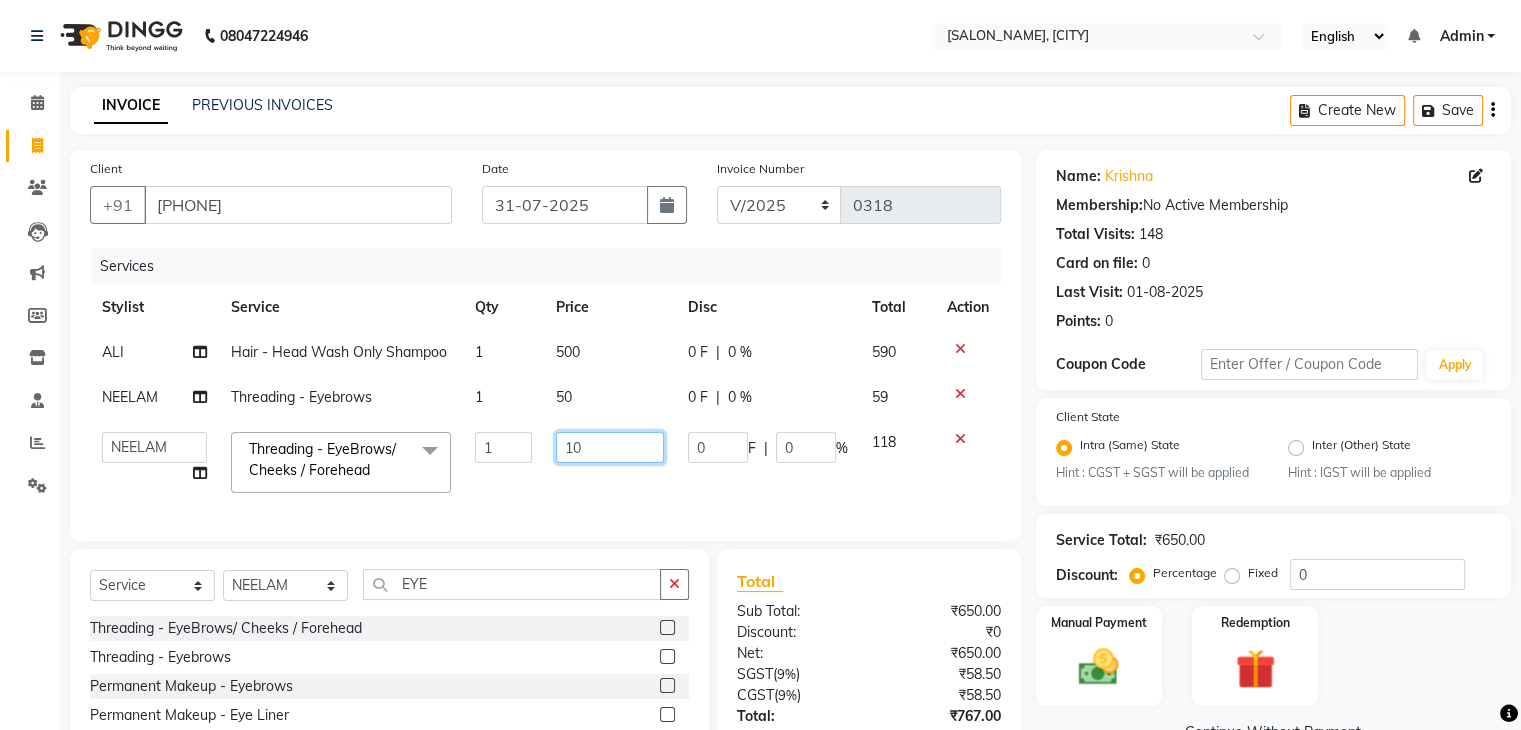 type on "110" 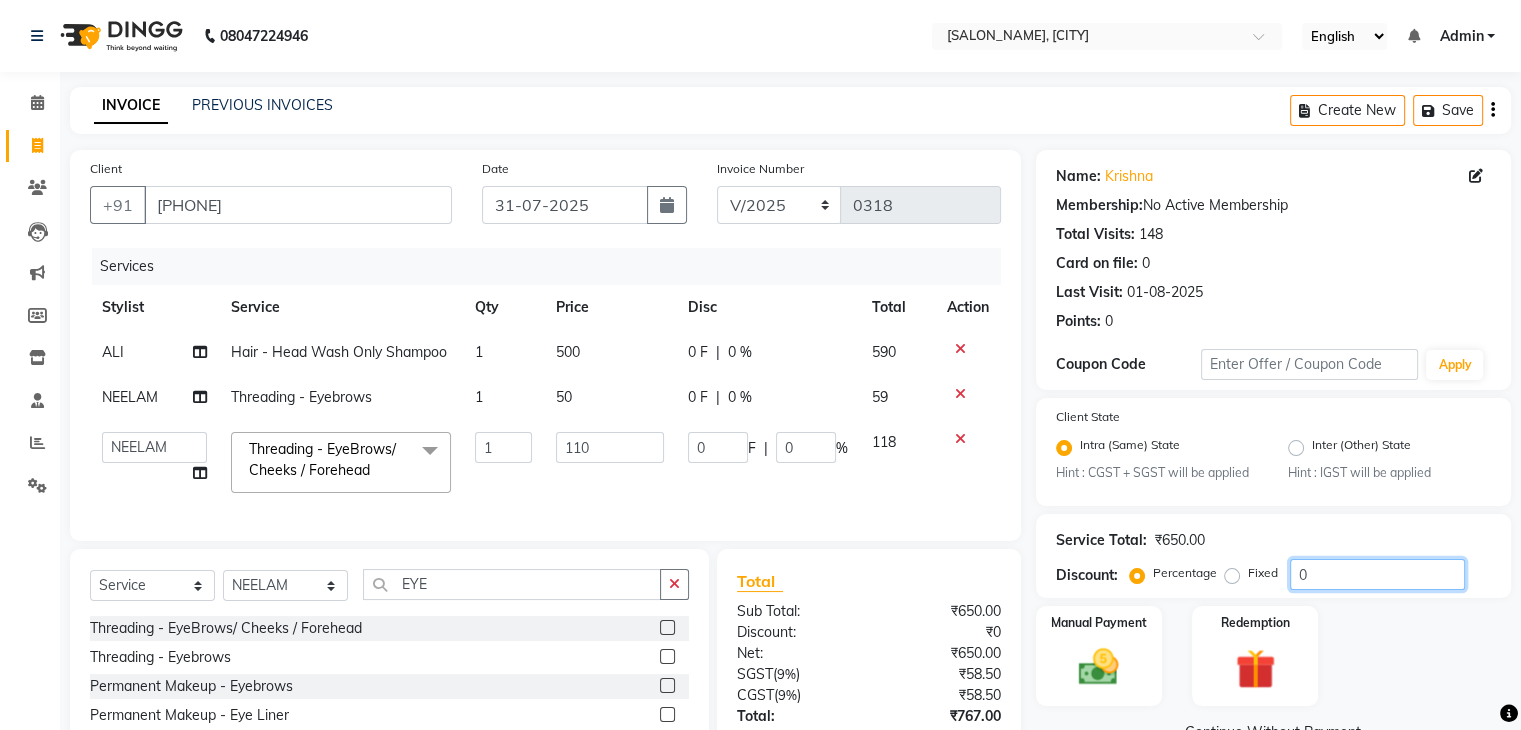 click on "0" 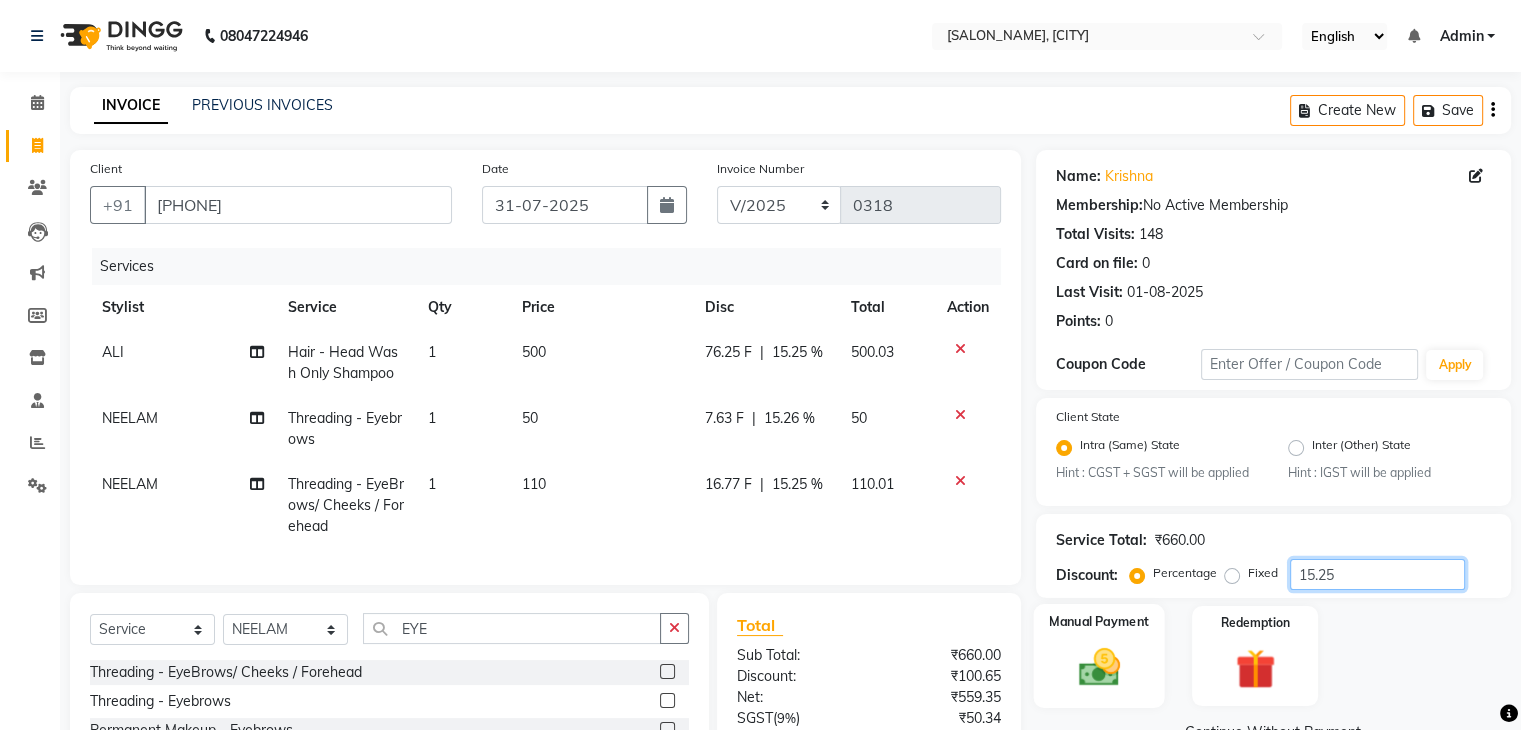 type on "15.25" 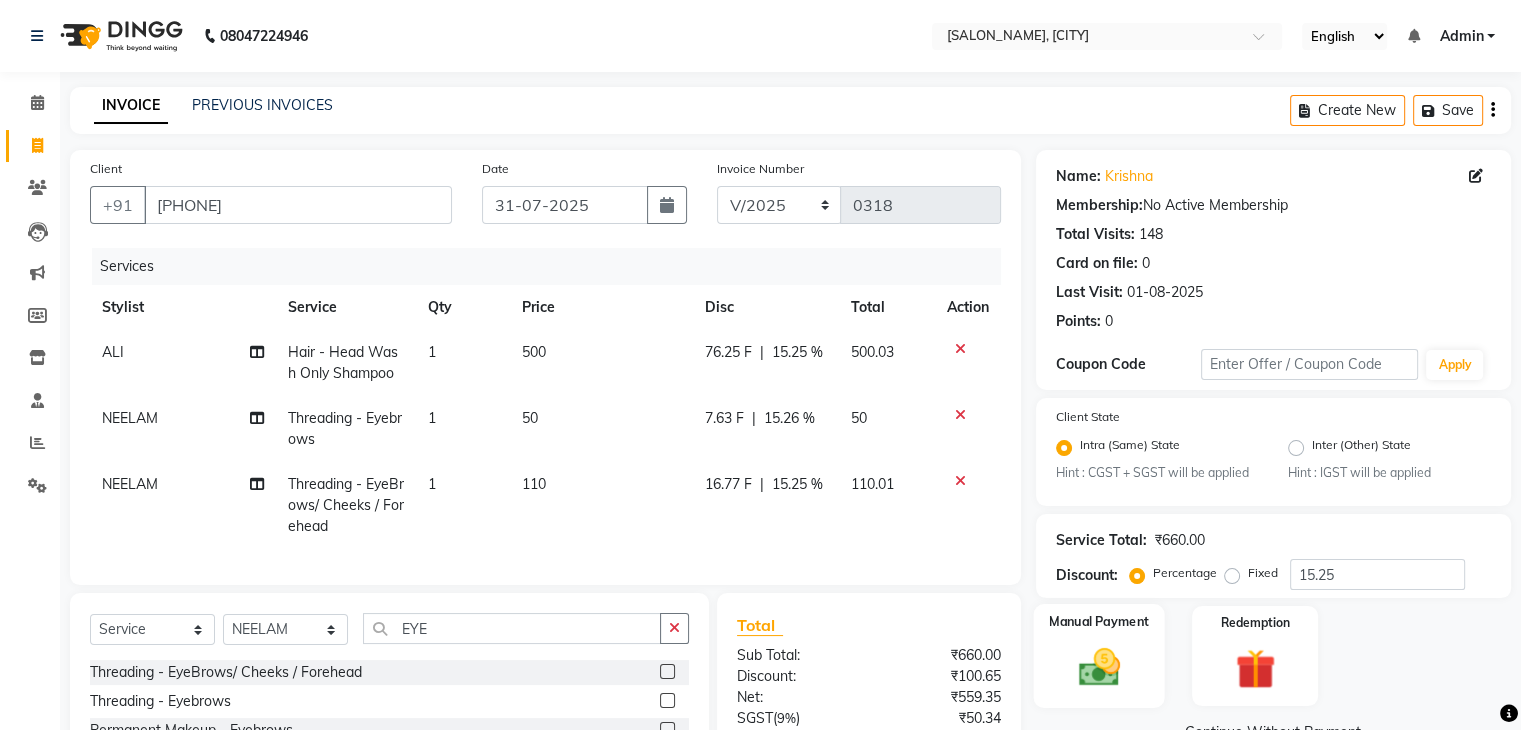 click 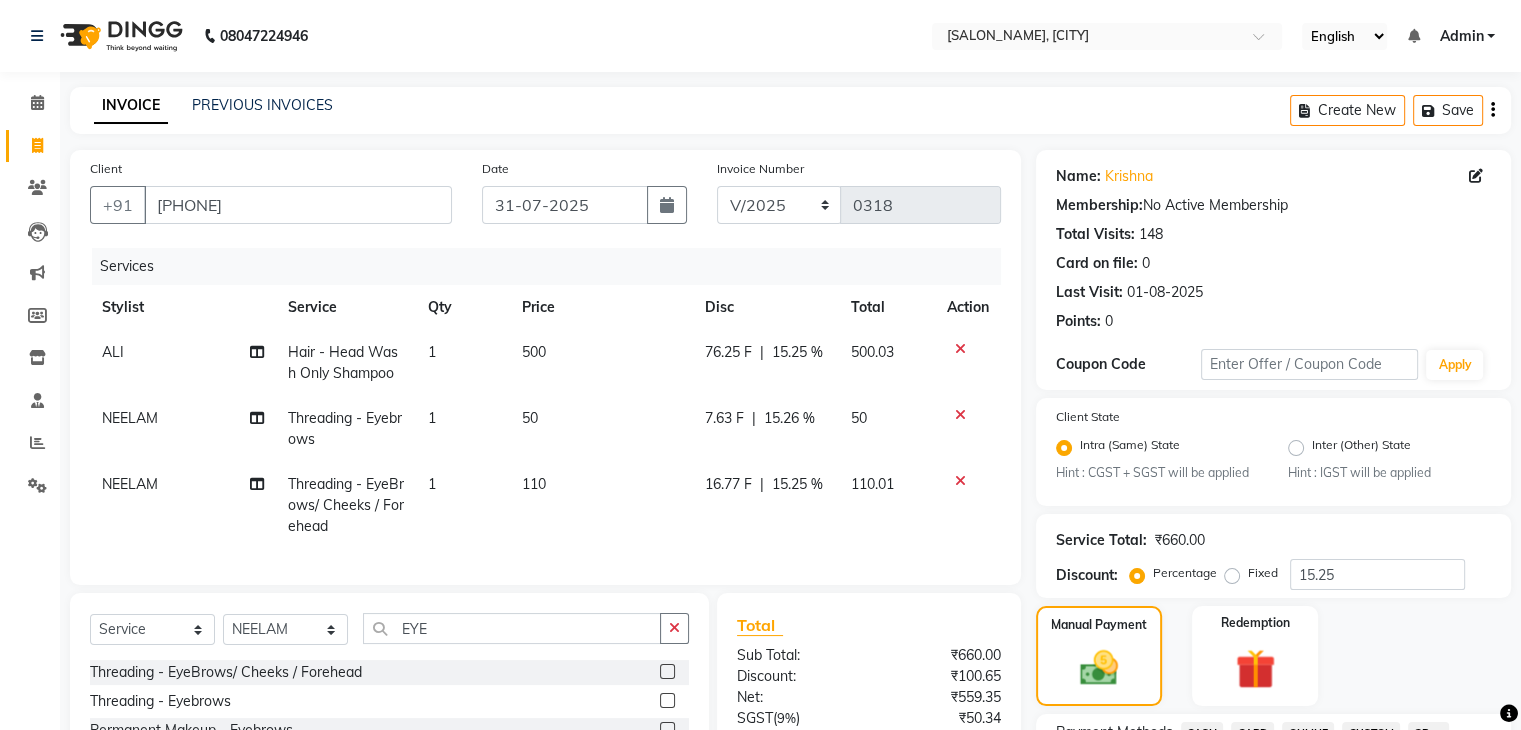 scroll, scrollTop: 638, scrollLeft: 0, axis: vertical 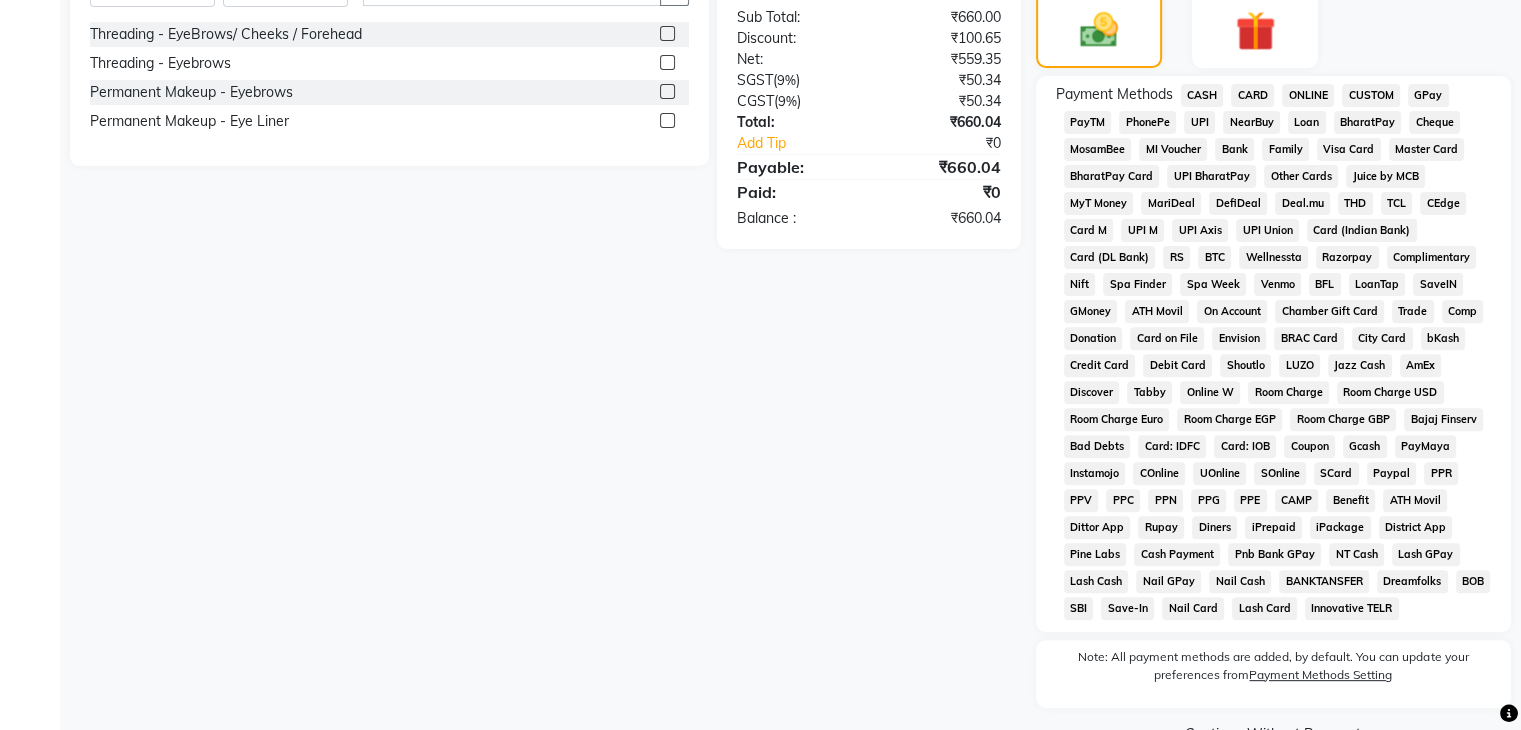 click on "ONLINE" 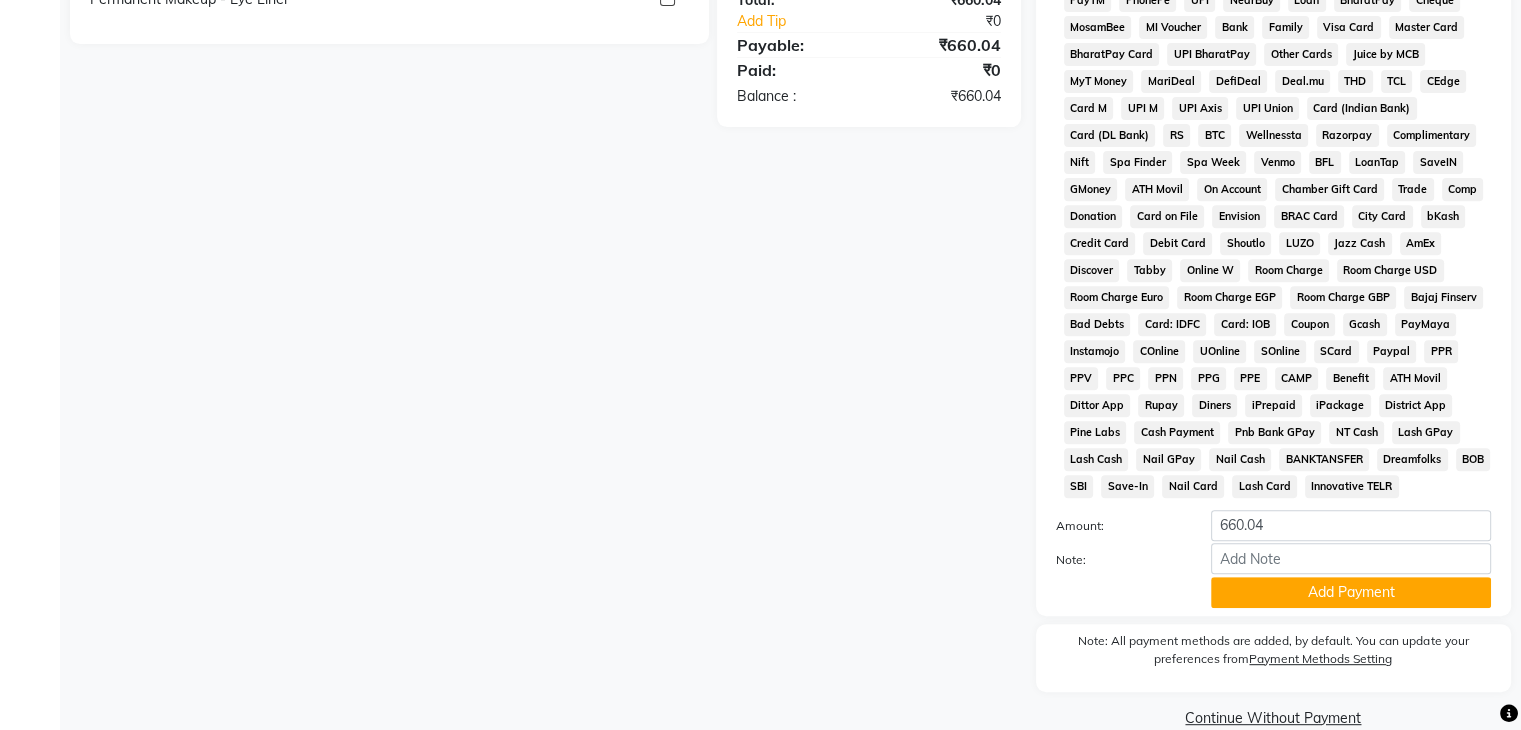 scroll, scrollTop: 812, scrollLeft: 0, axis: vertical 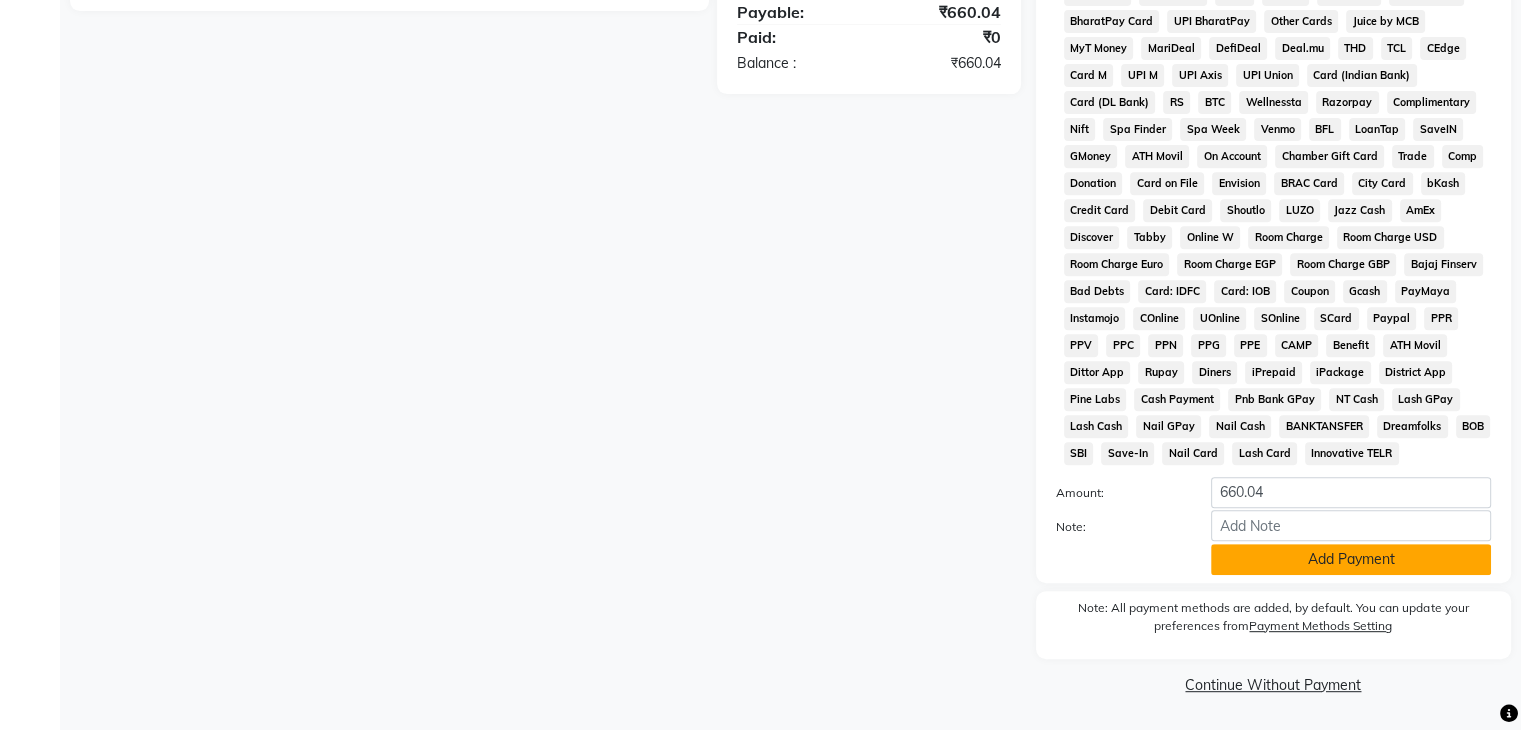 click on "Add Payment" 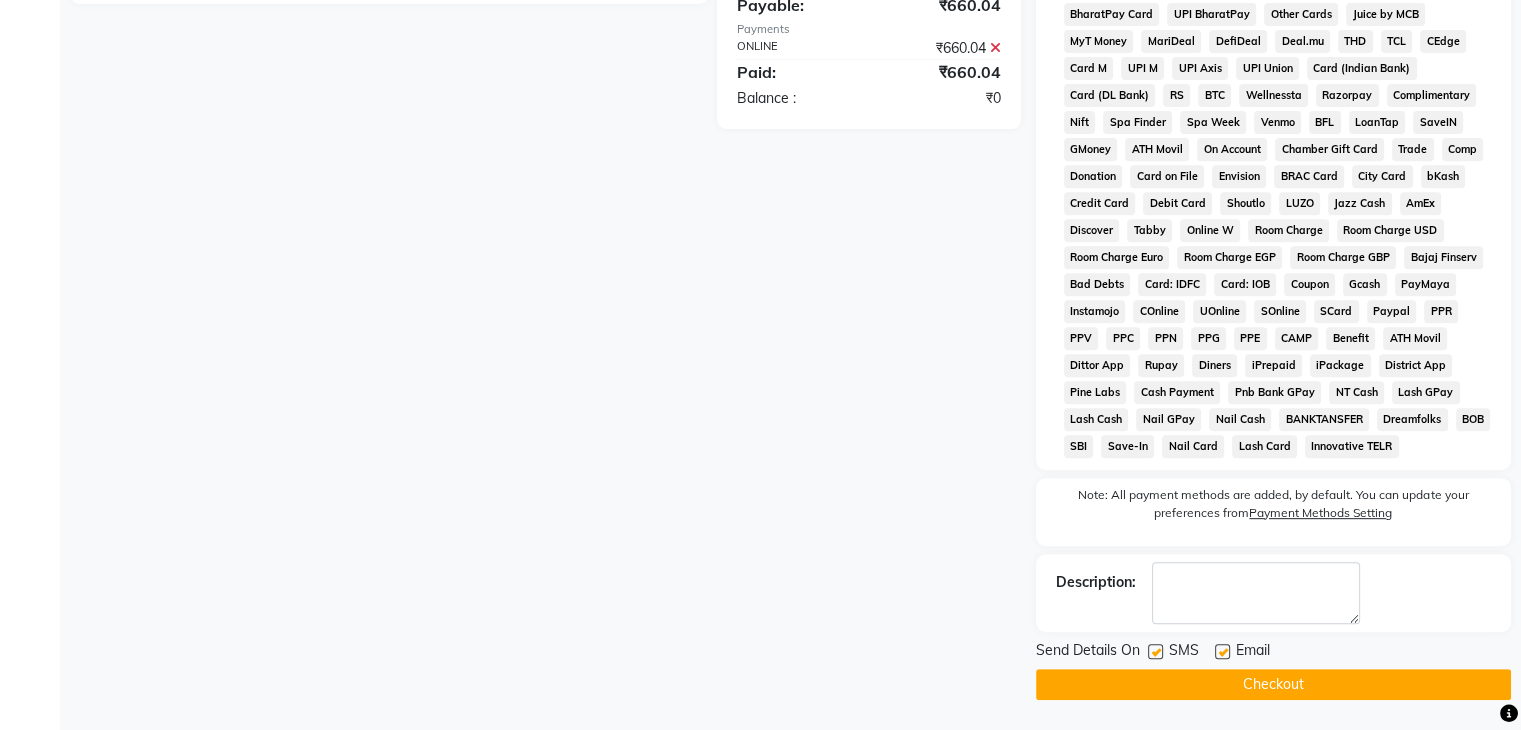 click on "Checkout" 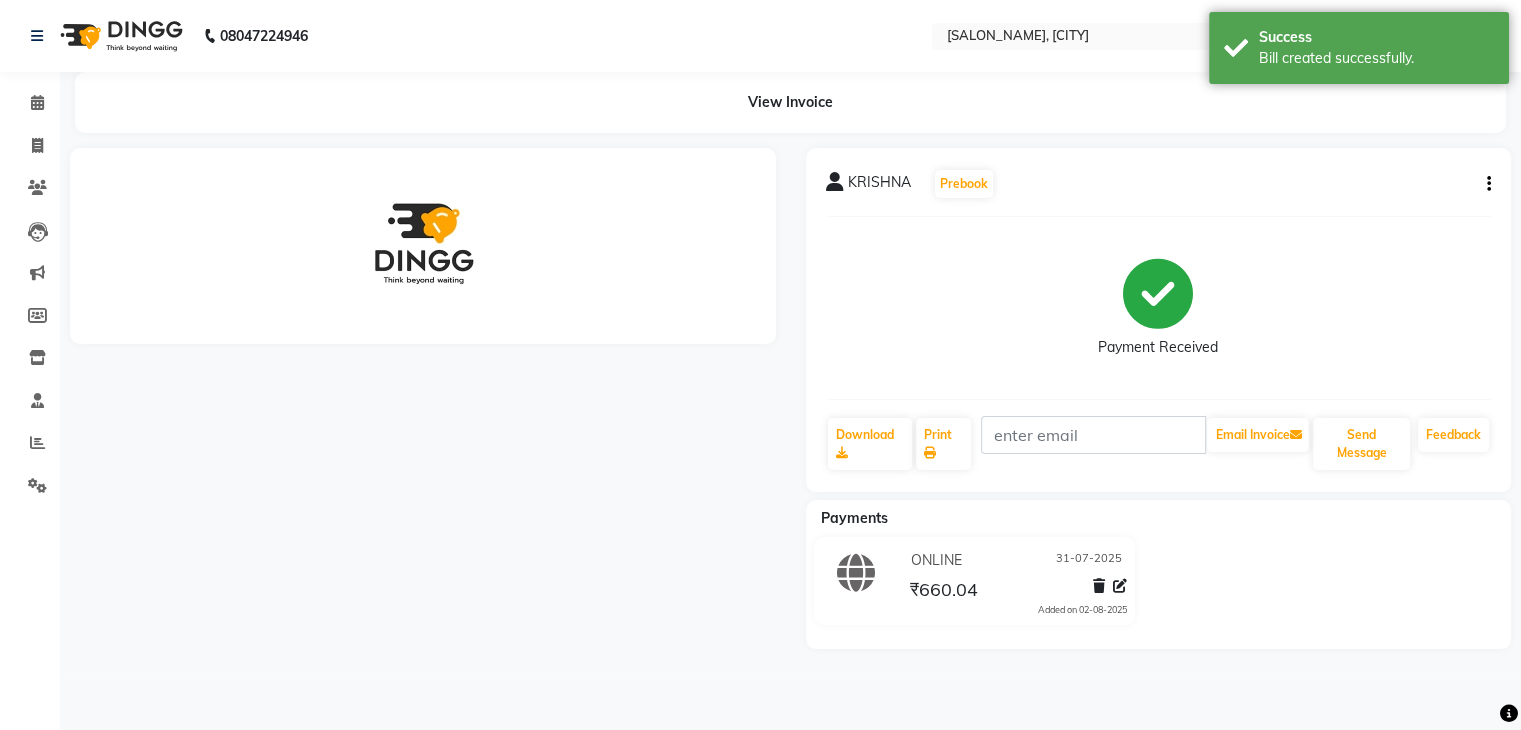 scroll, scrollTop: 0, scrollLeft: 0, axis: both 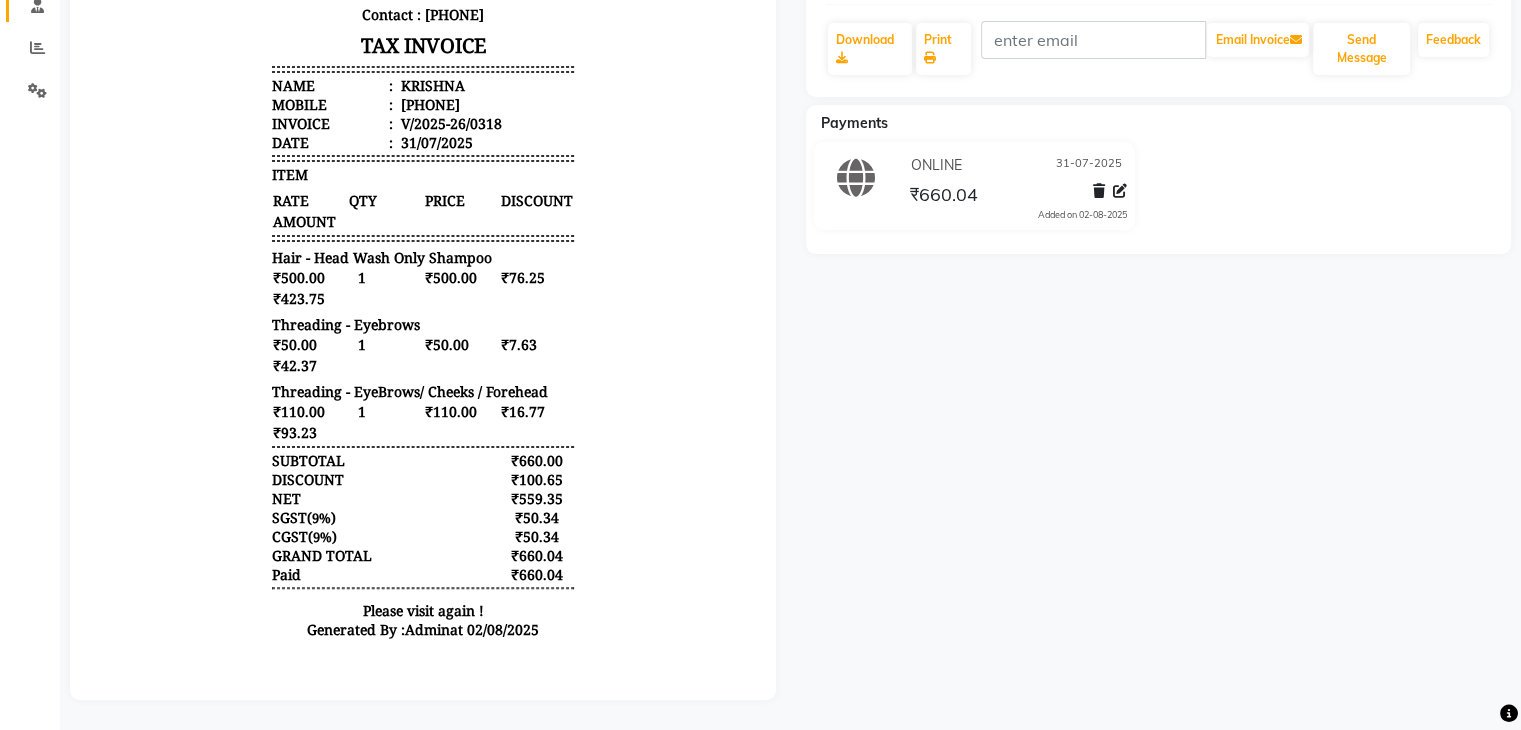 select on "service" 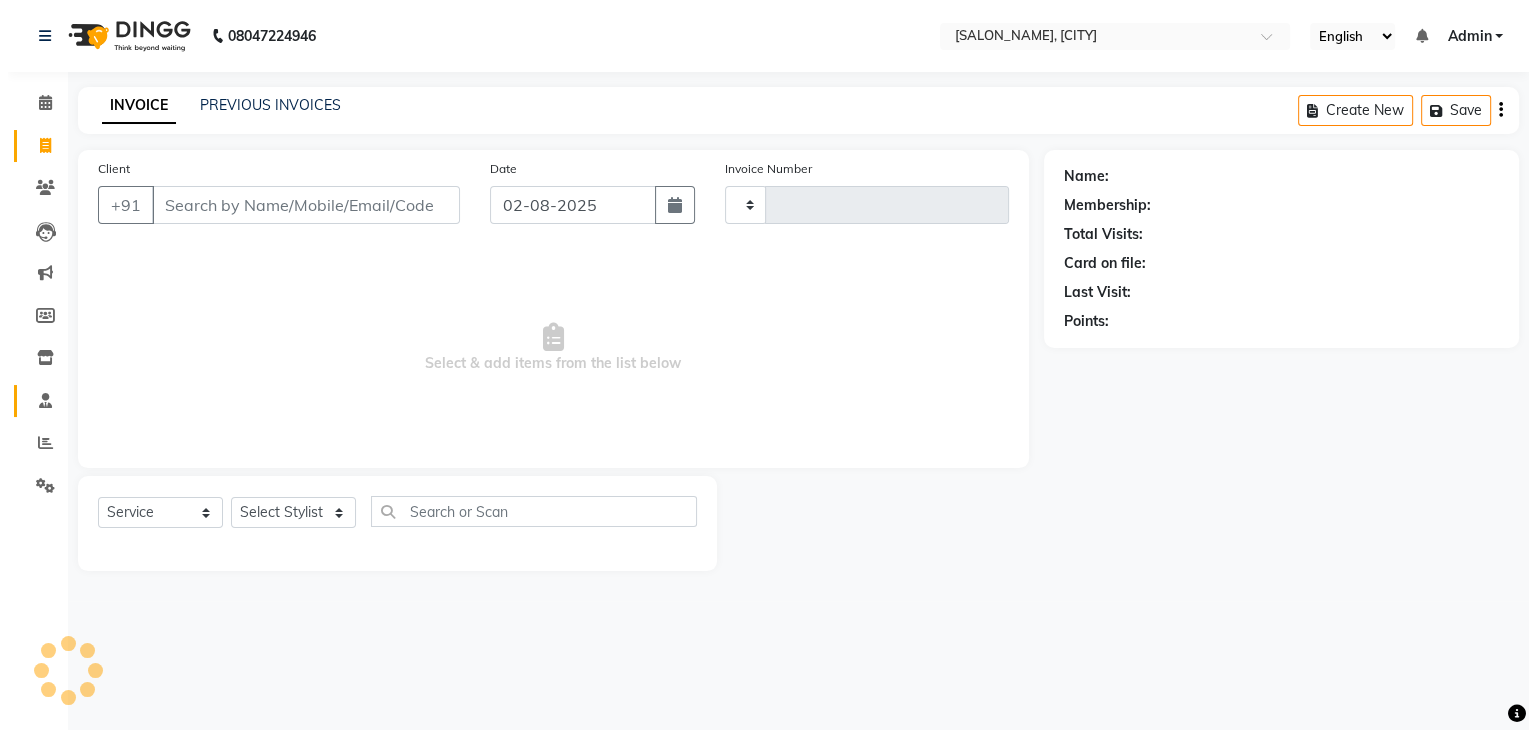 scroll, scrollTop: 0, scrollLeft: 0, axis: both 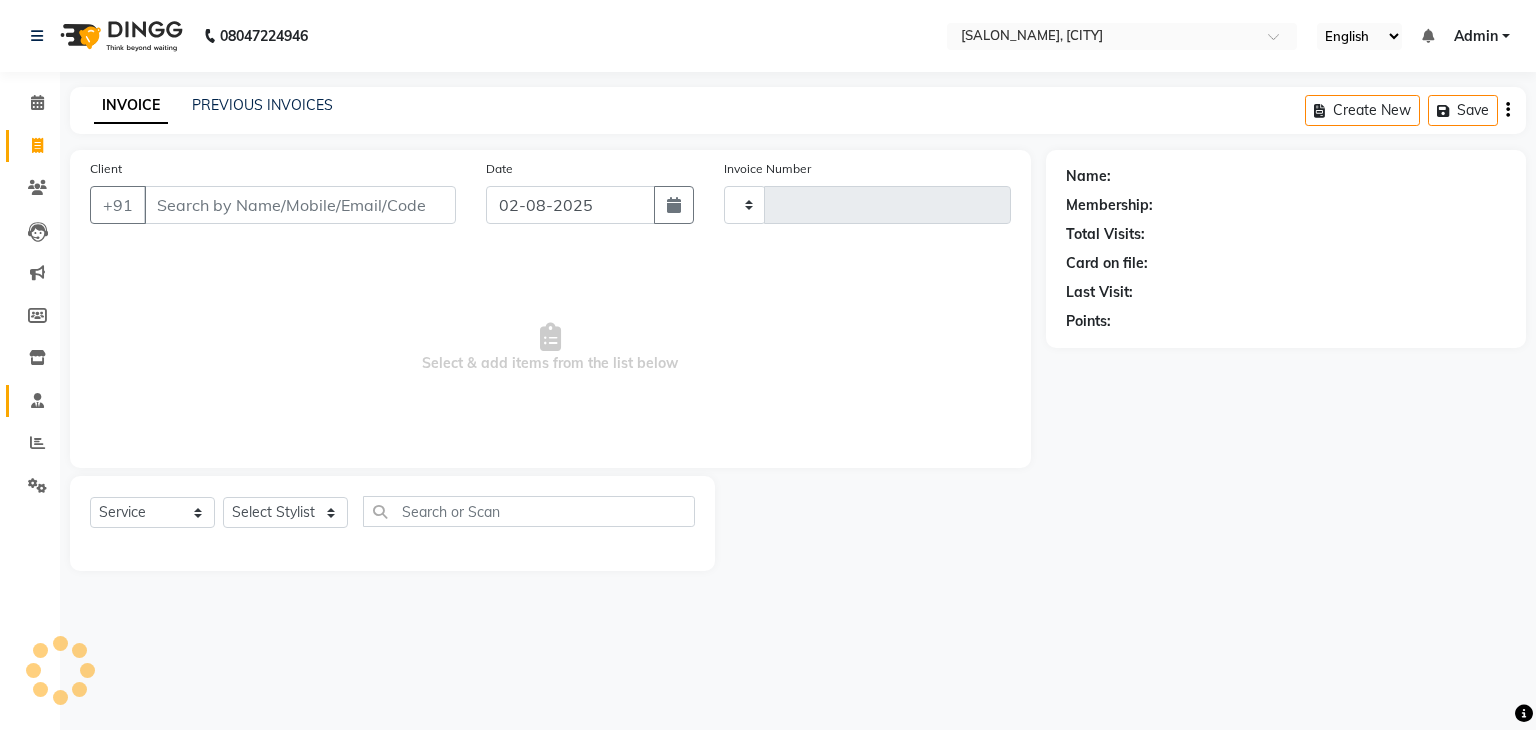 type on "0319" 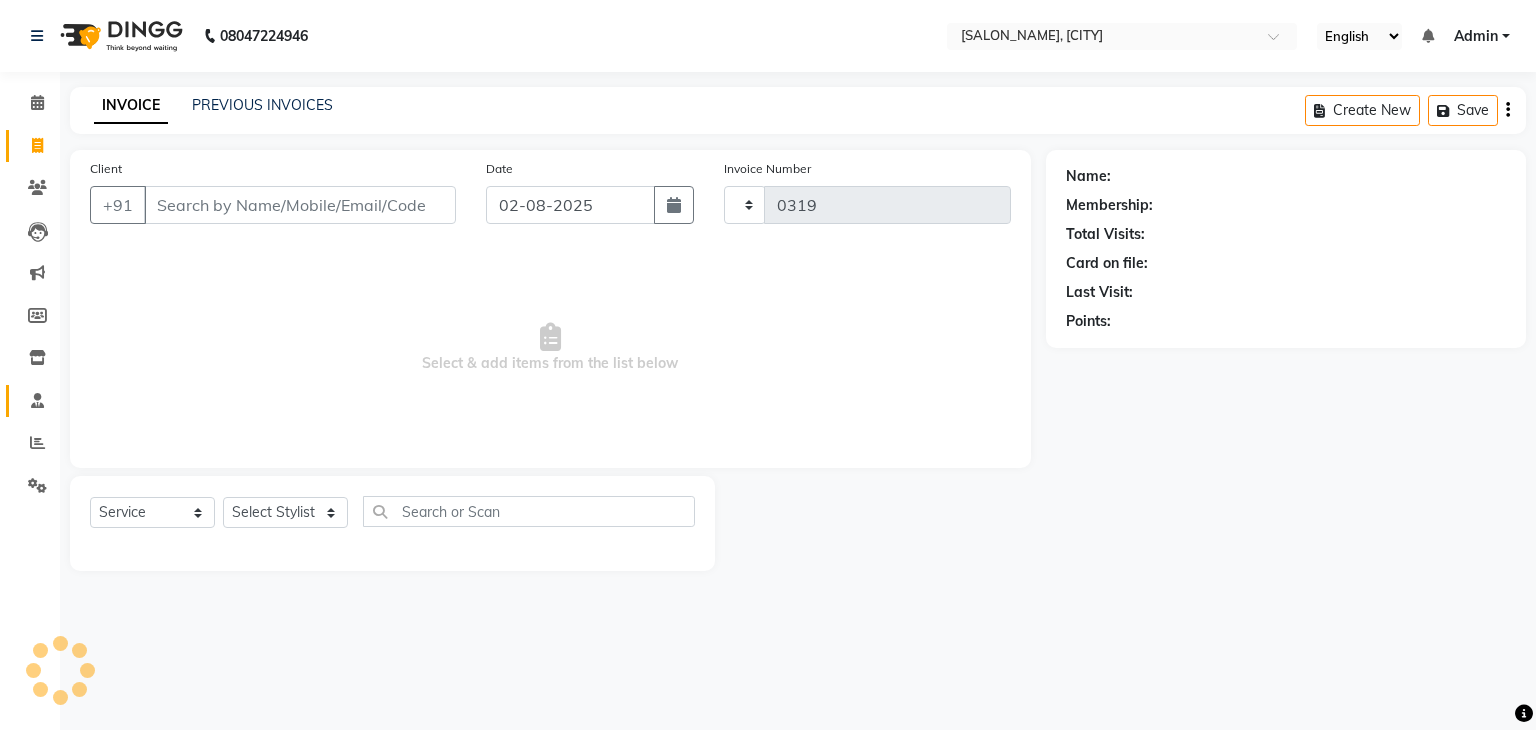 select on "3894" 